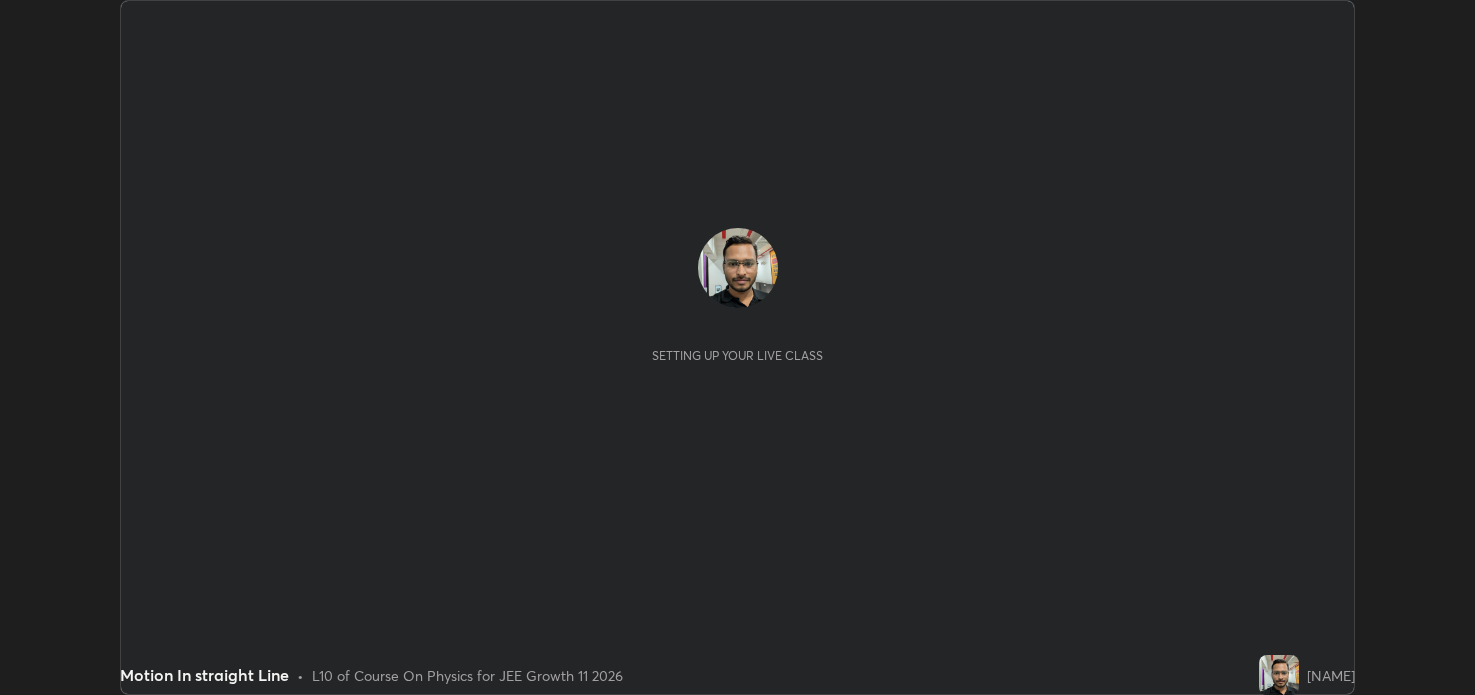 scroll, scrollTop: 0, scrollLeft: 0, axis: both 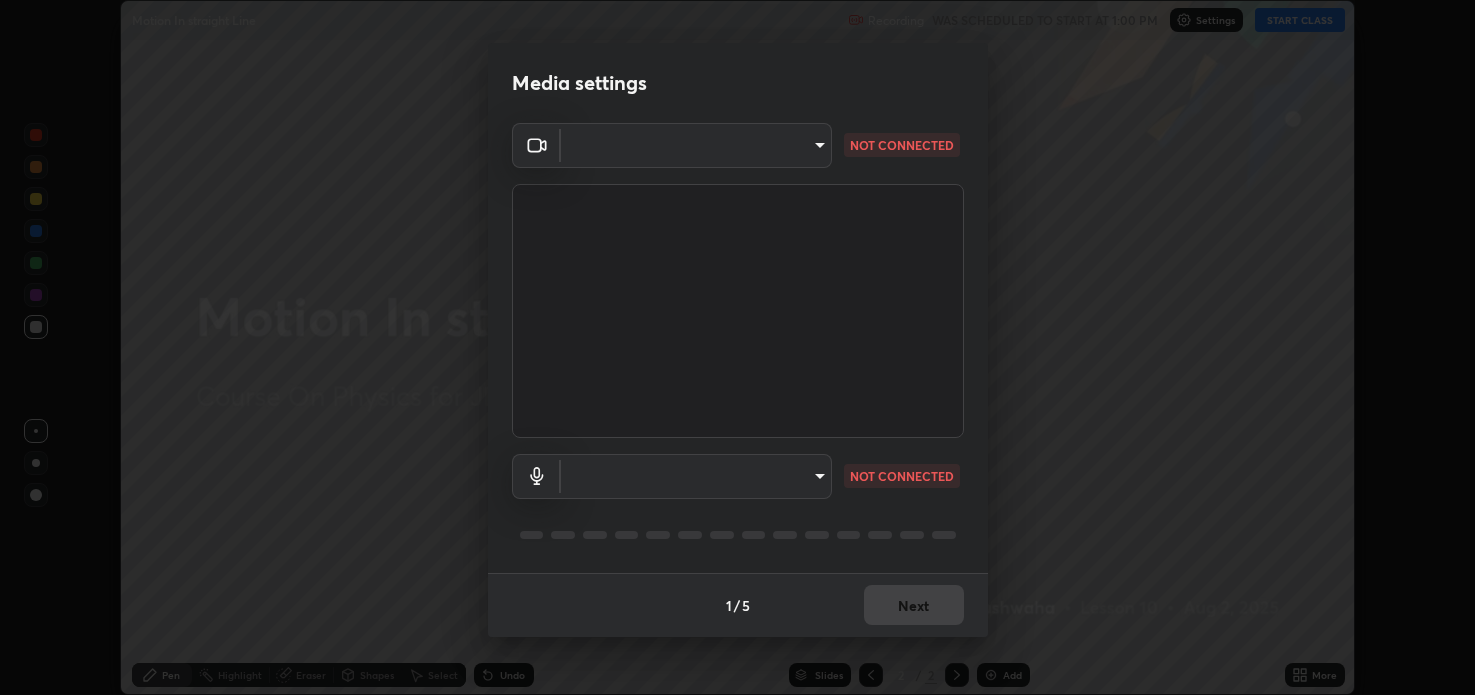 type on "aa30e45b114c903434f162b434c69d4acb95b5bb8662bb25dc14f8925d63489c" 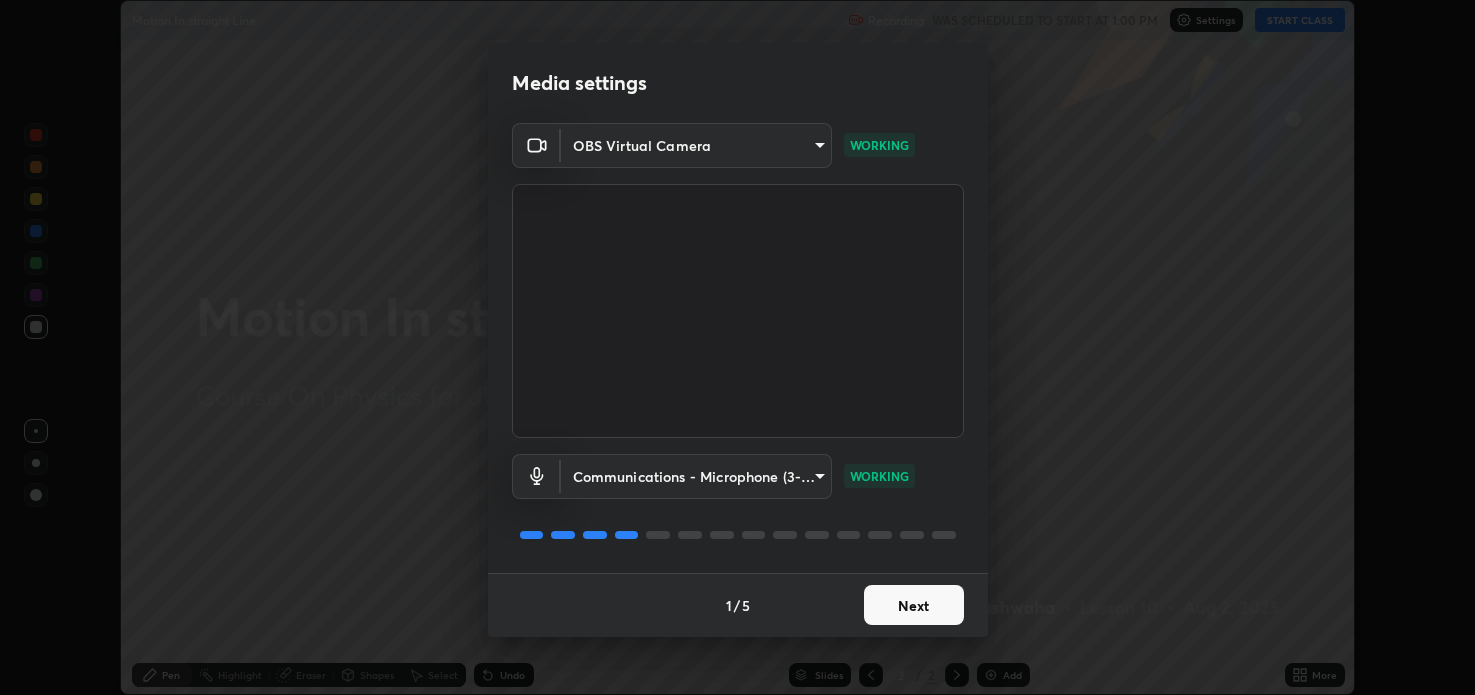 click on "Next" at bounding box center [914, 605] 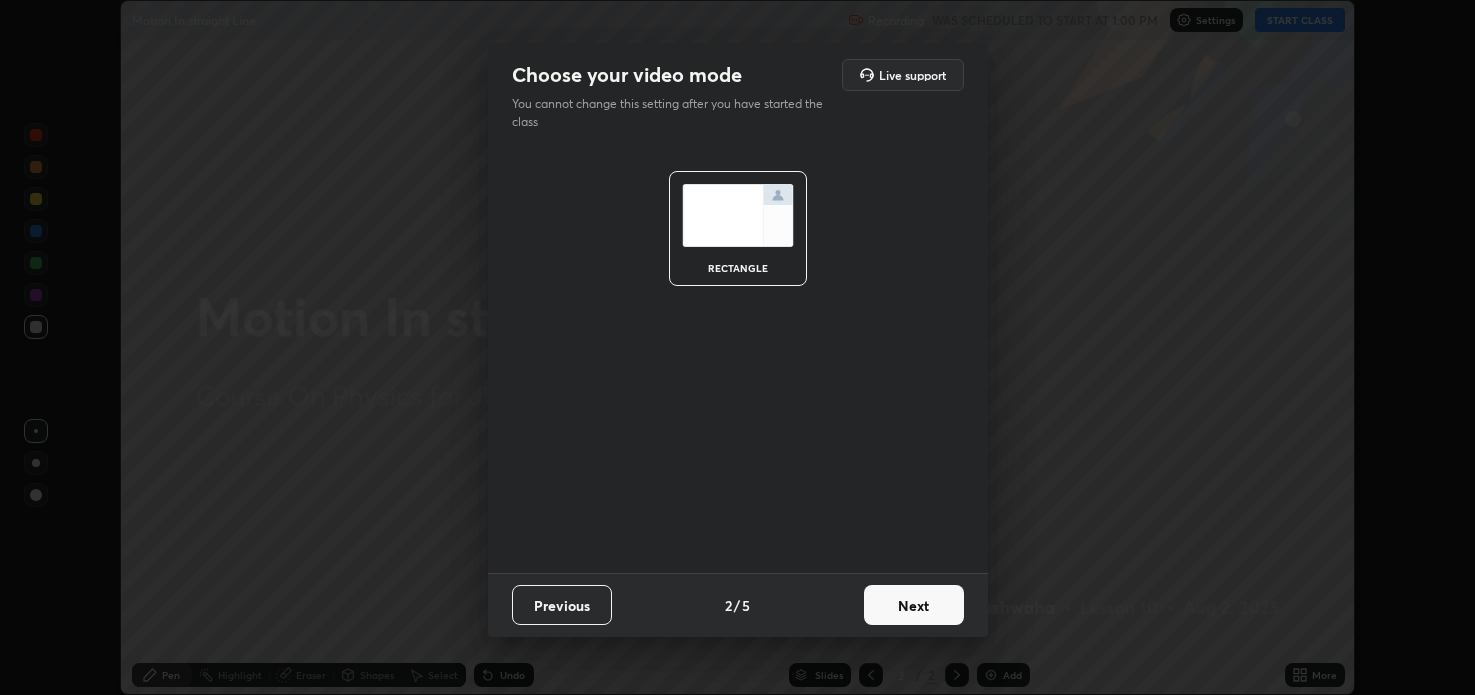 click on "Next" at bounding box center (914, 605) 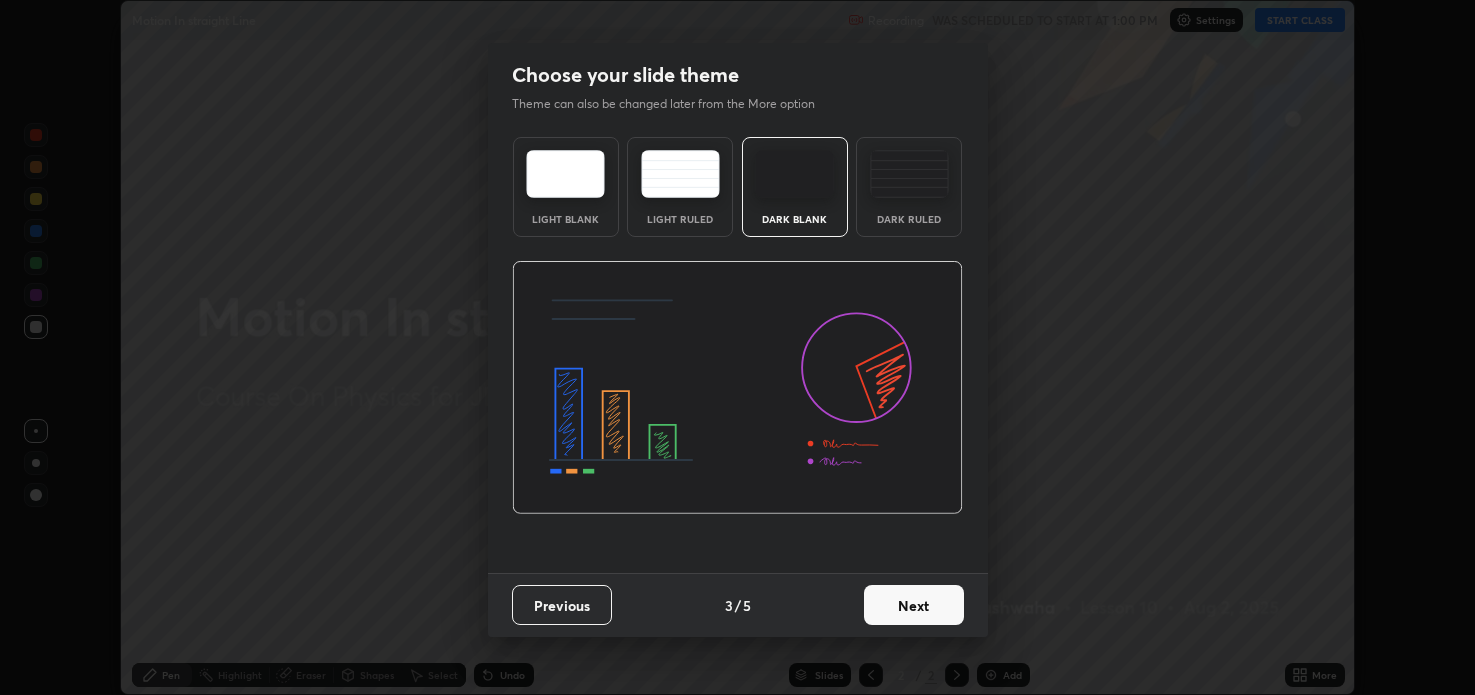 click on "Next" at bounding box center [914, 605] 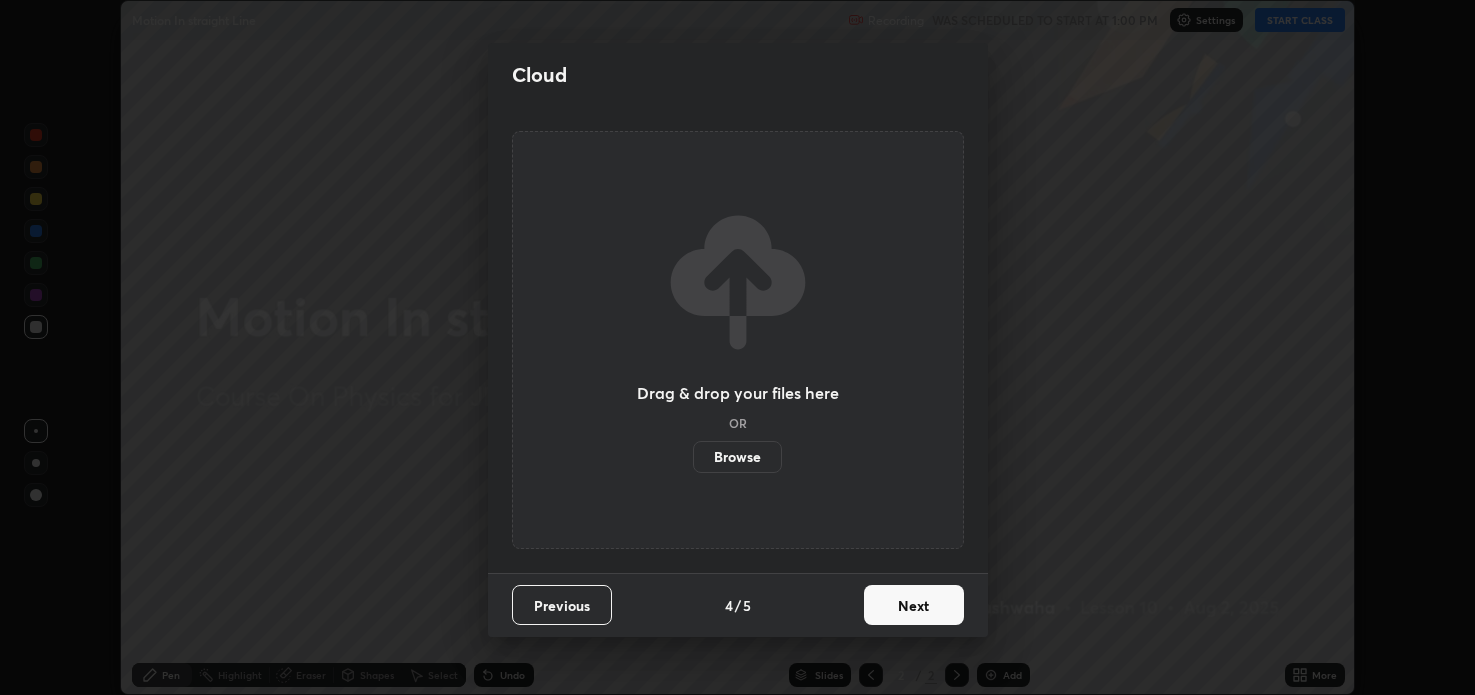 click on "Next" at bounding box center (914, 605) 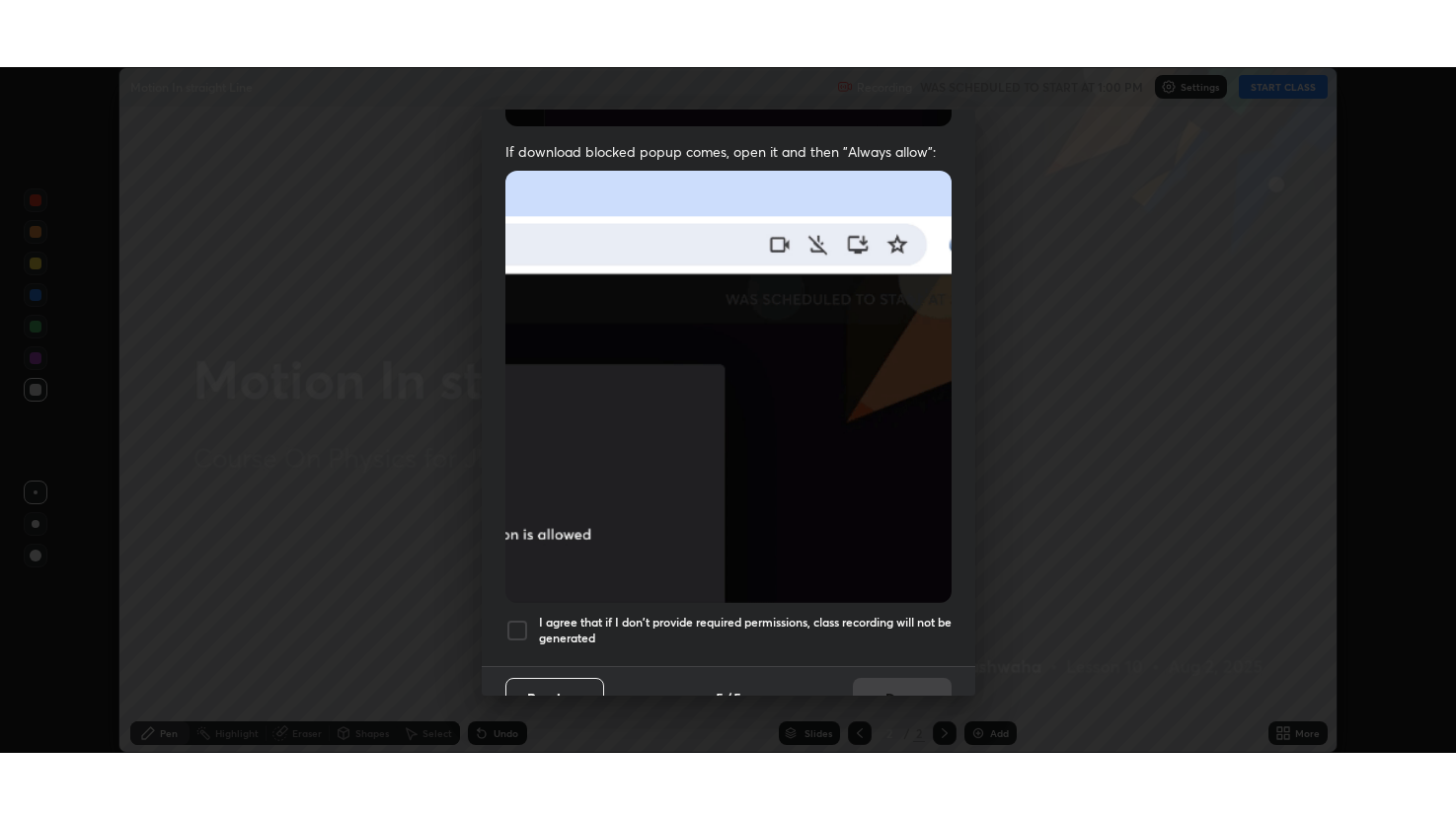 scroll, scrollTop: 400, scrollLeft: 0, axis: vertical 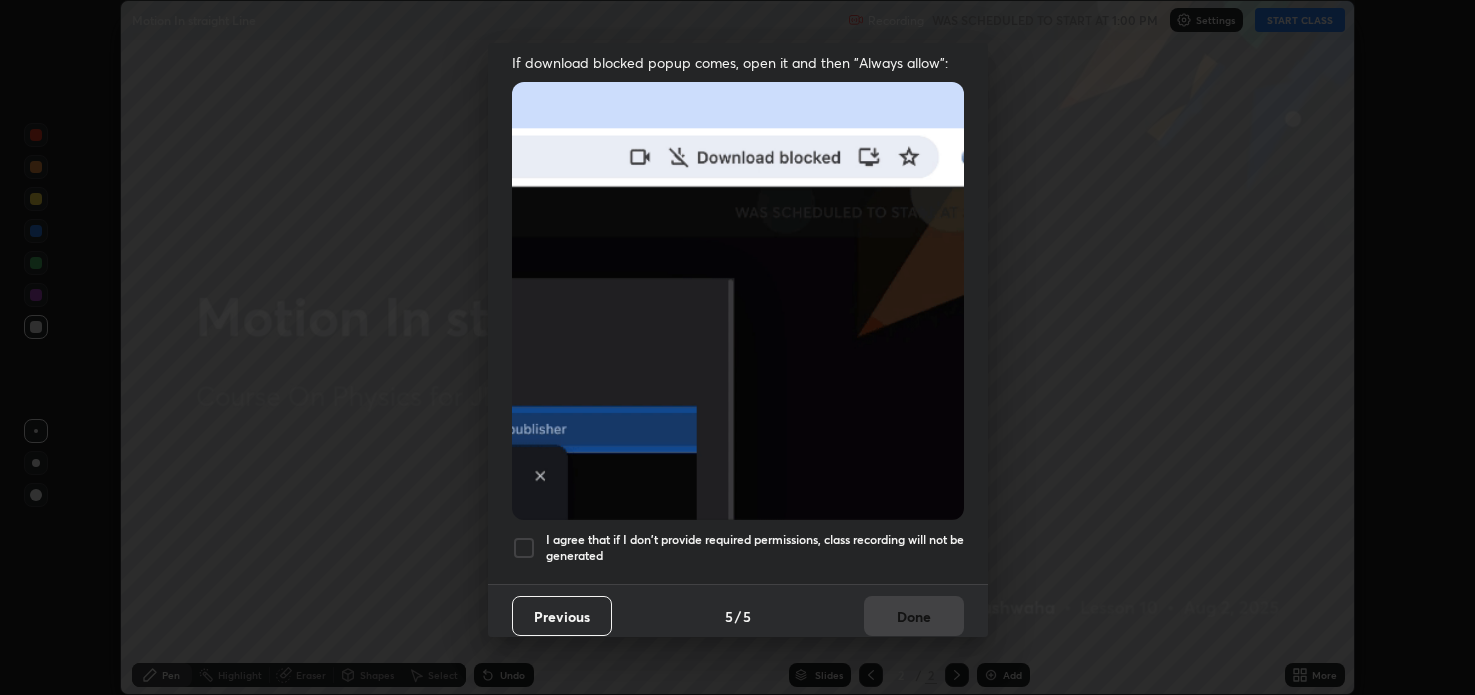 click at bounding box center [524, 548] 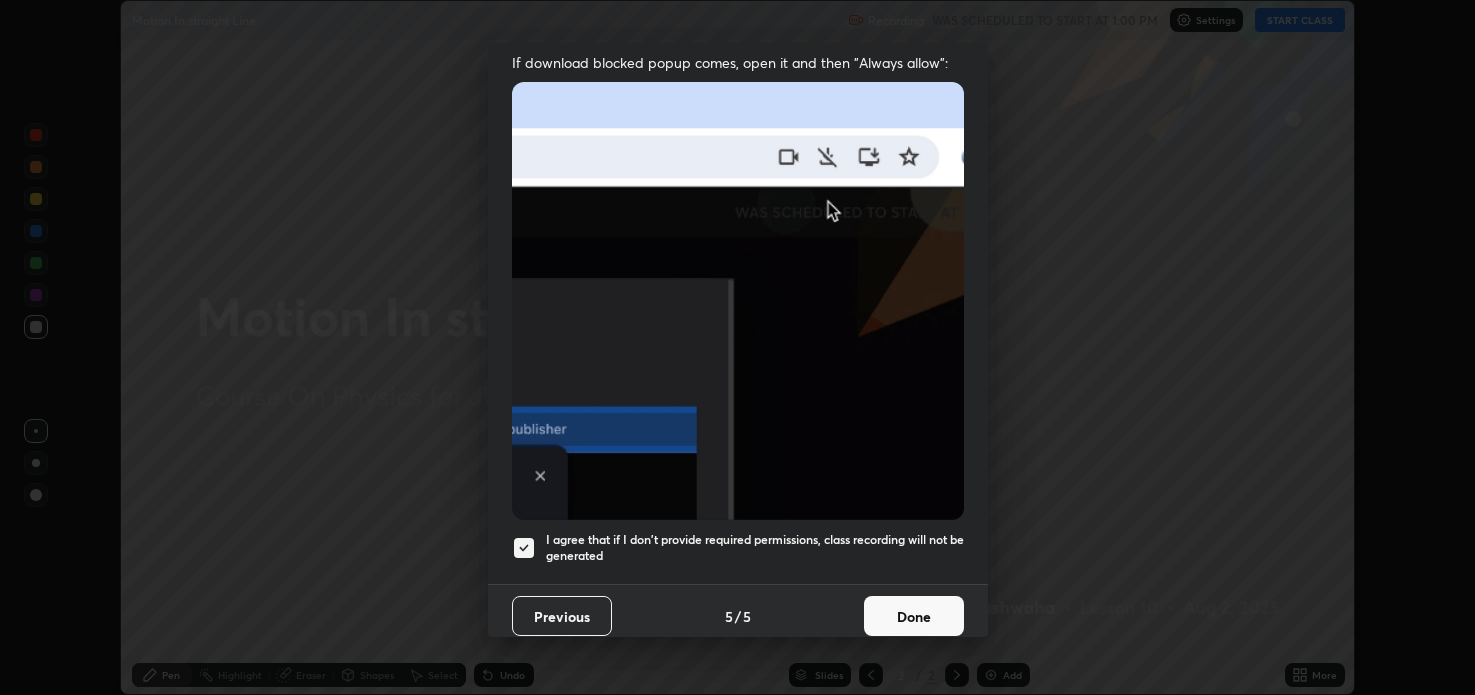 click on "Done" at bounding box center [914, 616] 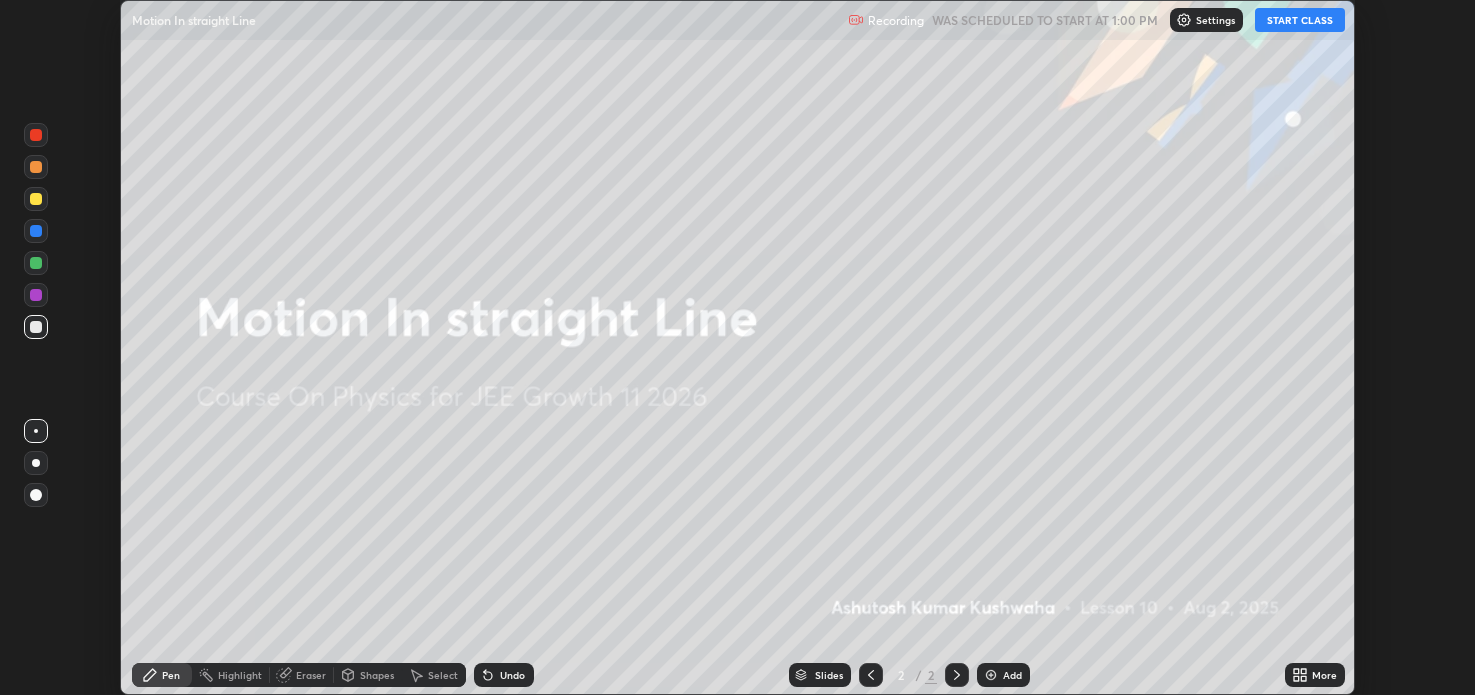 click on "More" at bounding box center [1324, 675] 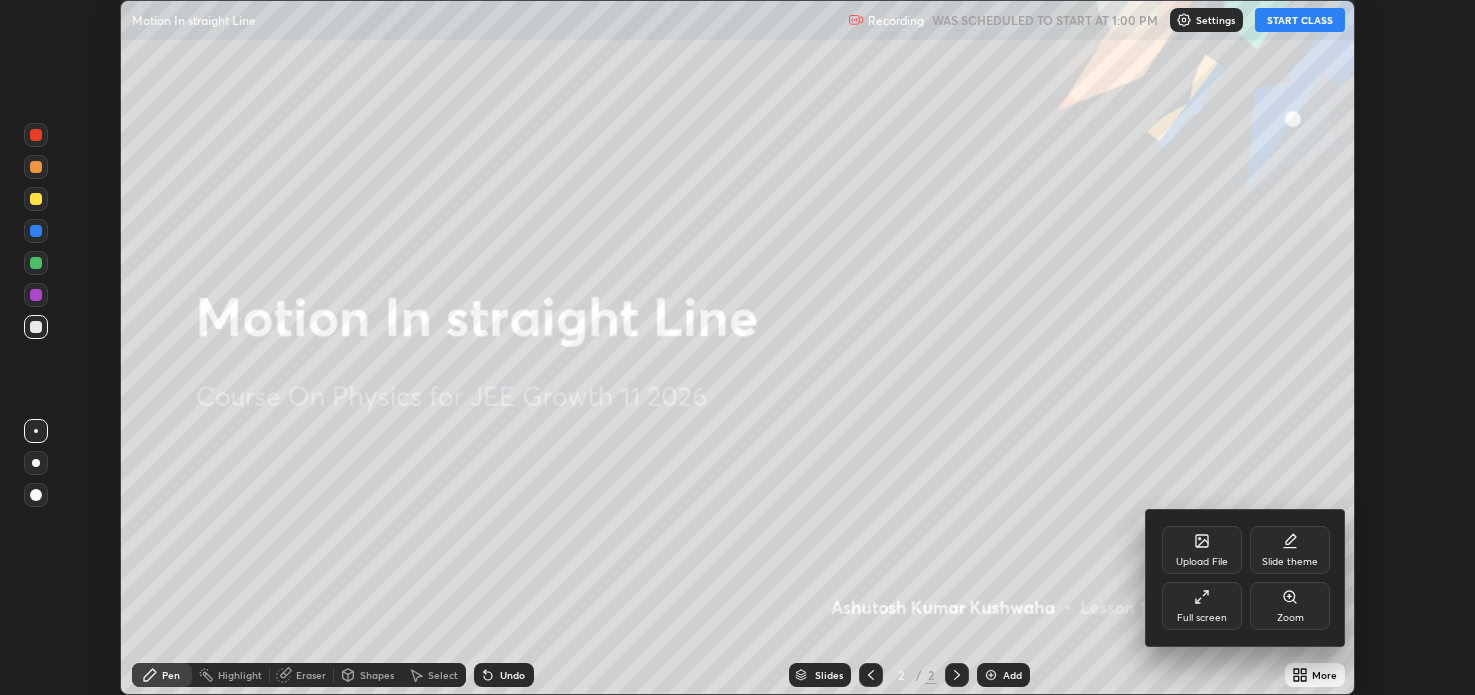 click on "Full screen" at bounding box center (1202, 618) 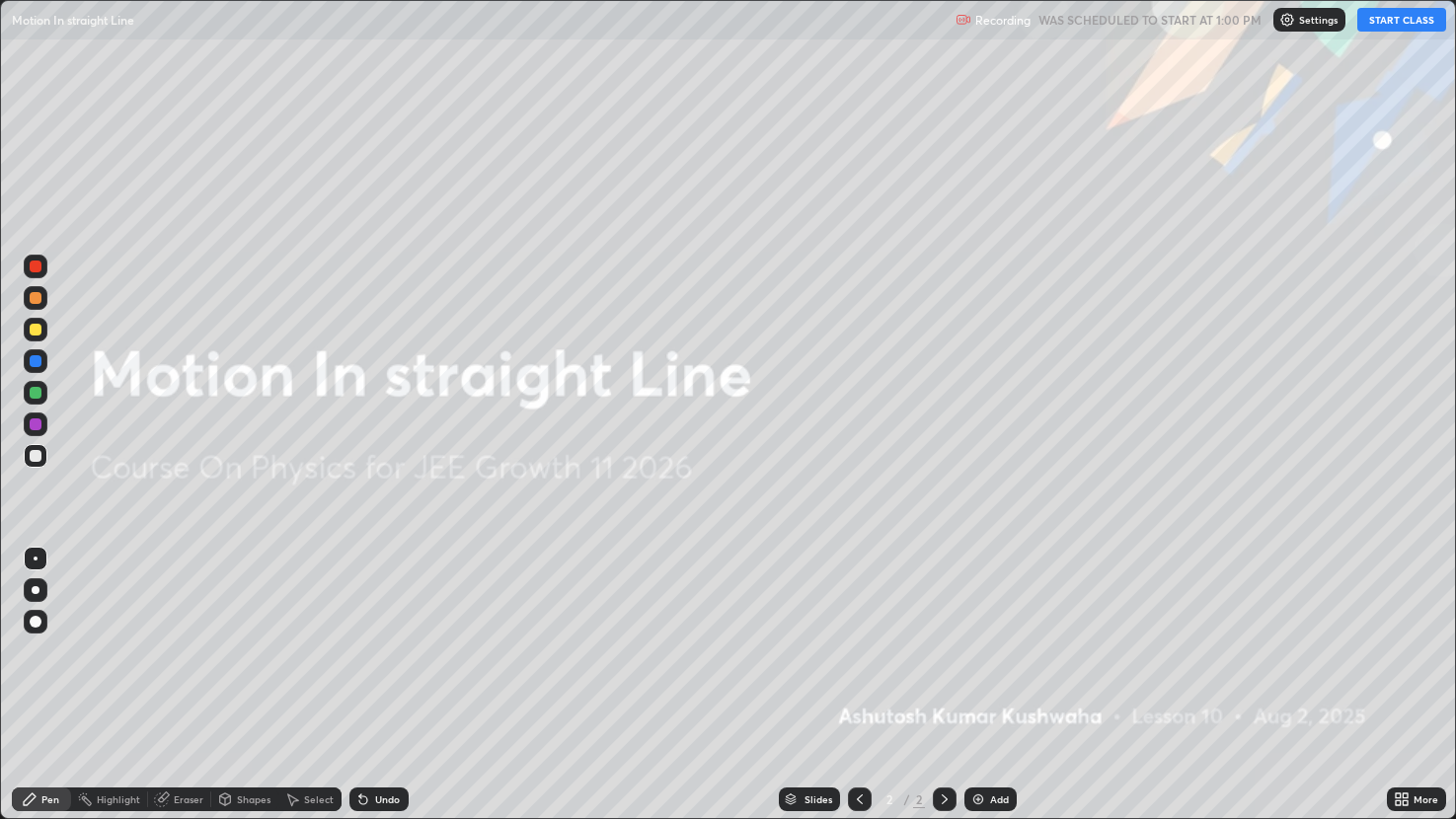 scroll, scrollTop: 97855, scrollLeft: 97255, axis: both 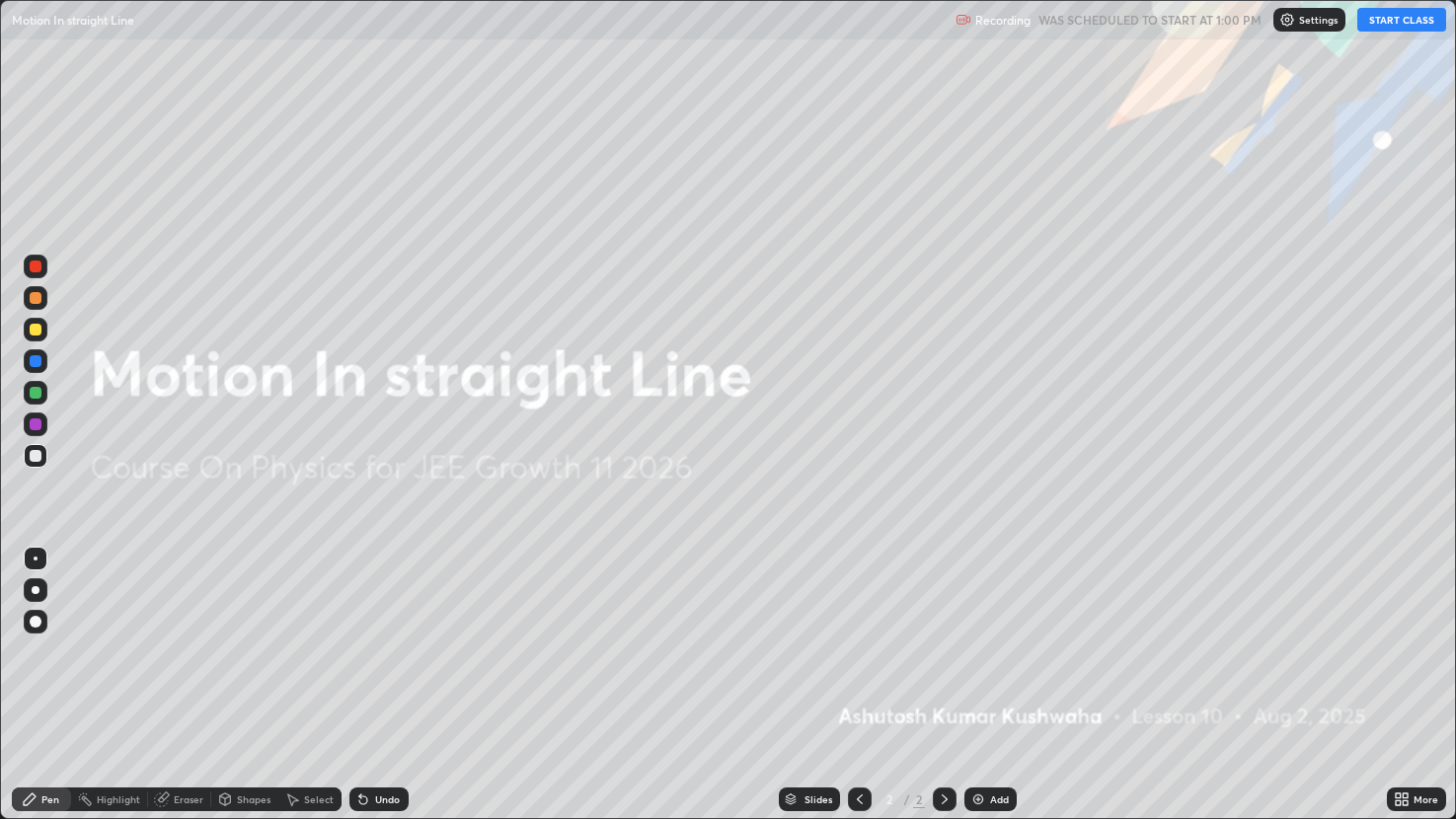 click at bounding box center (978, 799) 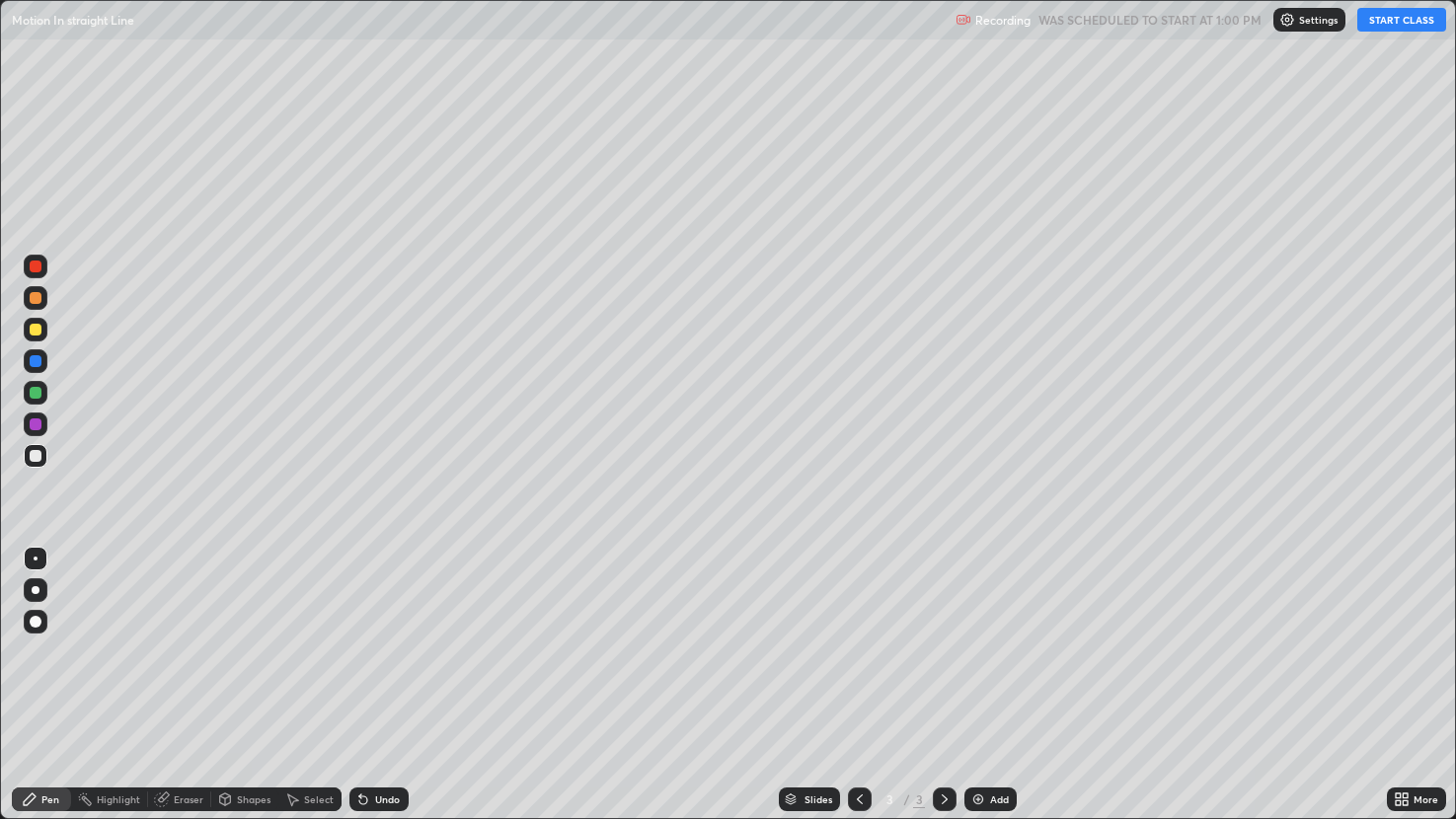 click on "START CLASS" at bounding box center (1402, 20) 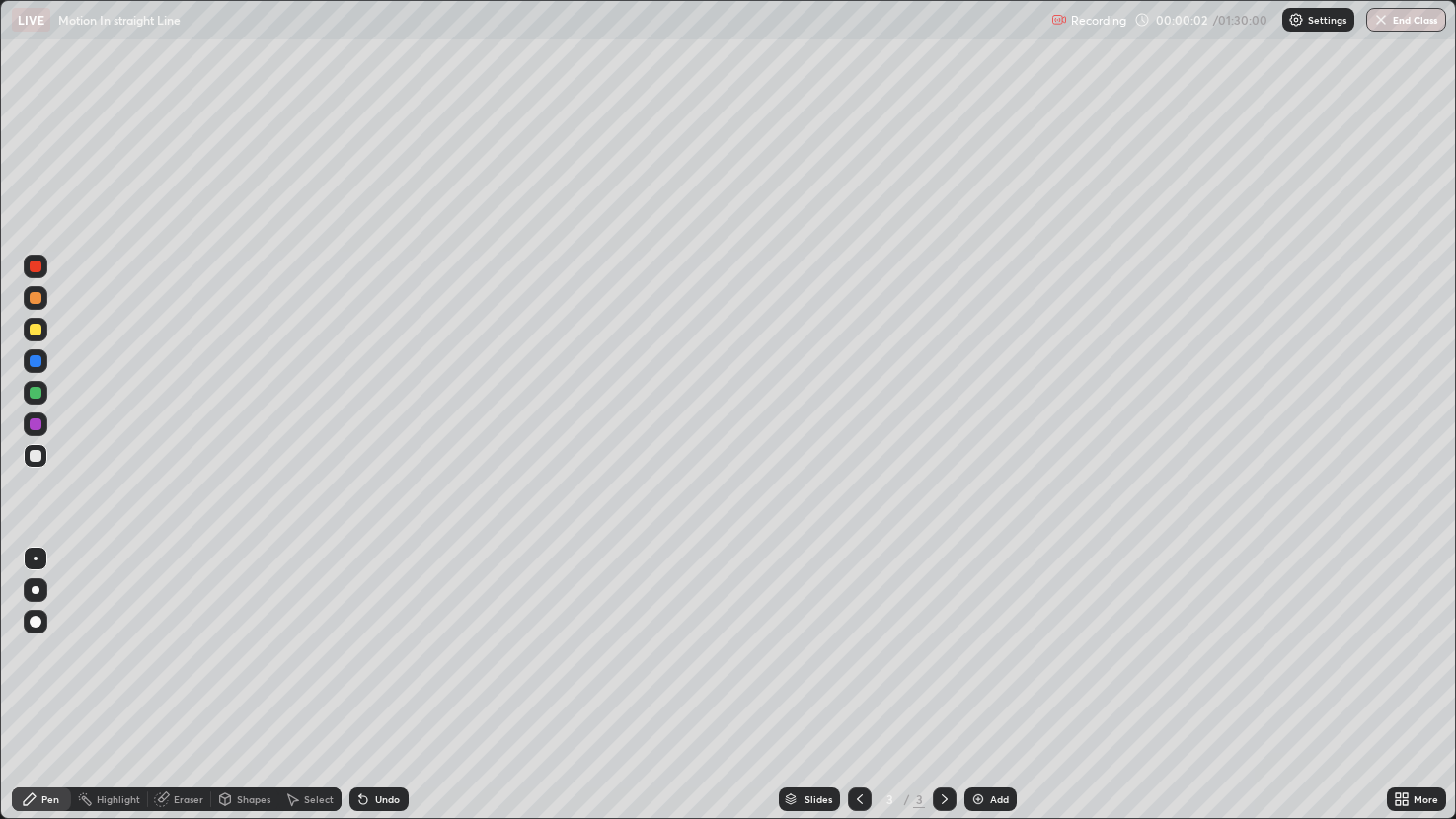 click at bounding box center [36, 456] 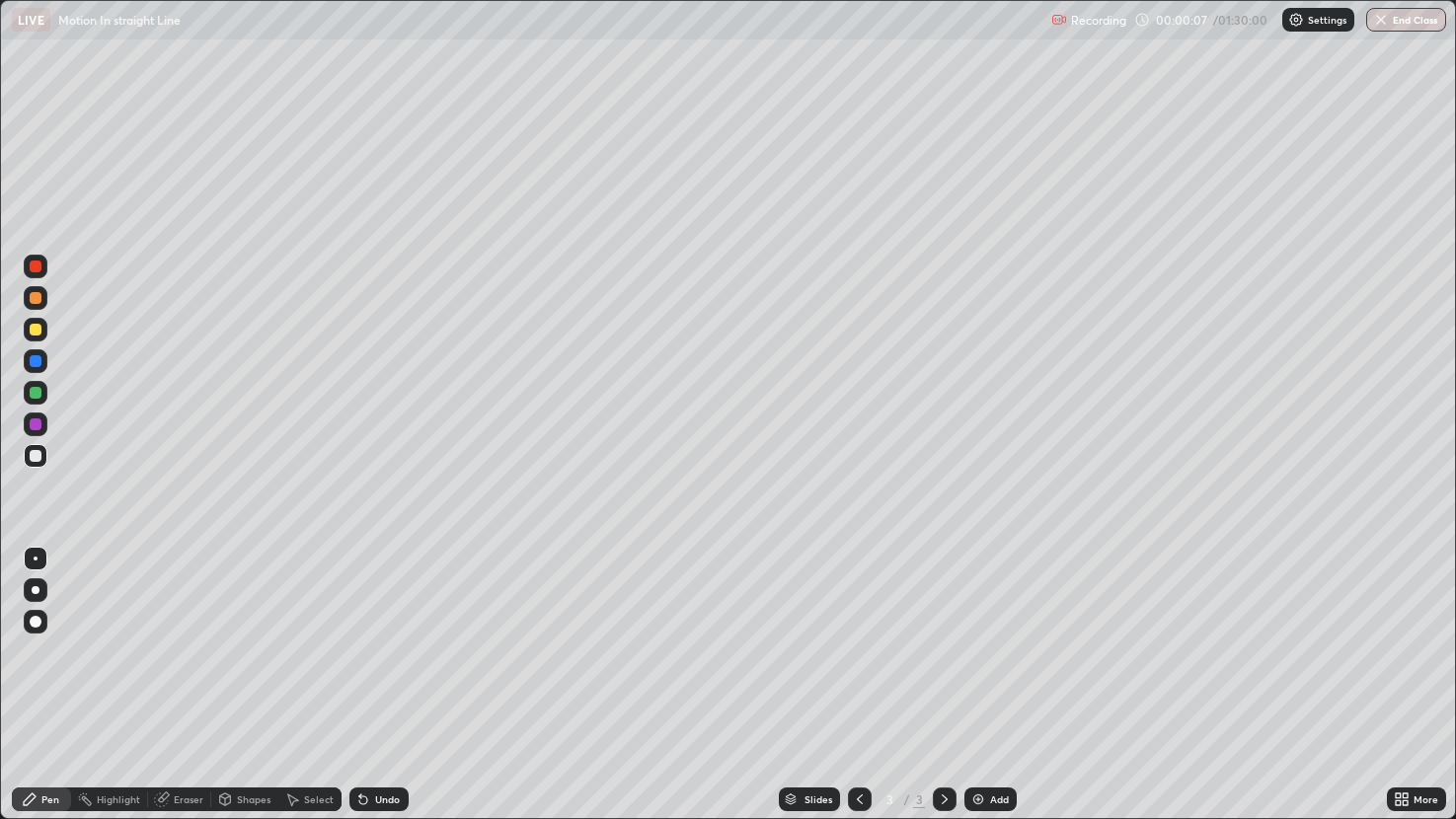 click on "Eraser" at bounding box center (189, 799) 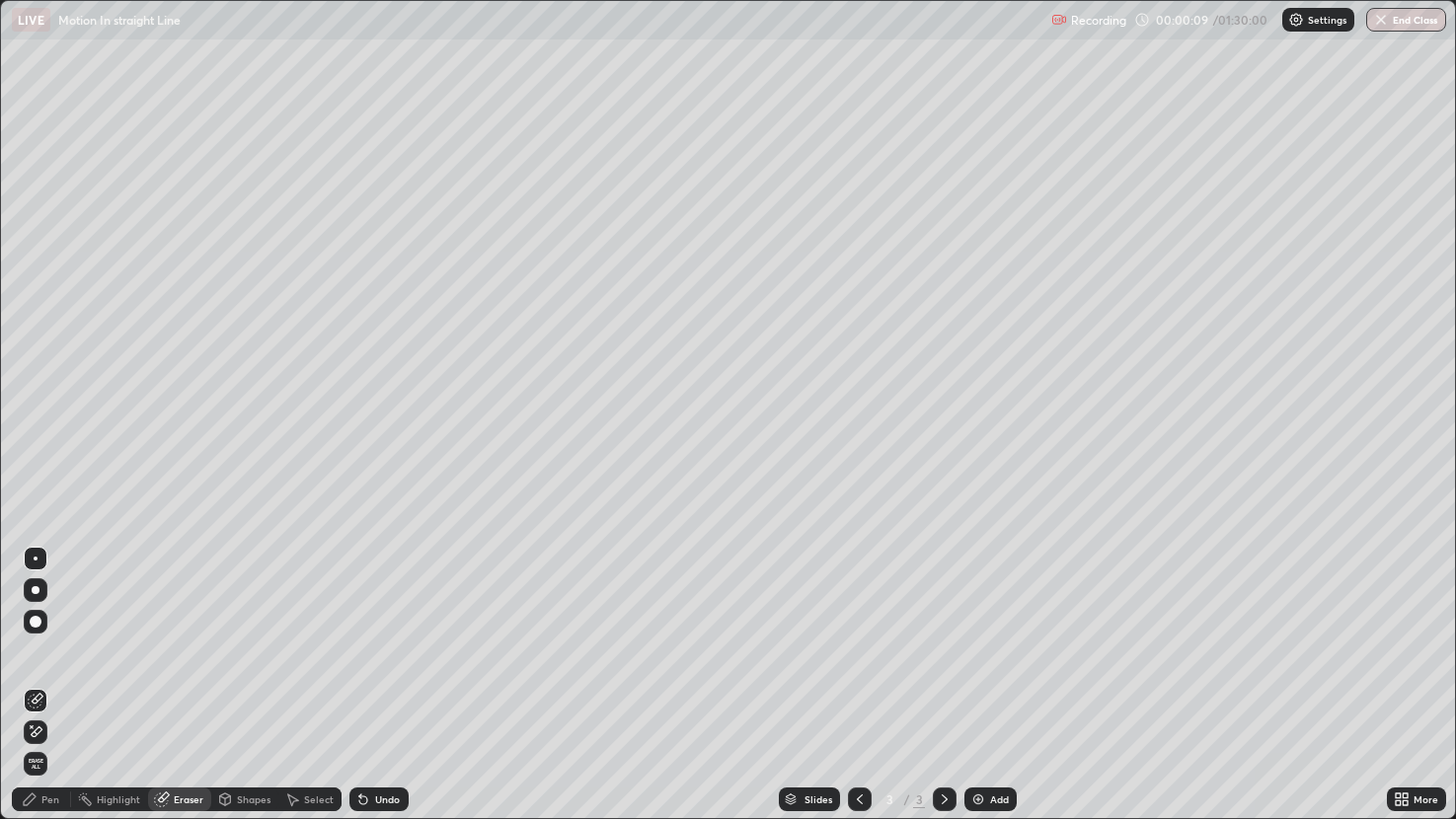 click on "Pen" at bounding box center (50, 799) 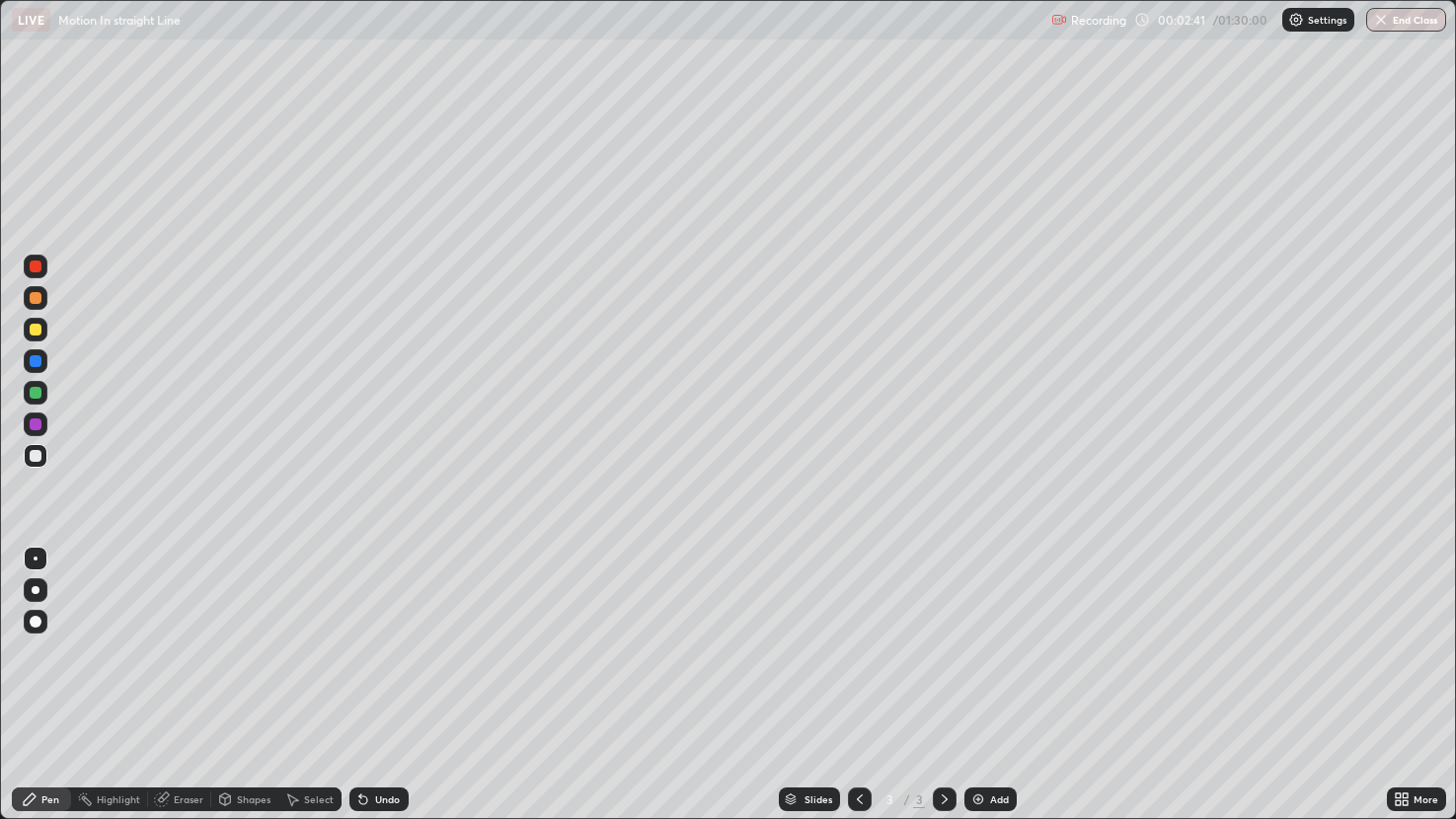 click at bounding box center [36, 456] 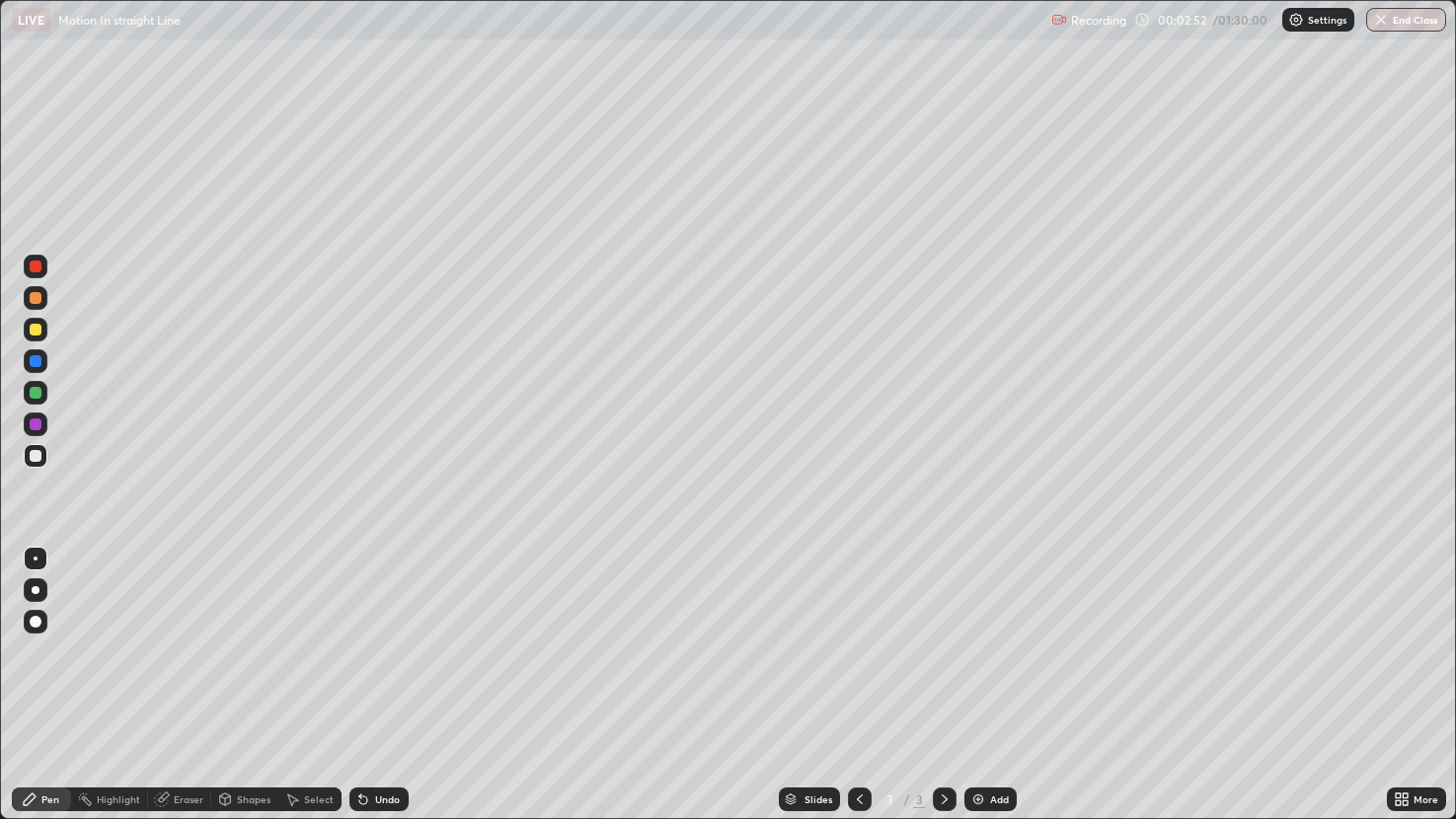 click at bounding box center [36, 330] 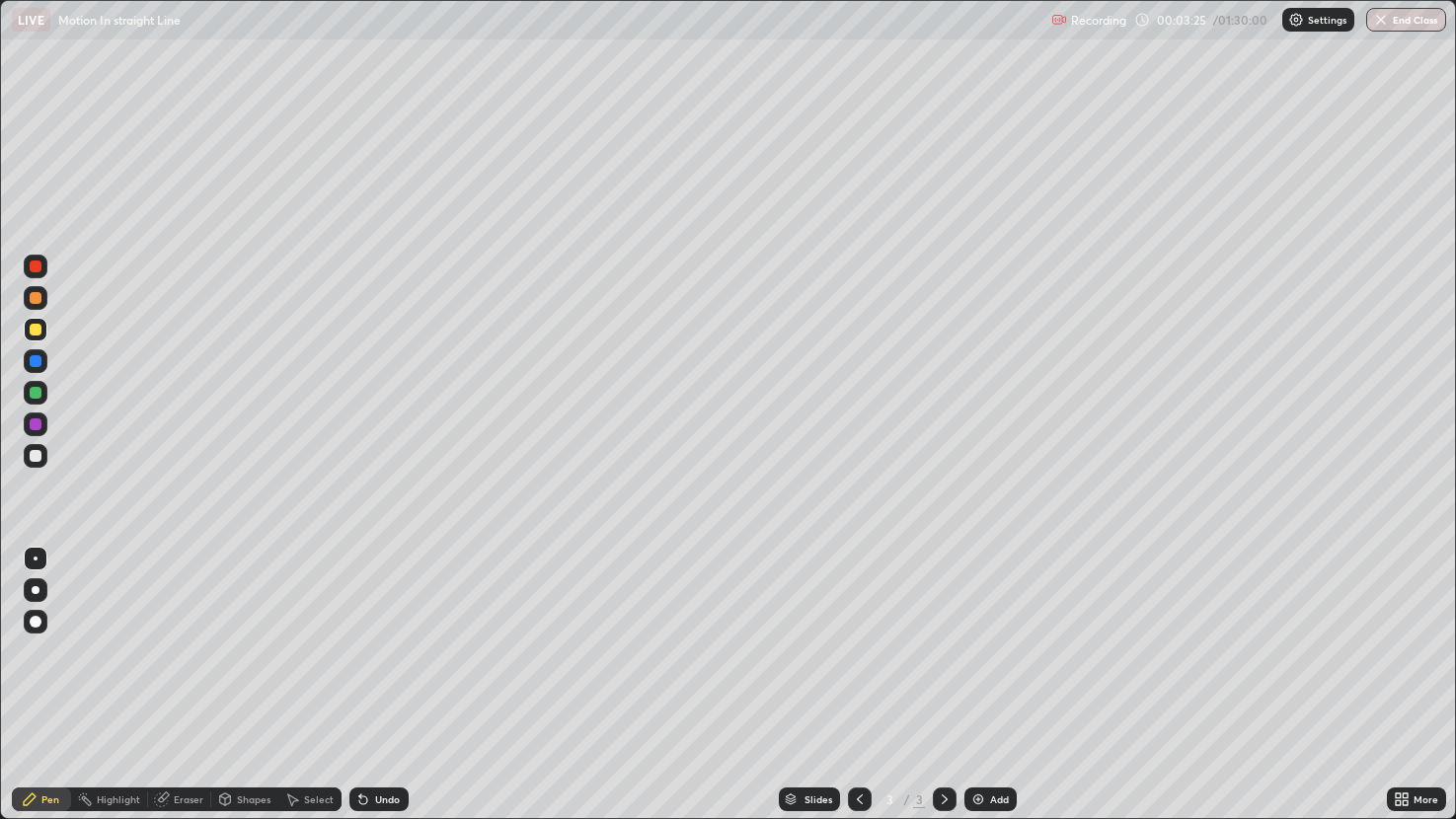 click at bounding box center [36, 590] 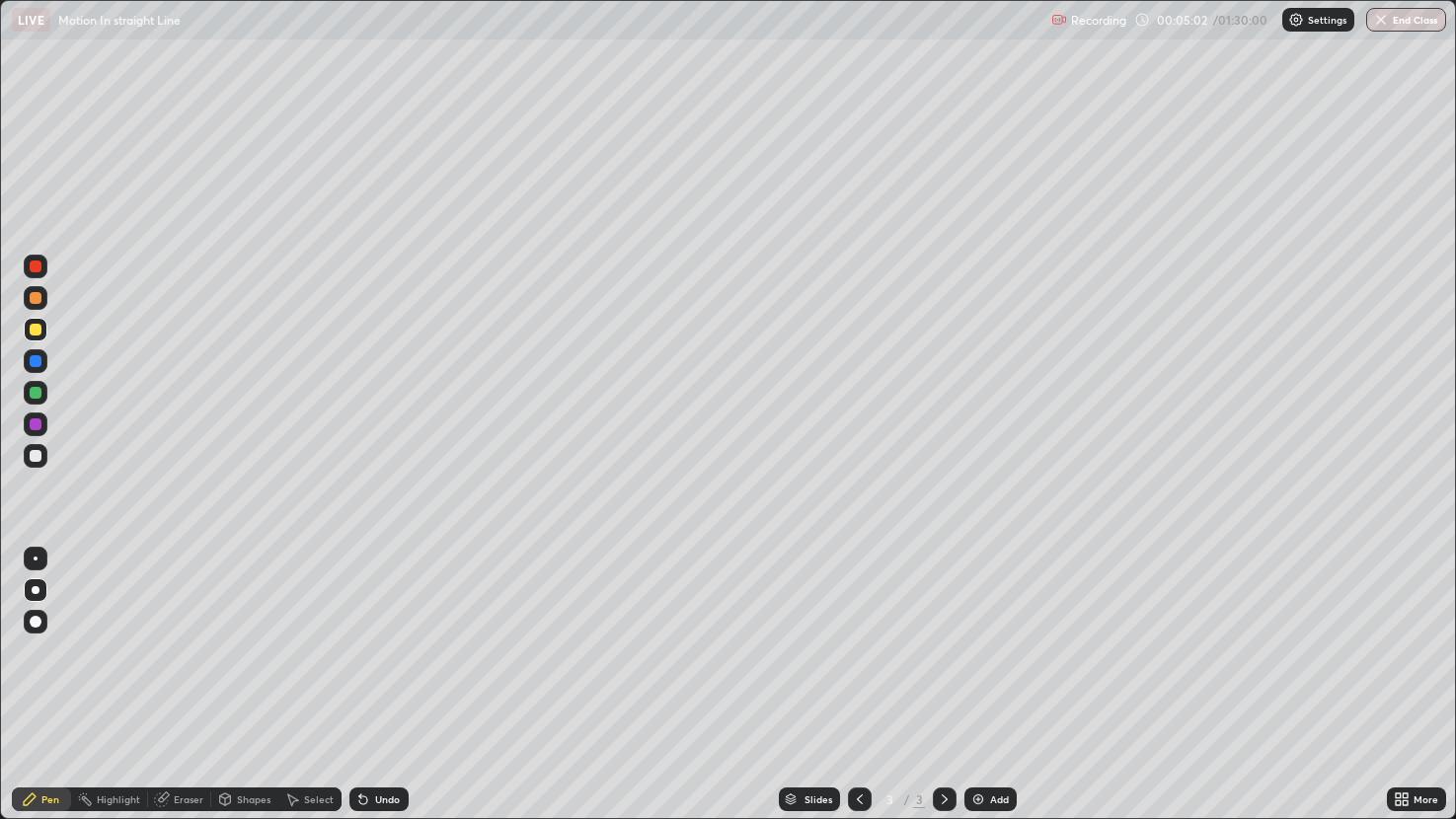 click at bounding box center [36, 456] 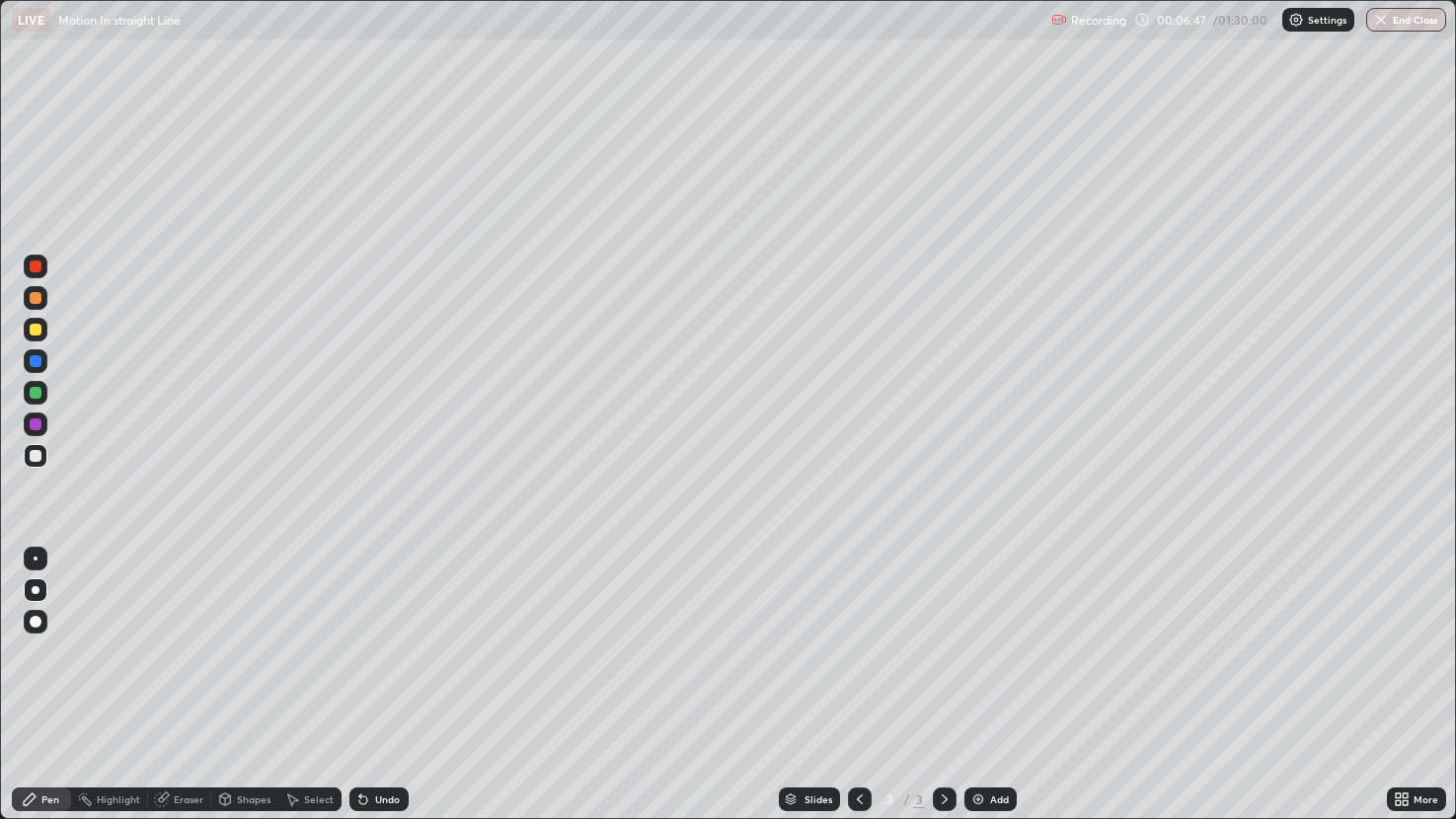 click at bounding box center [36, 298] 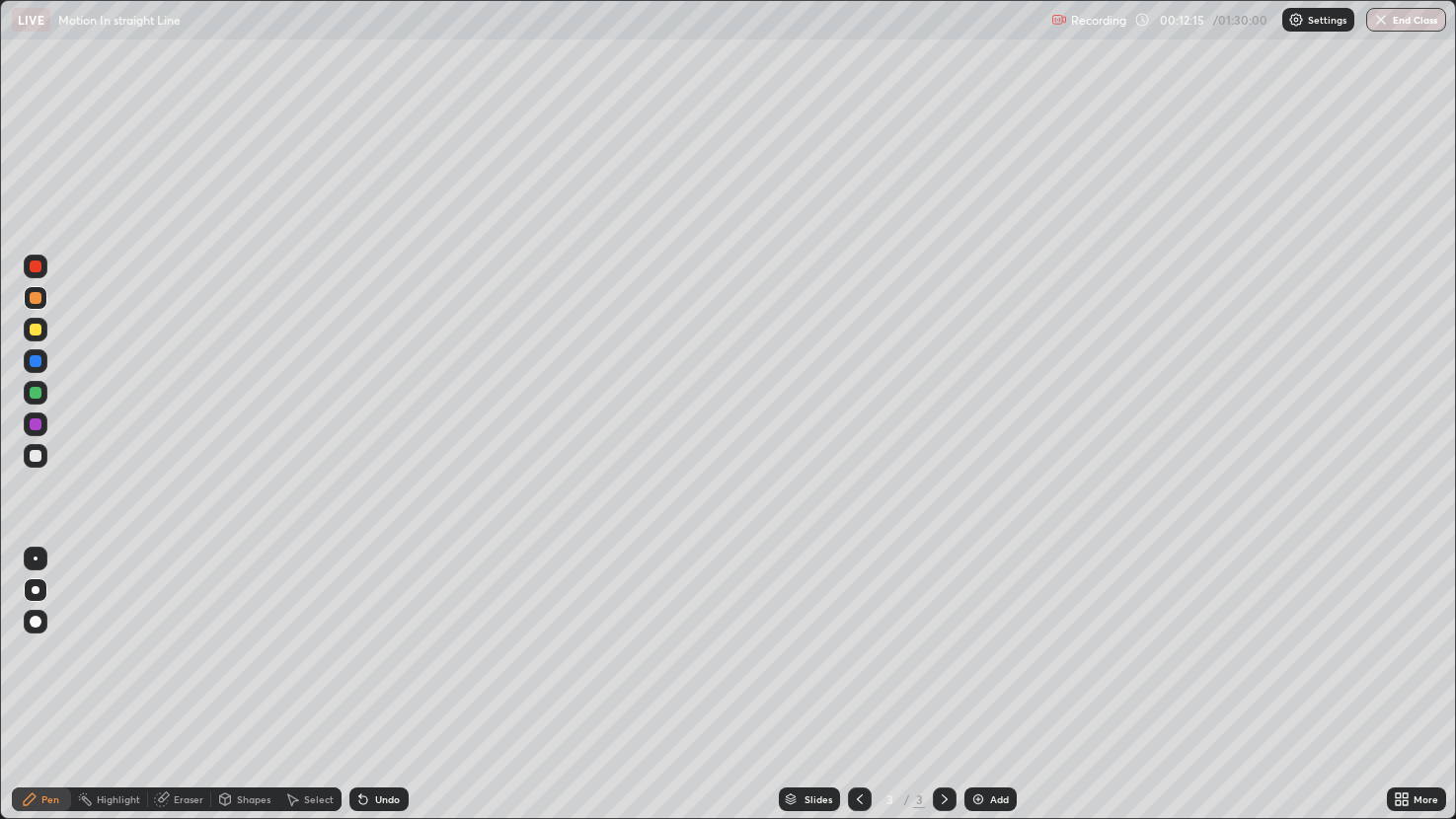 click at bounding box center [978, 799] 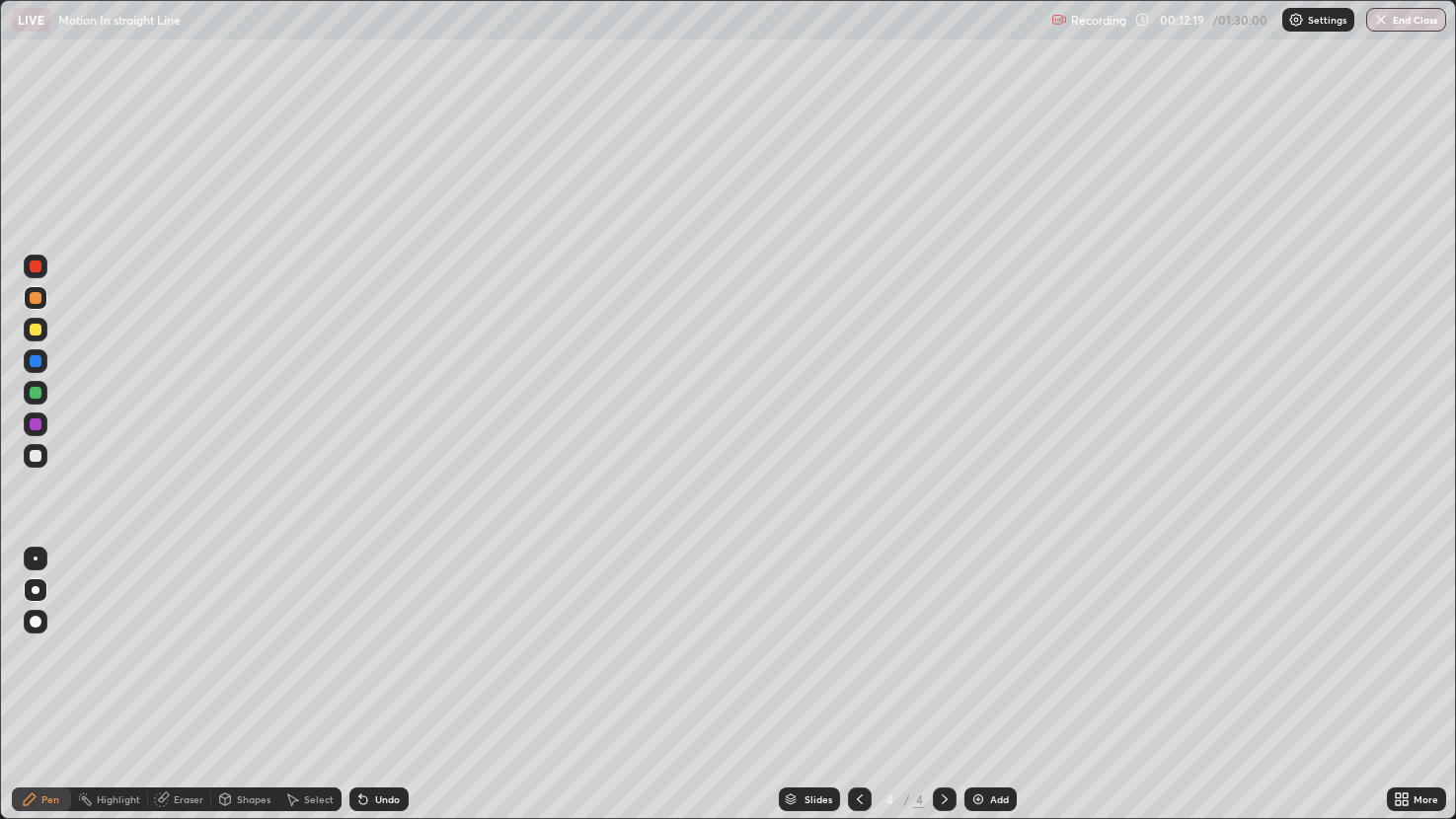 click at bounding box center [36, 456] 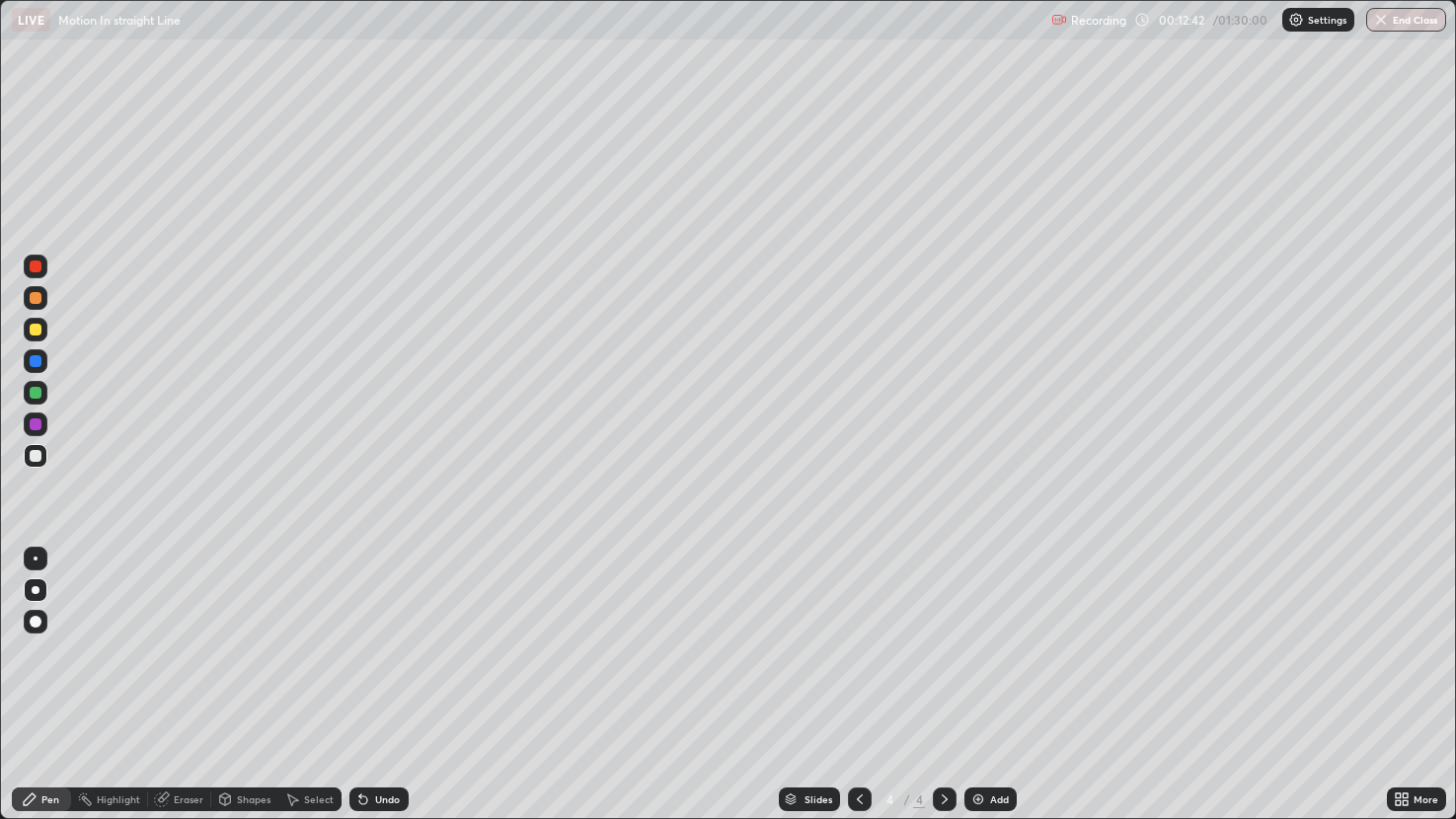 click on "Eraser" at bounding box center (189, 799) 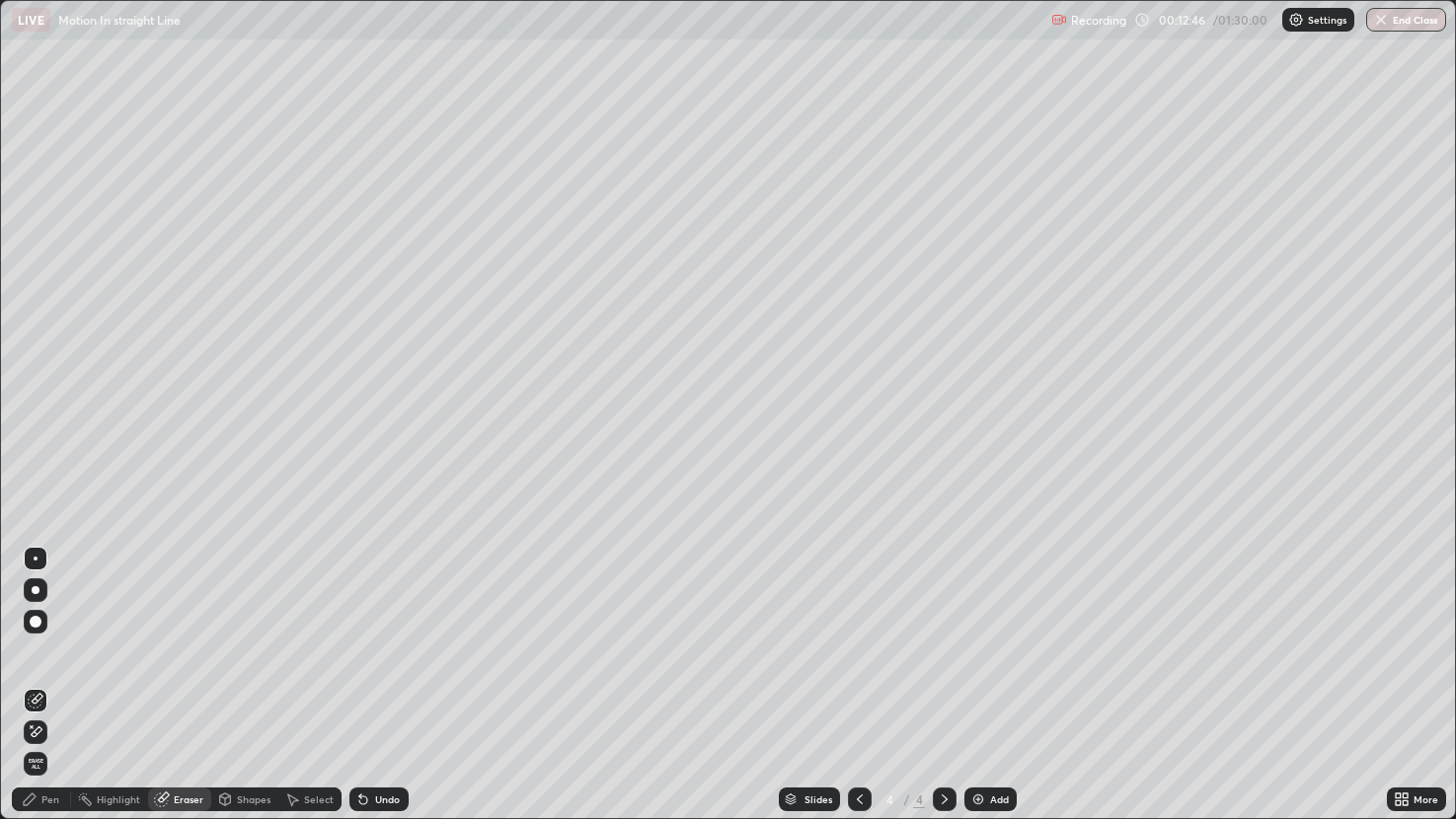 click at bounding box center [36, 590] 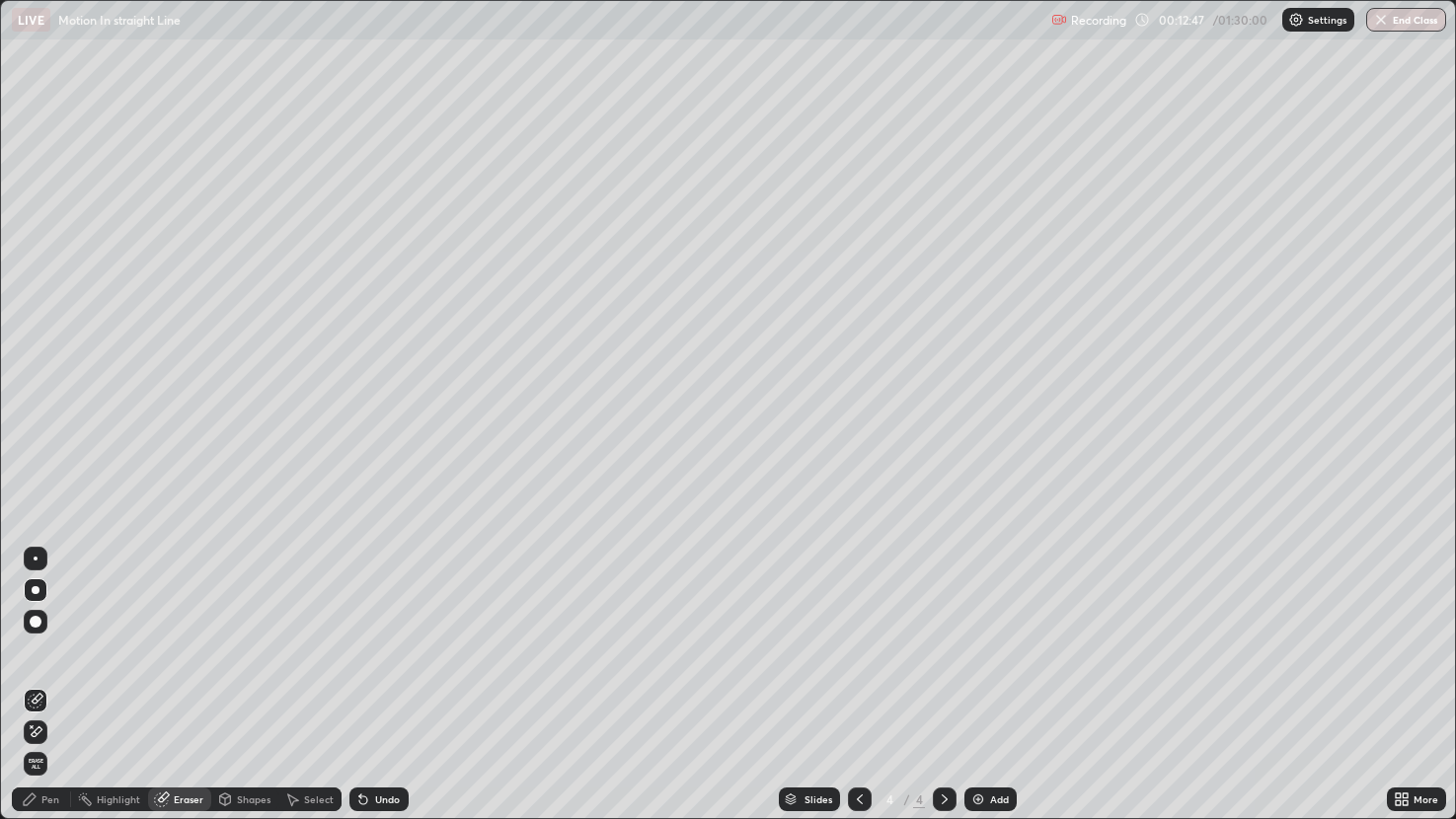 click on "Pen" at bounding box center (50, 799) 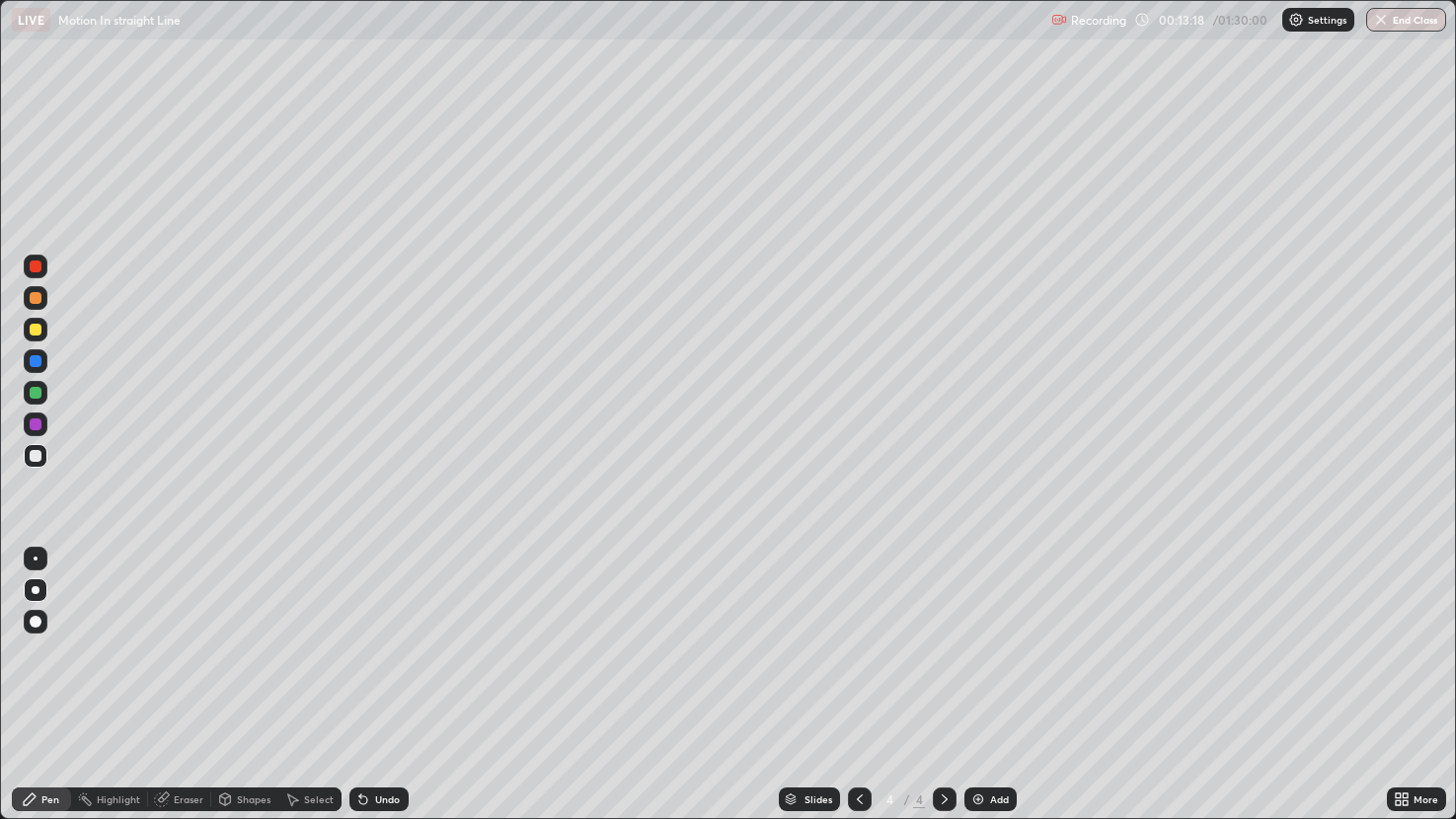 click at bounding box center [36, 456] 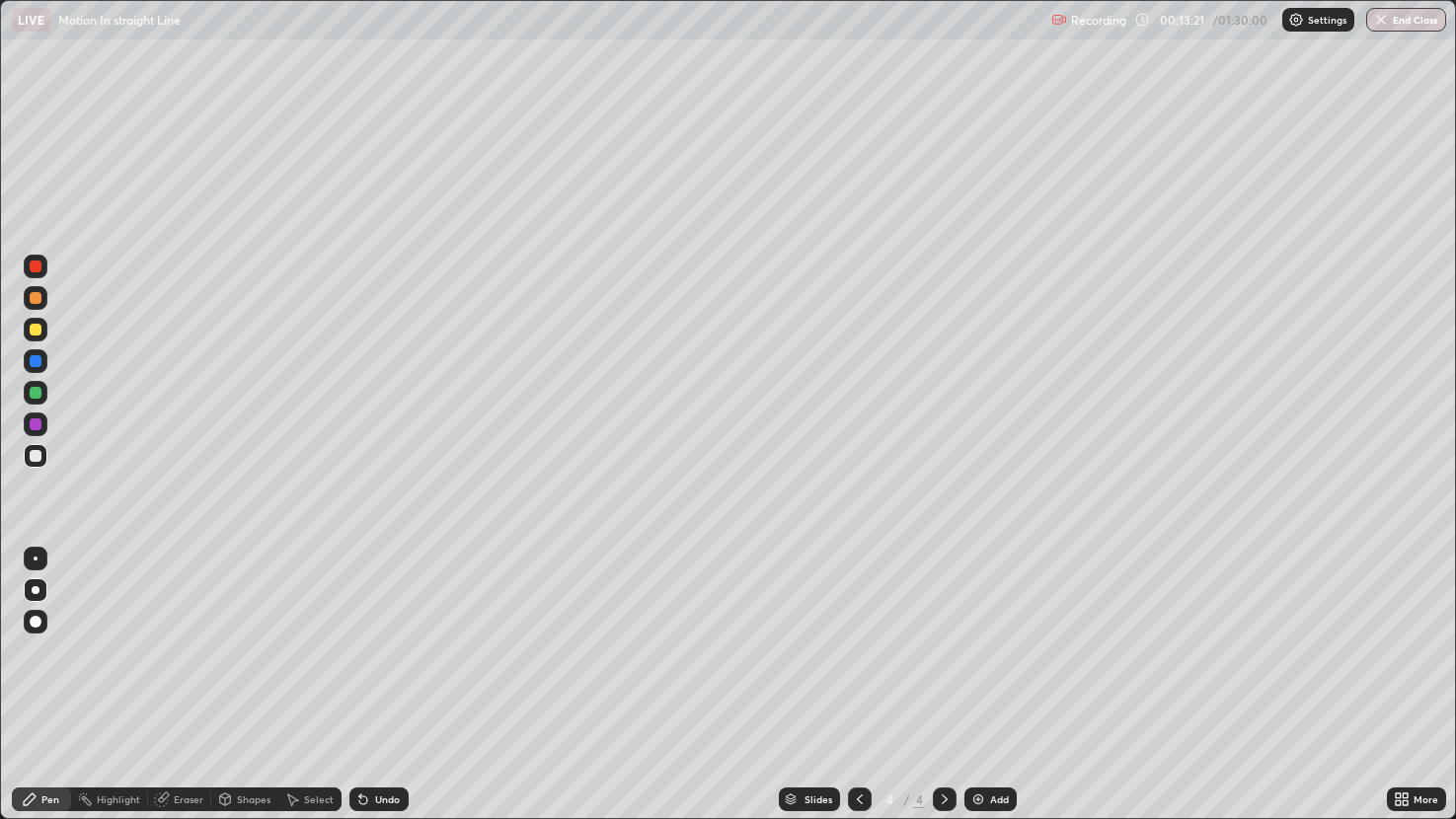 click at bounding box center (36, 330) 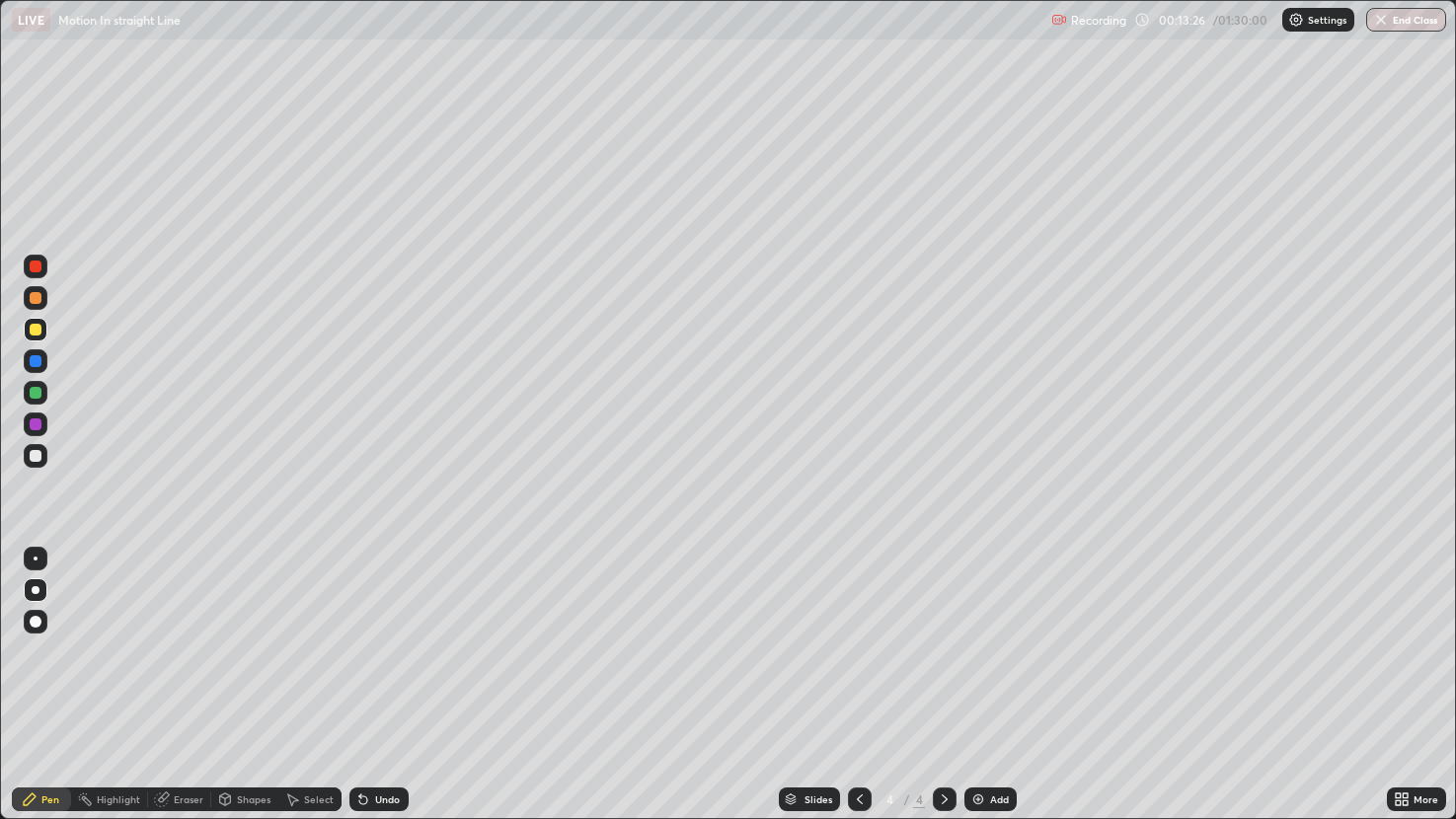 click on "Shapes" at bounding box center (254, 799) 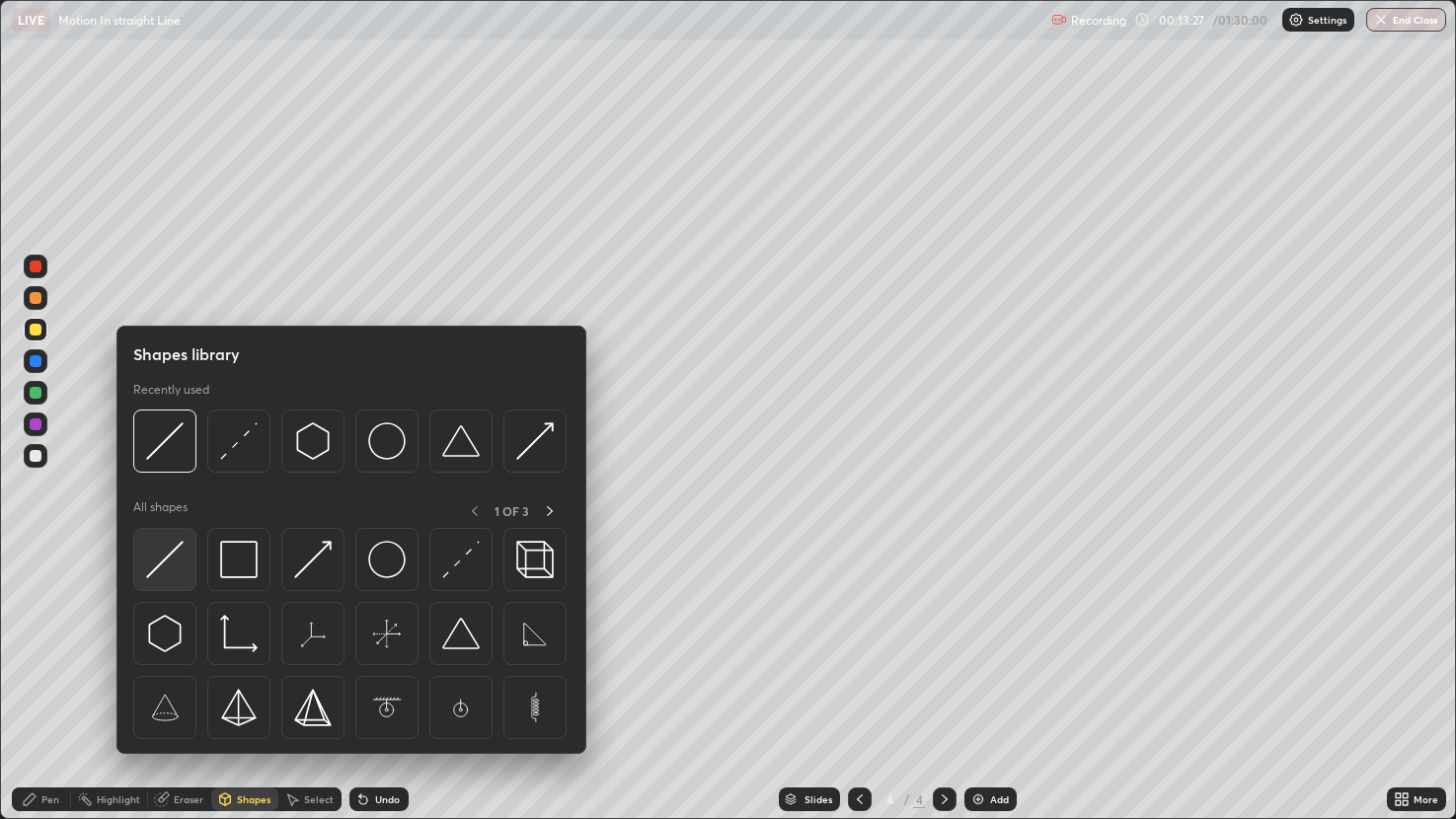 click at bounding box center [165, 559] 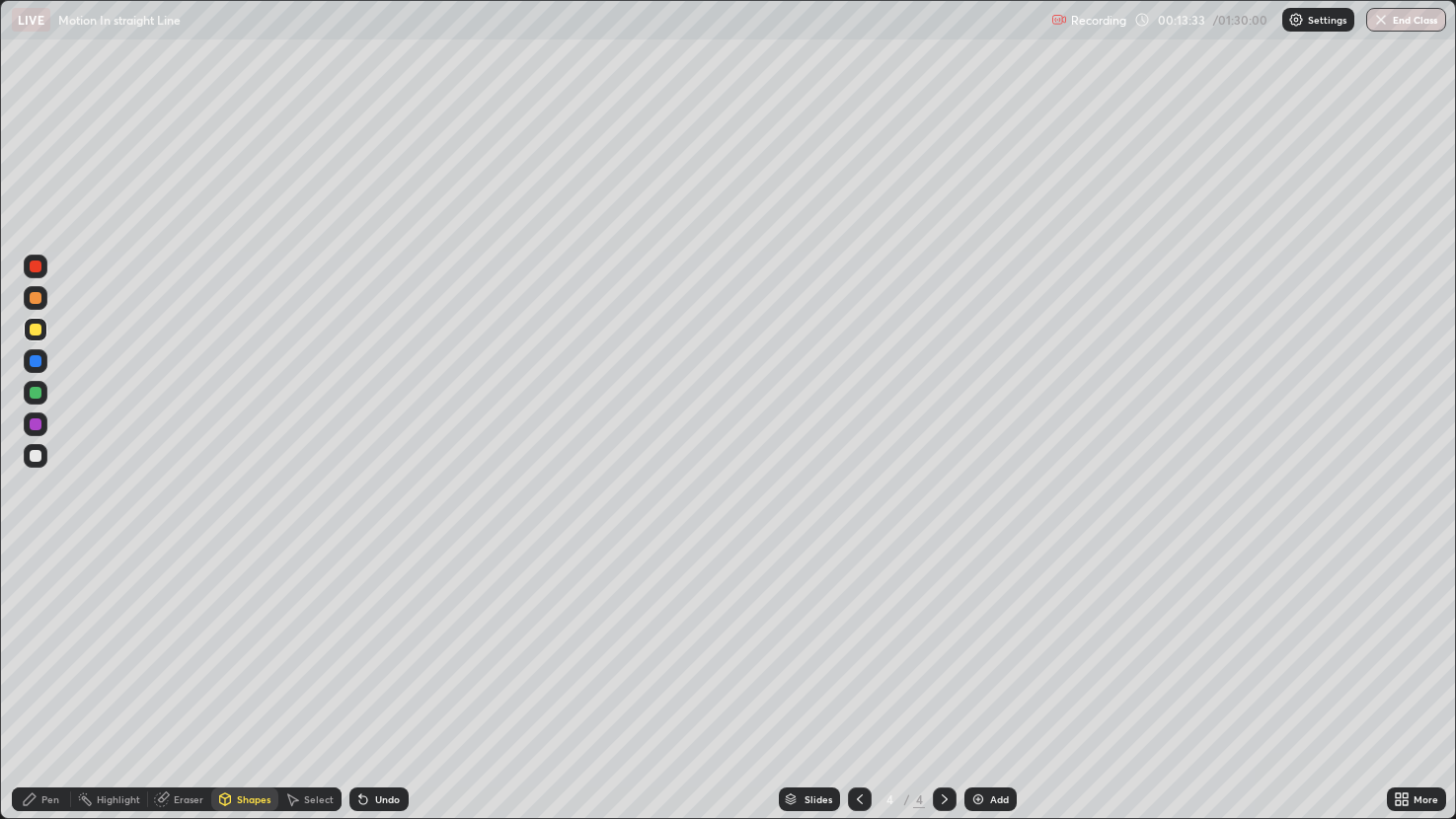 click on "Pen" at bounding box center (50, 799) 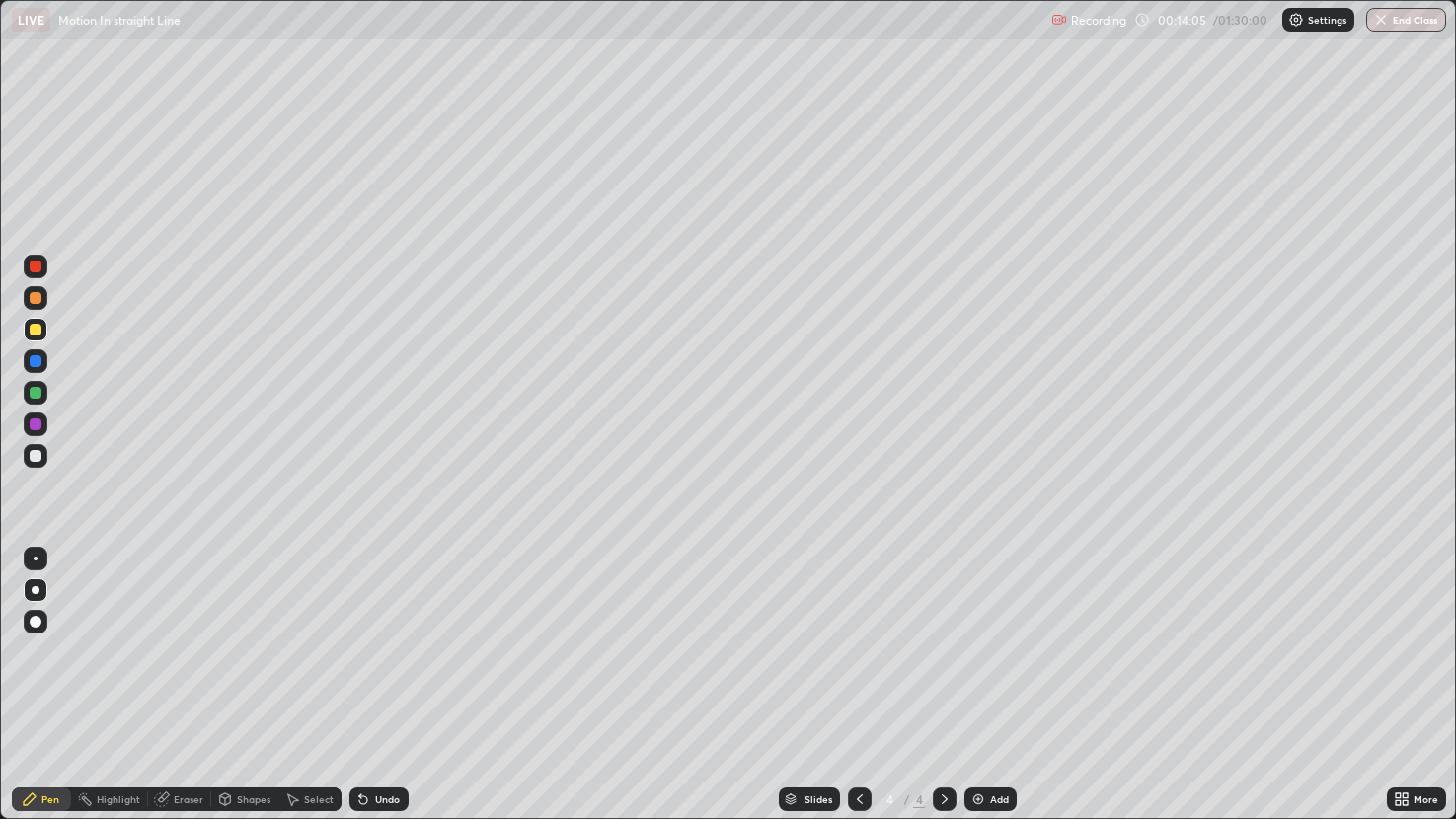 click at bounding box center [860, 799] 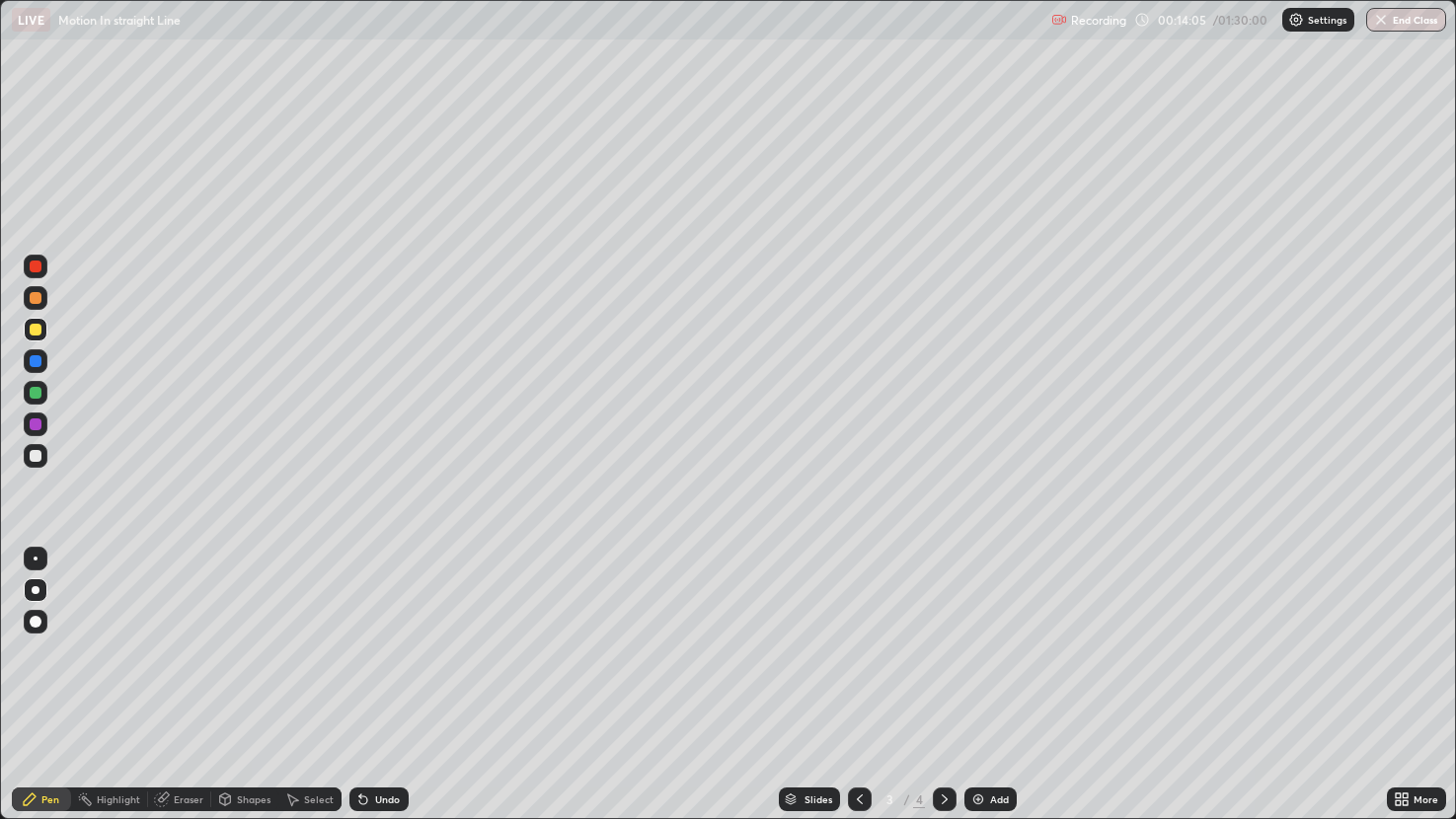 click 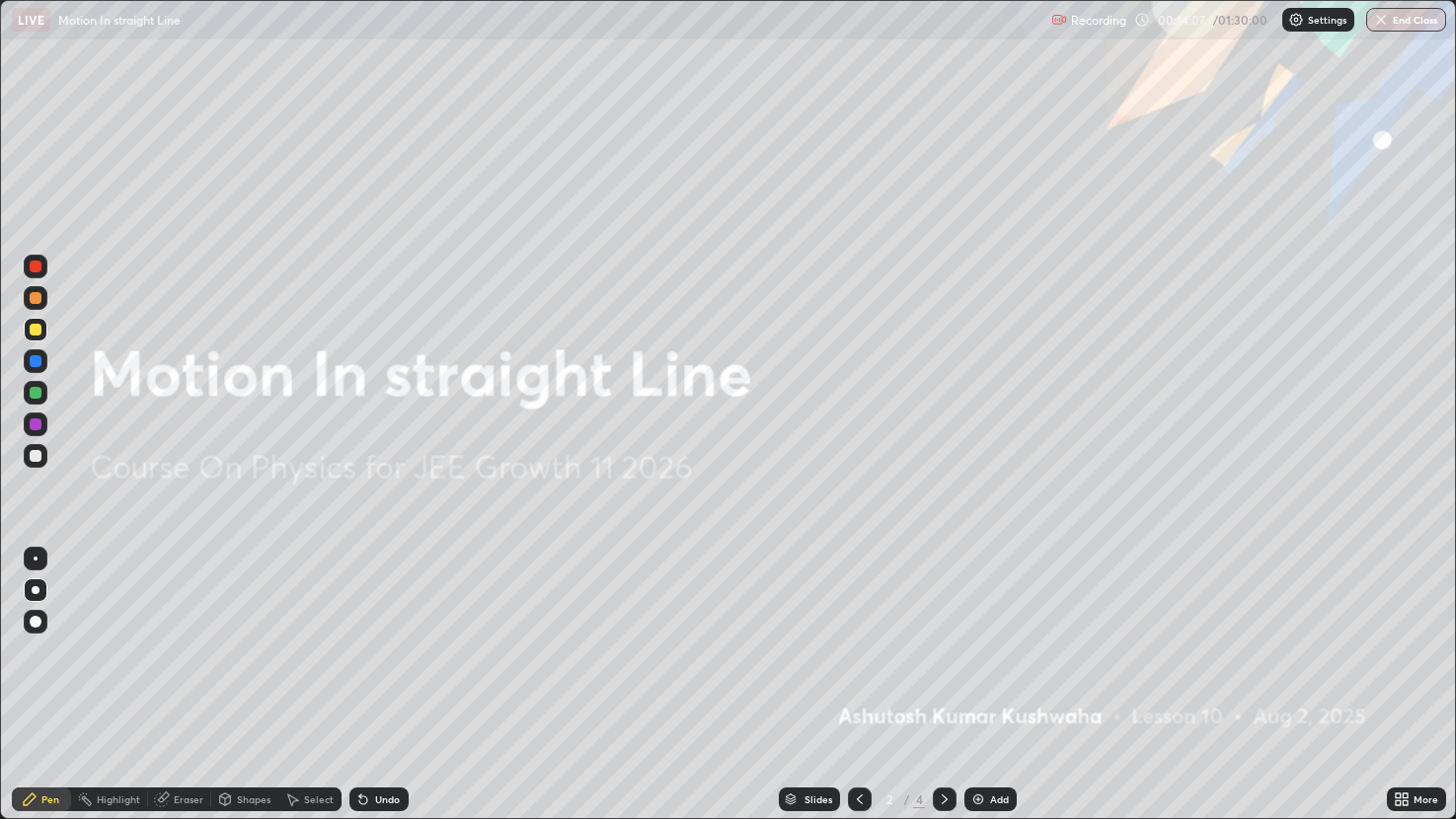 click 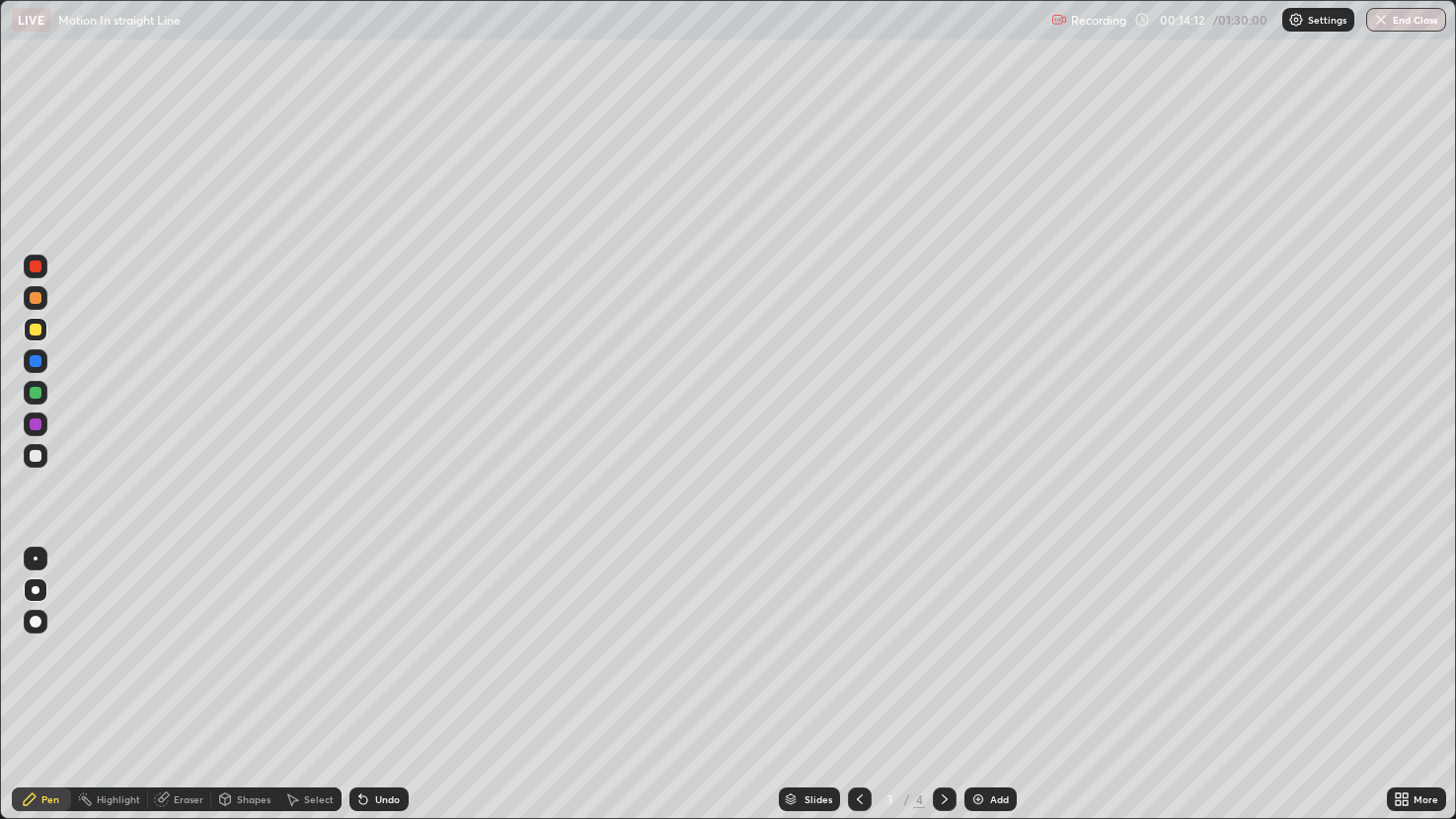 click 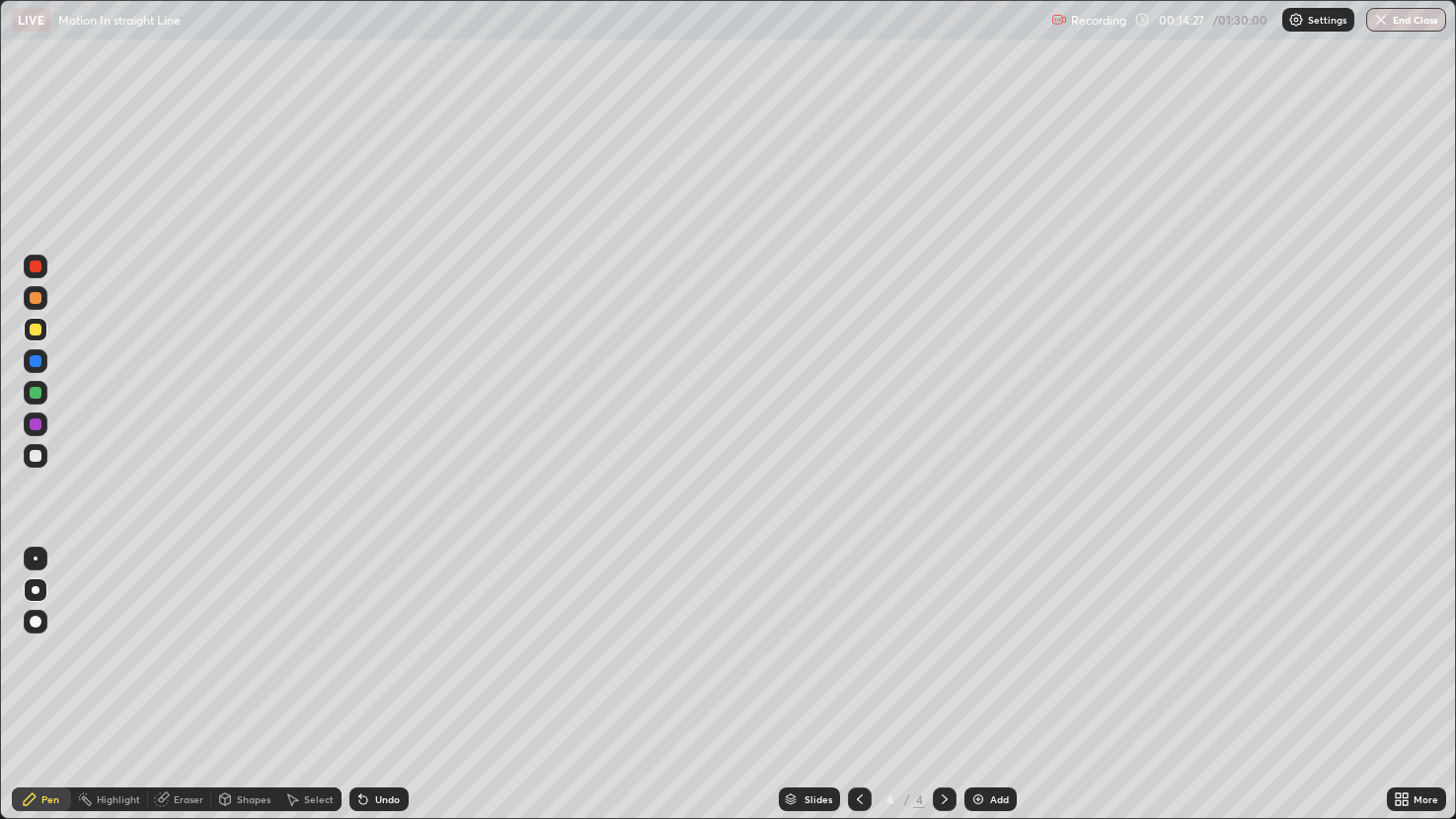 click at bounding box center (36, 456) 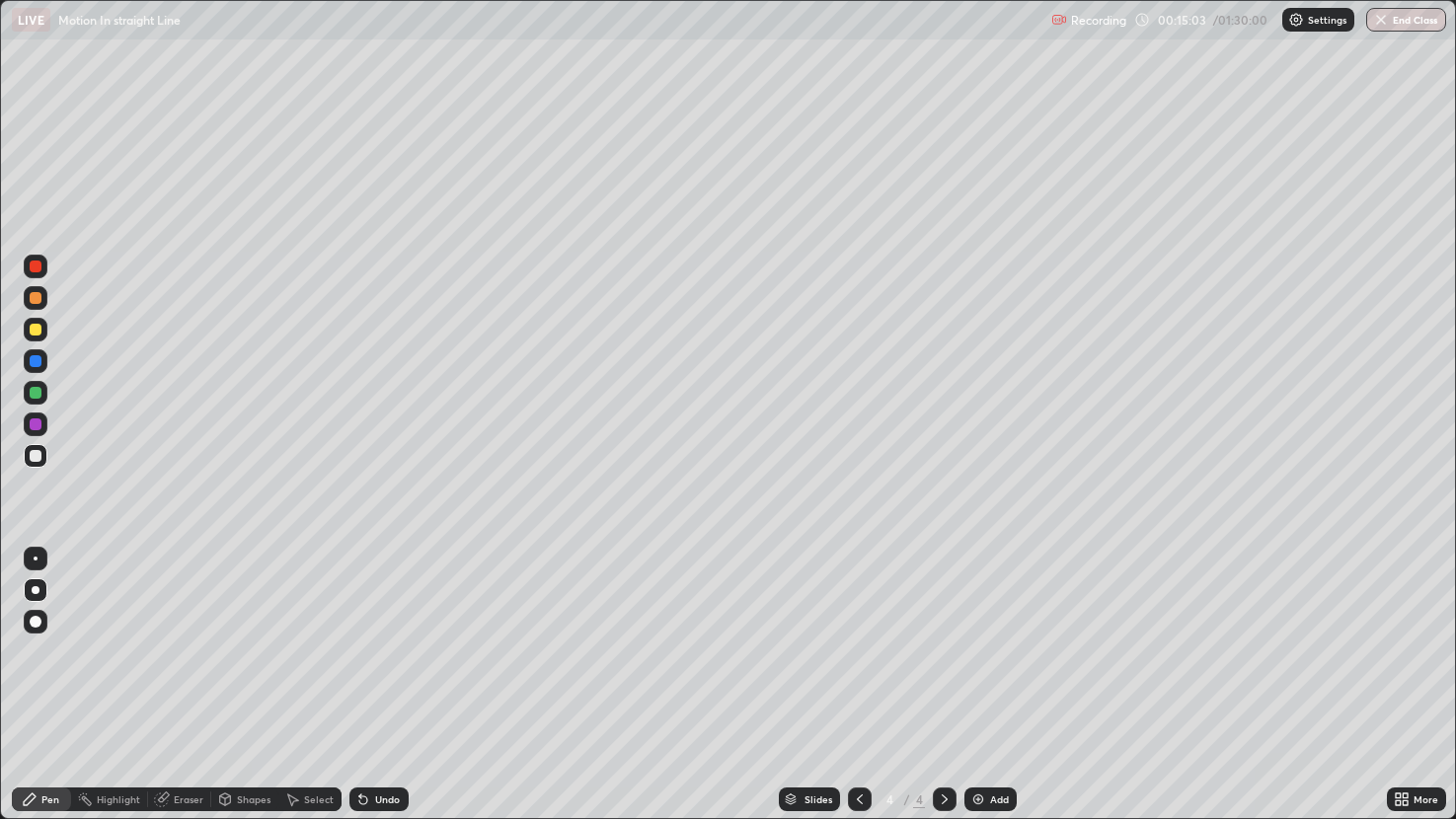 click at bounding box center (36, 393) 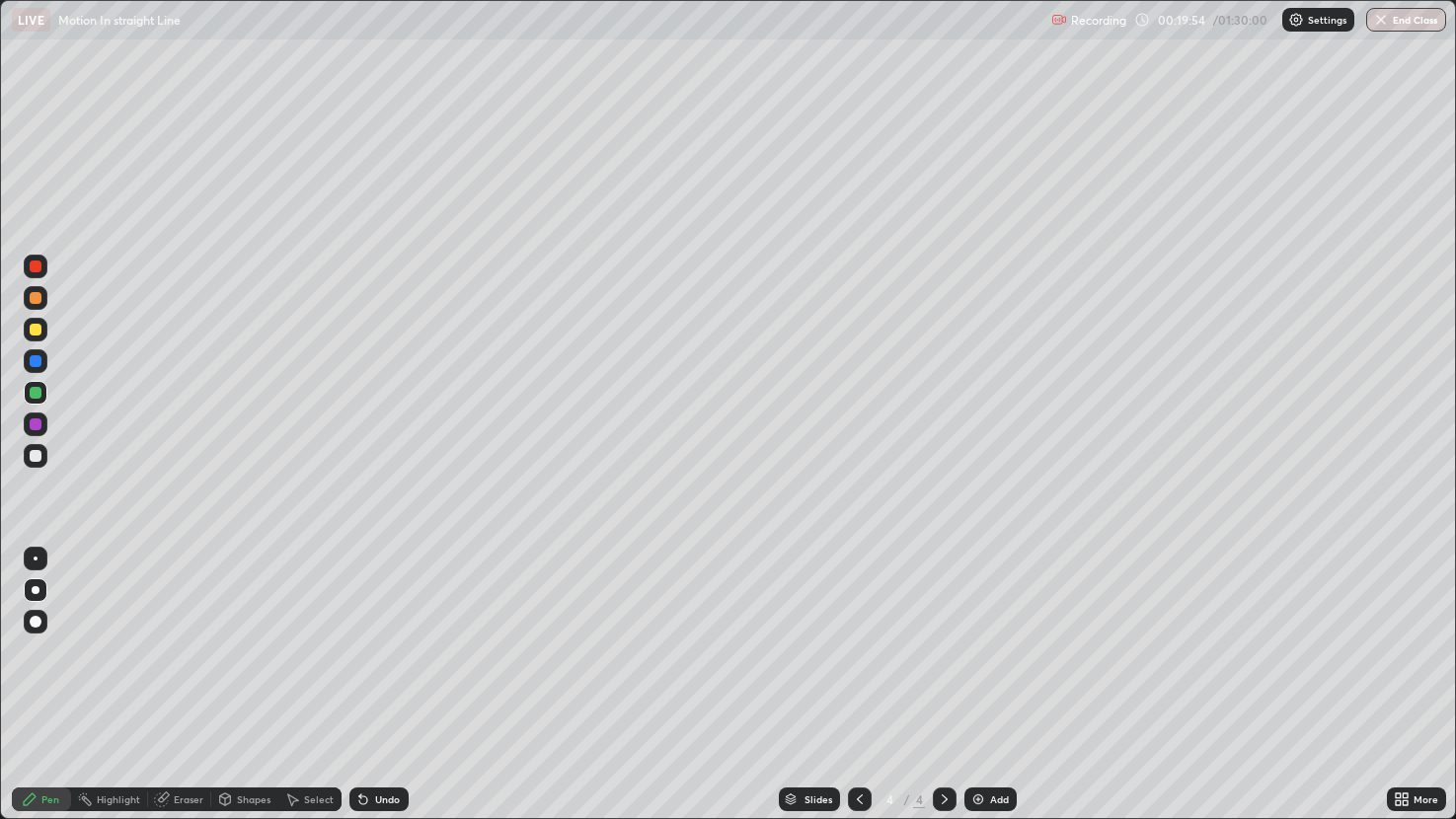 click at bounding box center [978, 799] 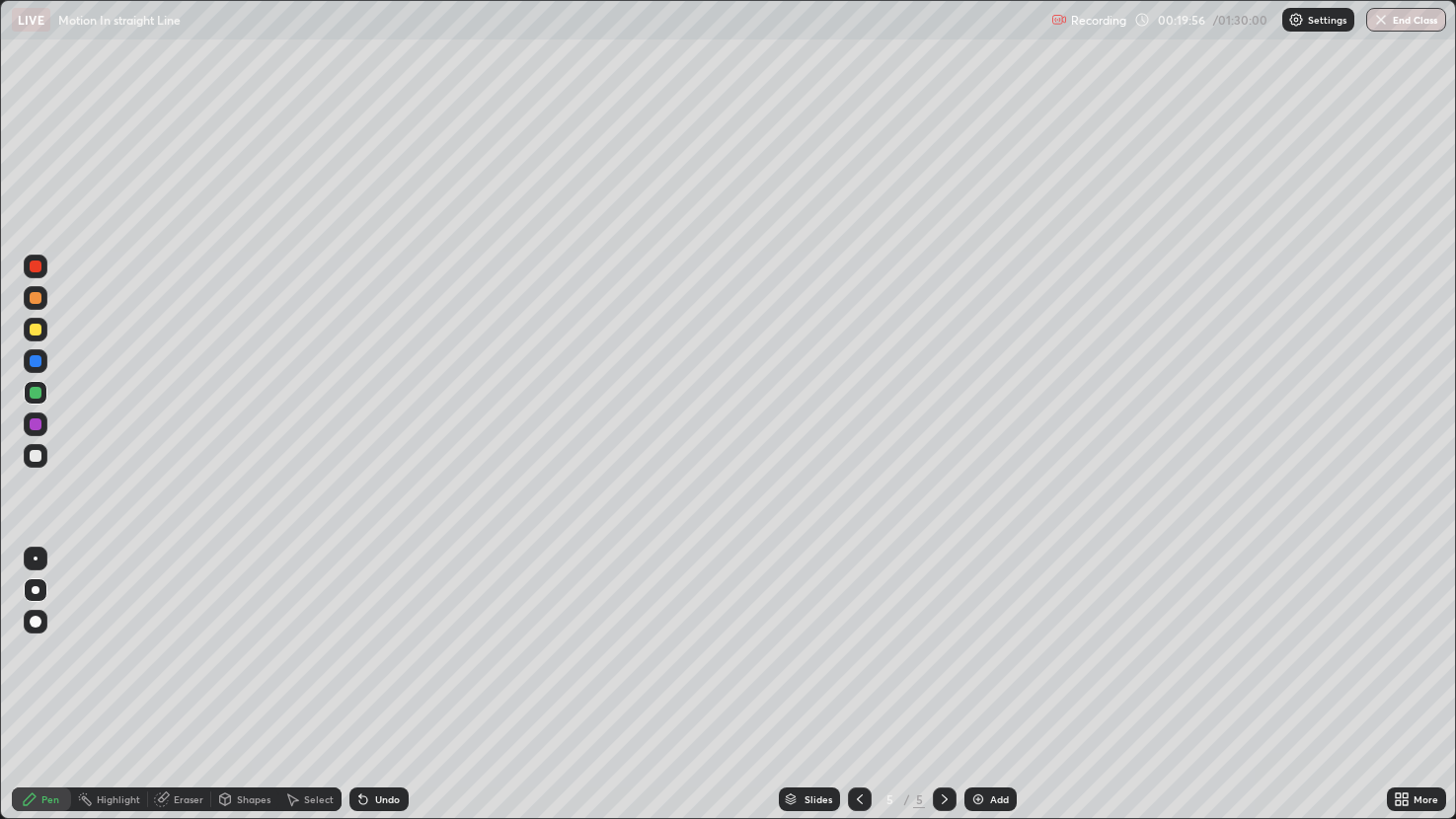 click at bounding box center (36, 330) 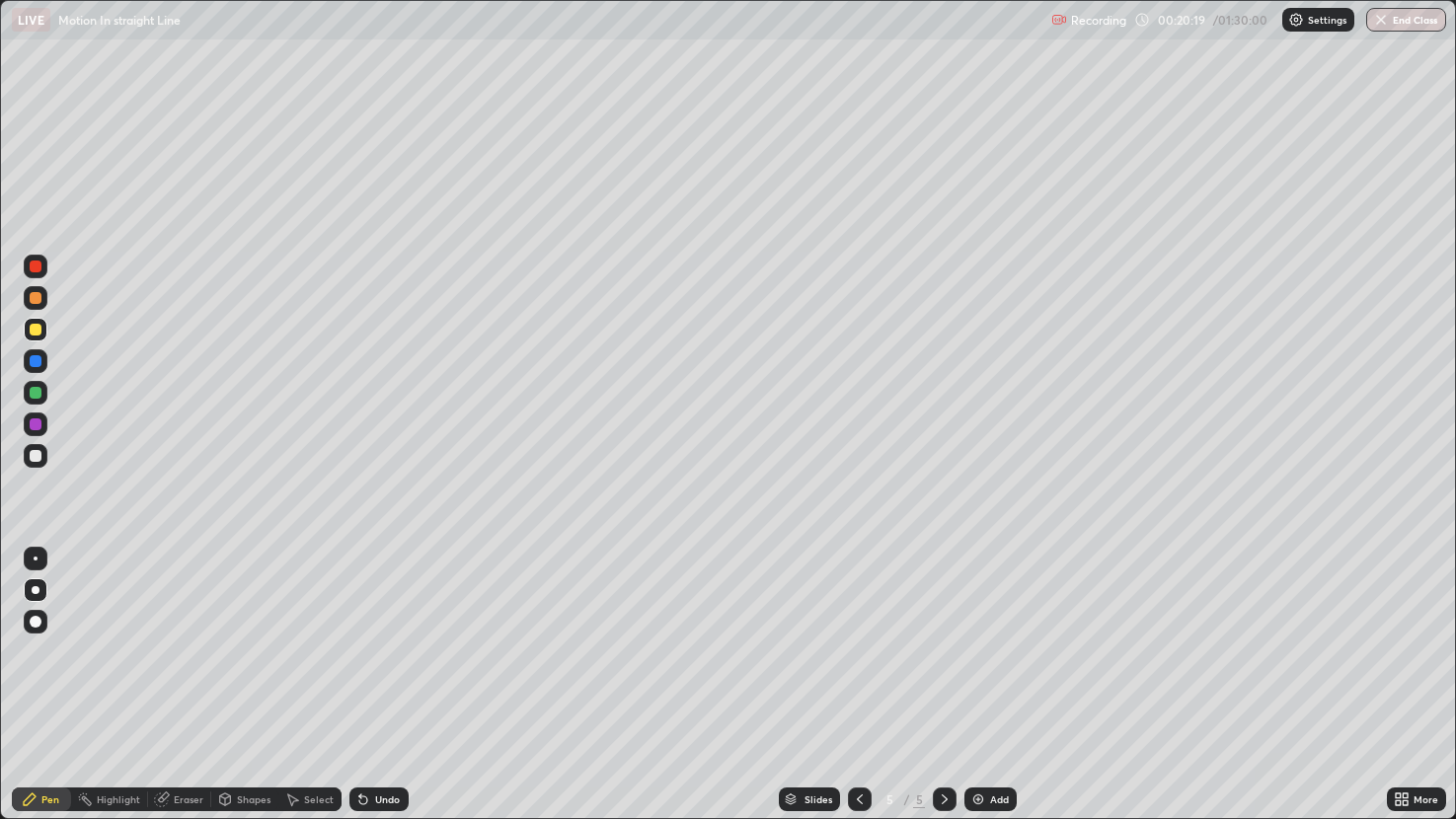 click at bounding box center (36, 456) 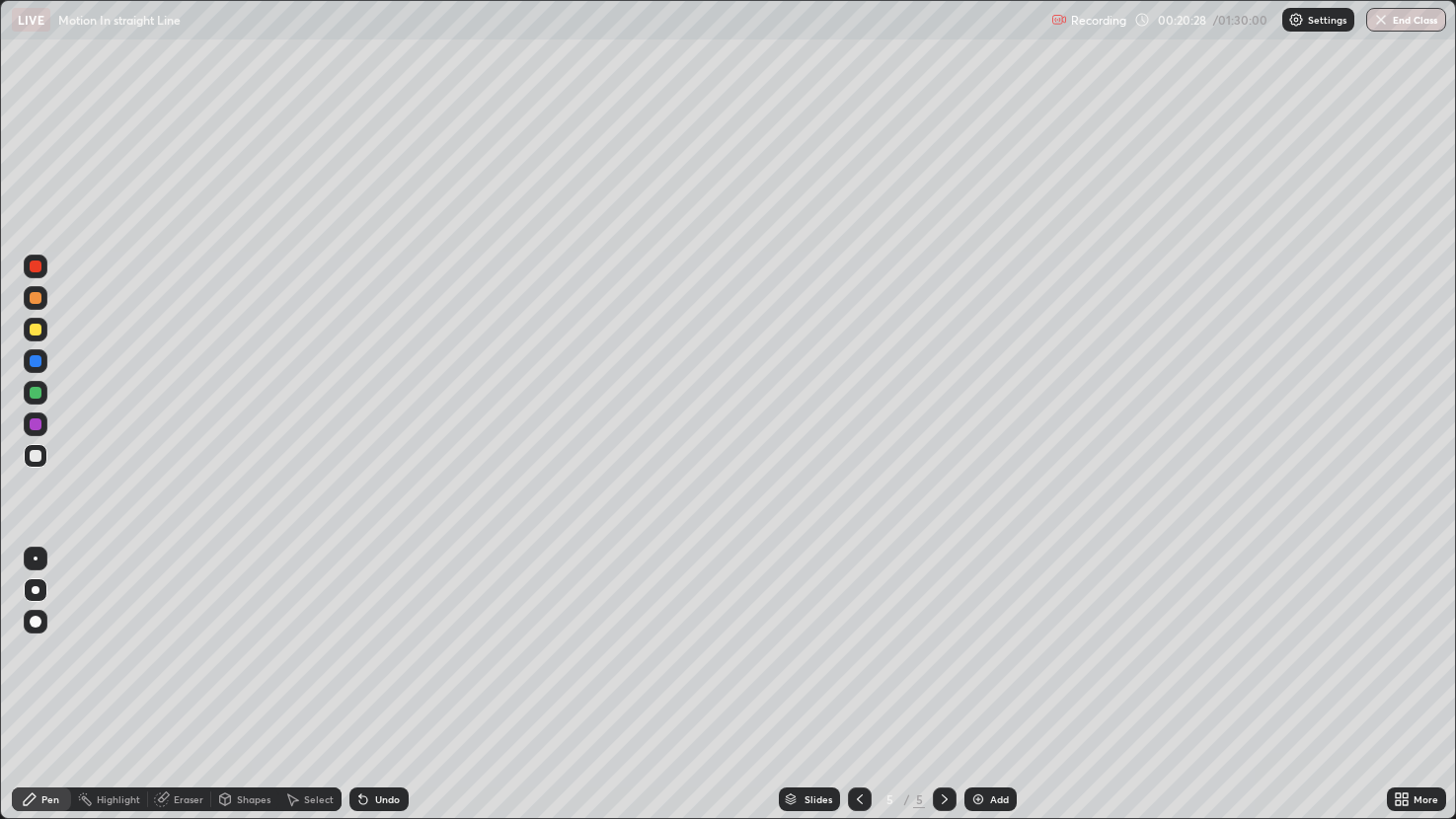 click at bounding box center (36, 361) 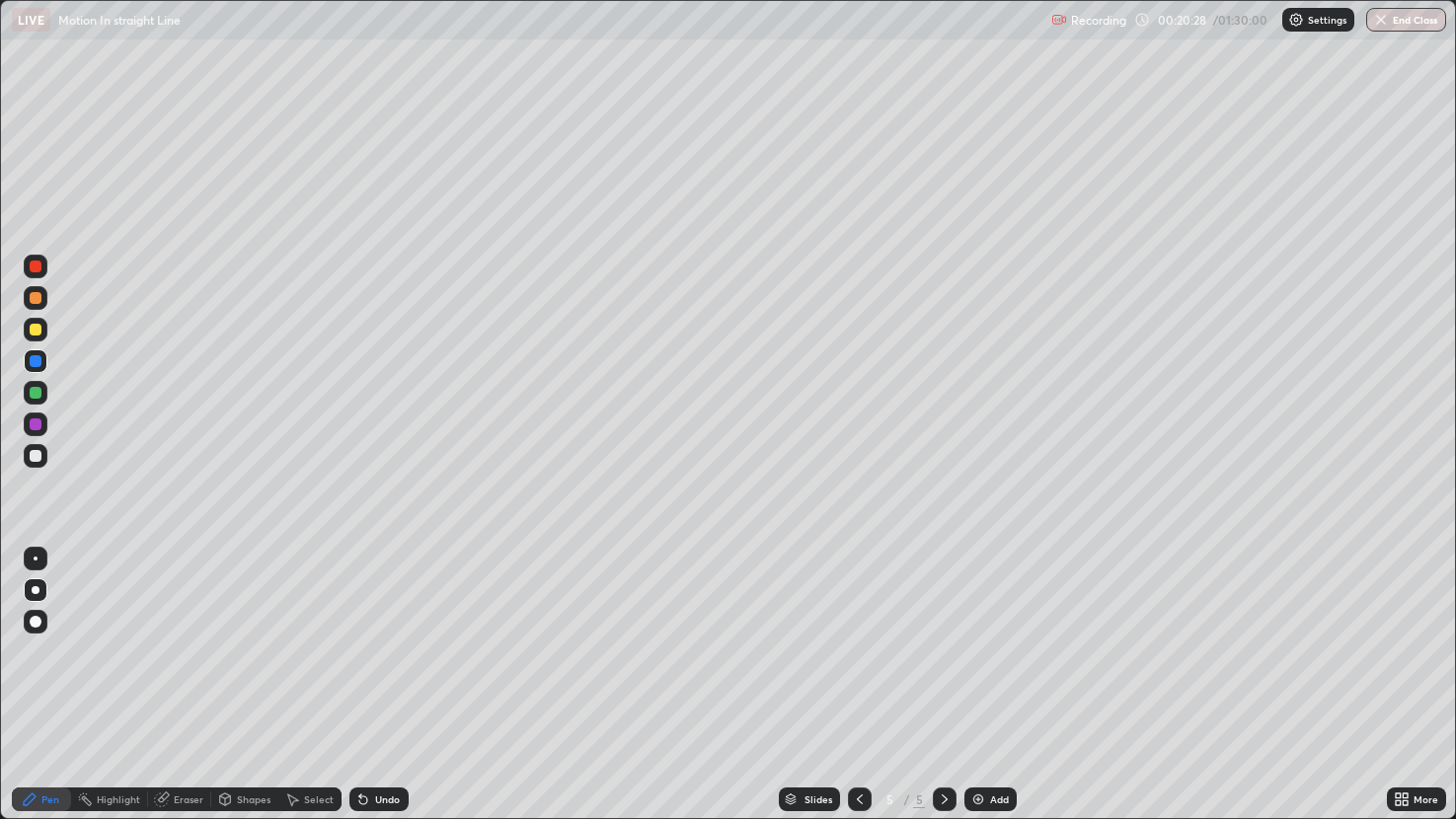 click at bounding box center [36, 330] 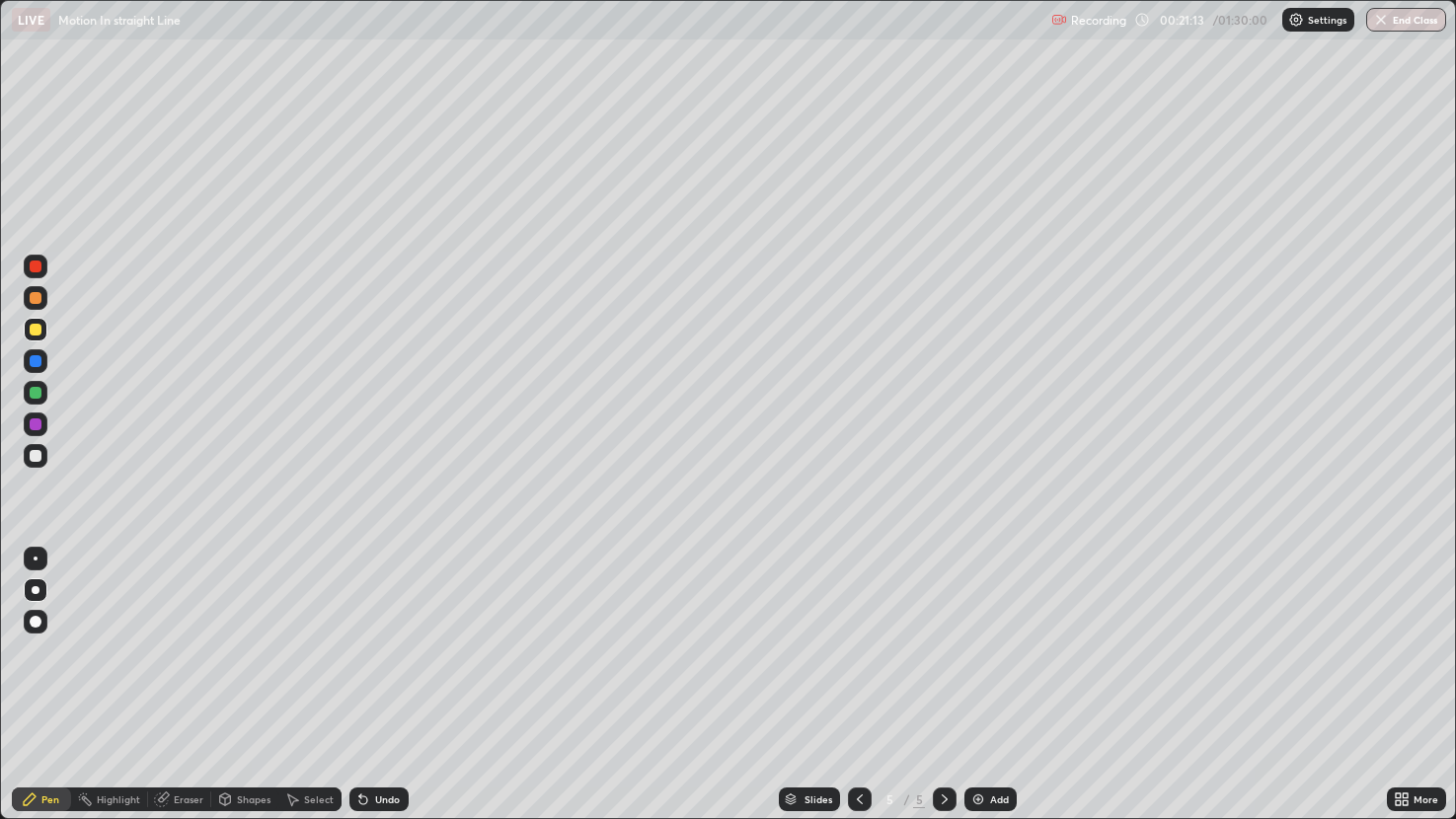 click at bounding box center (36, 456) 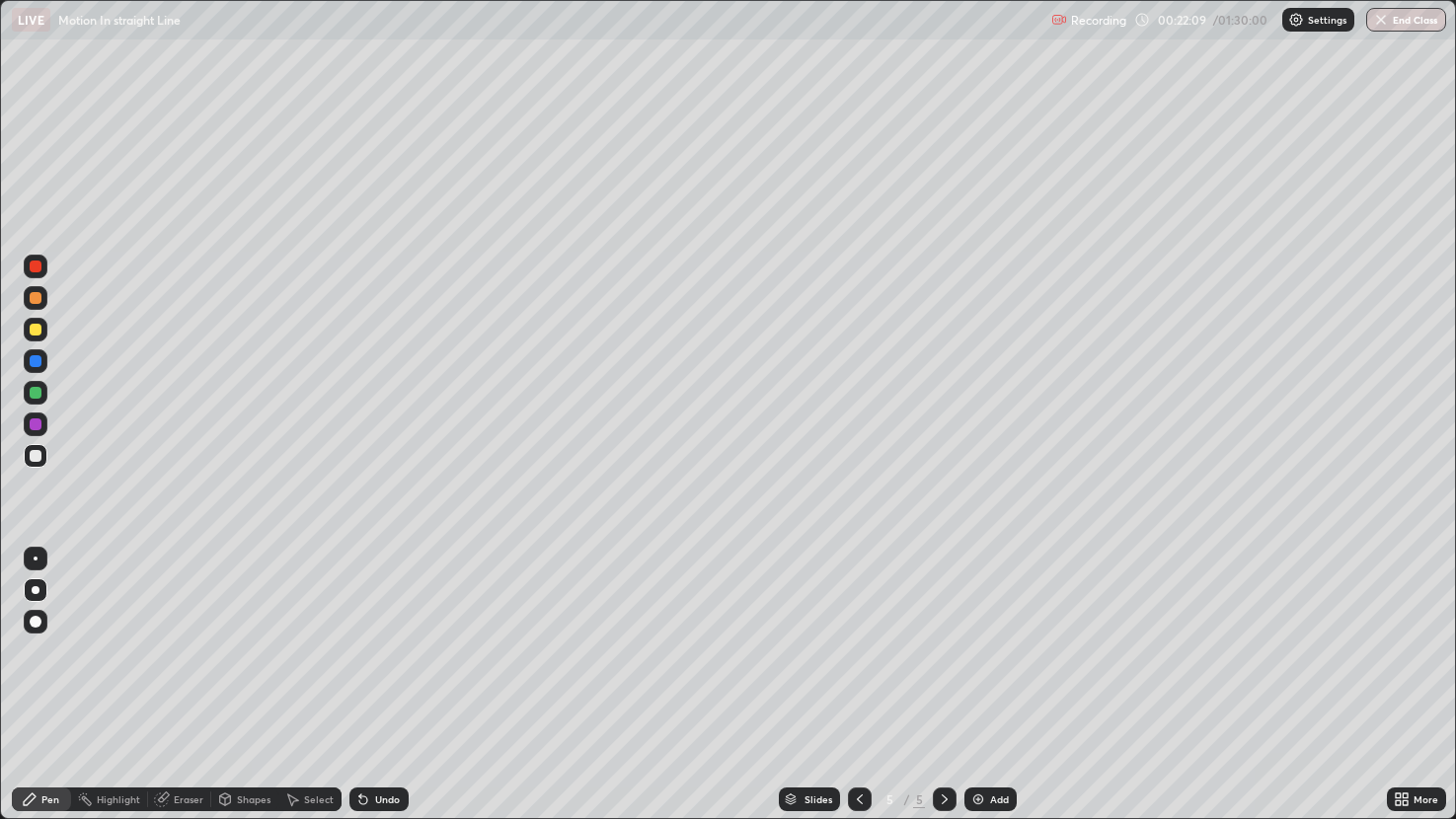 click at bounding box center [36, 424] 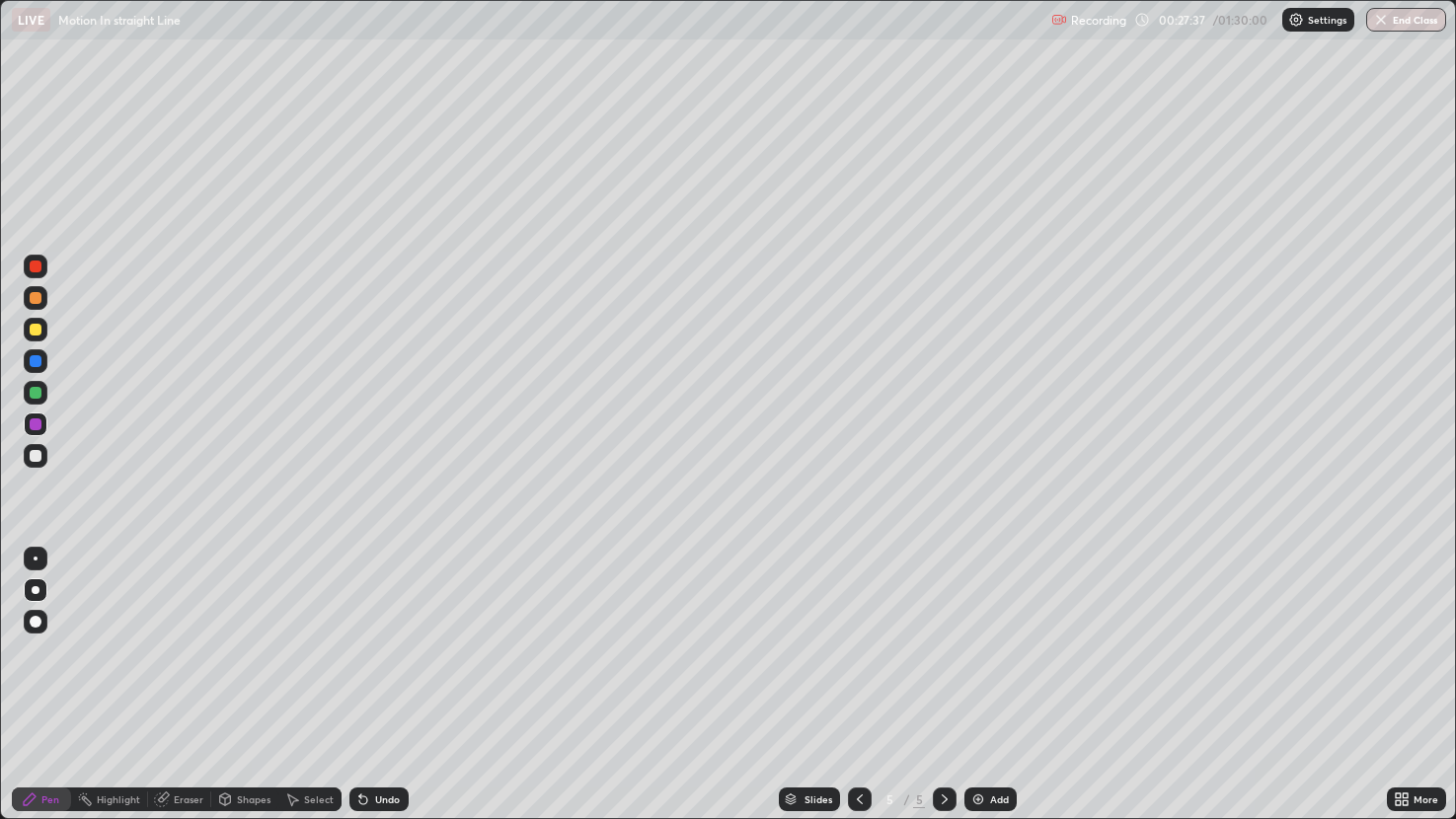 click at bounding box center (978, 799) 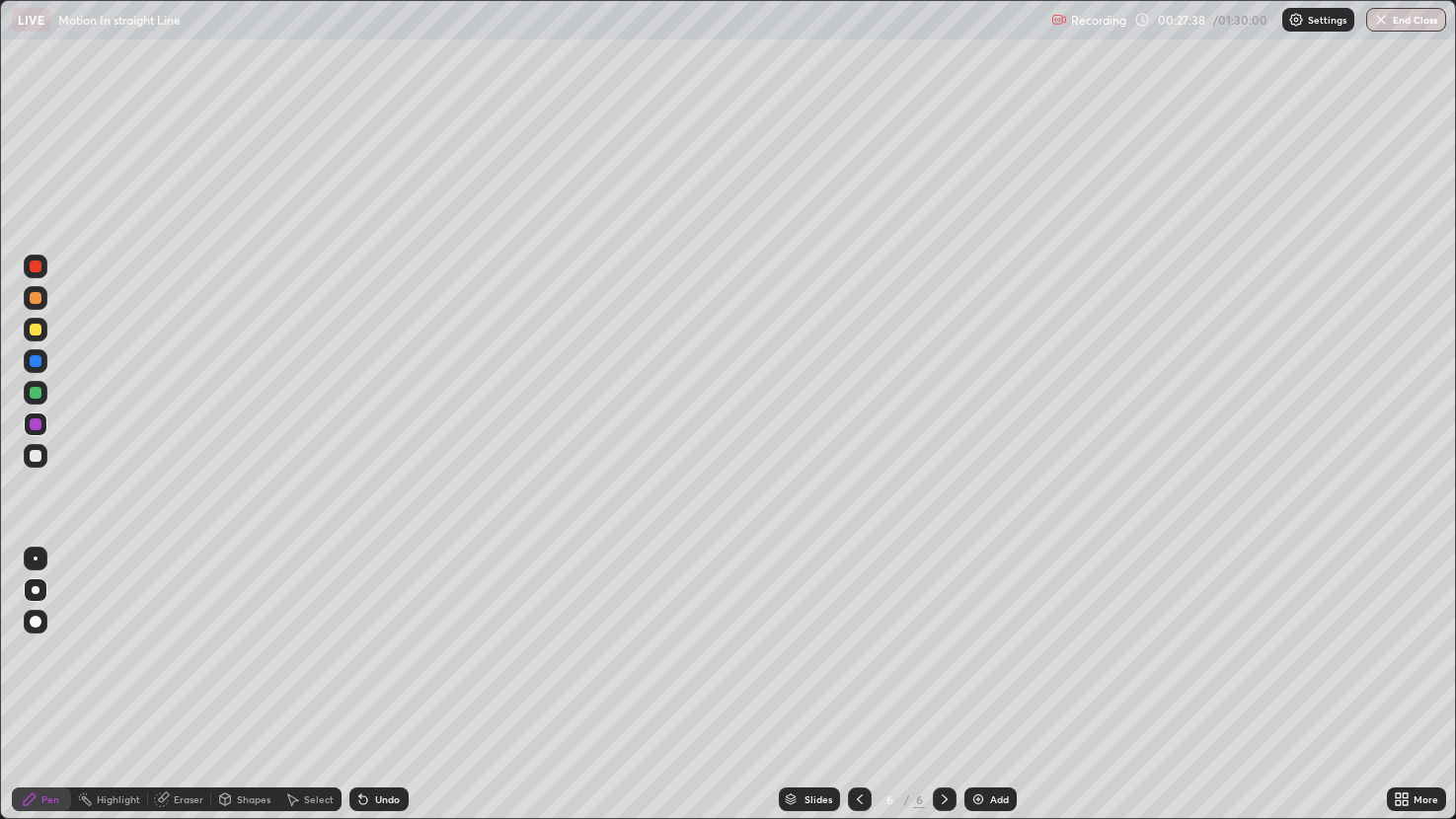 click at bounding box center [36, 330] 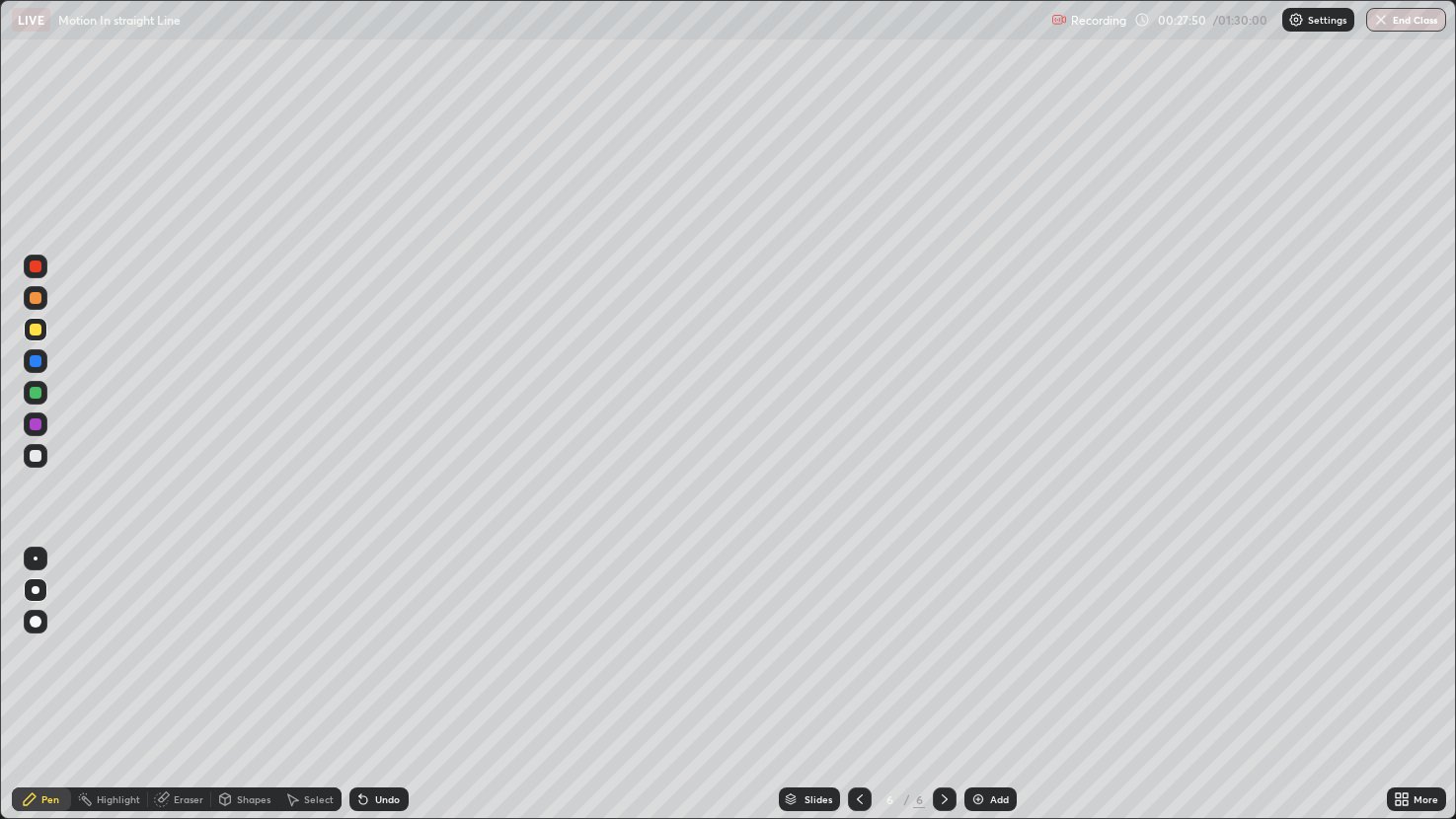 click on "Shapes" at bounding box center [254, 799] 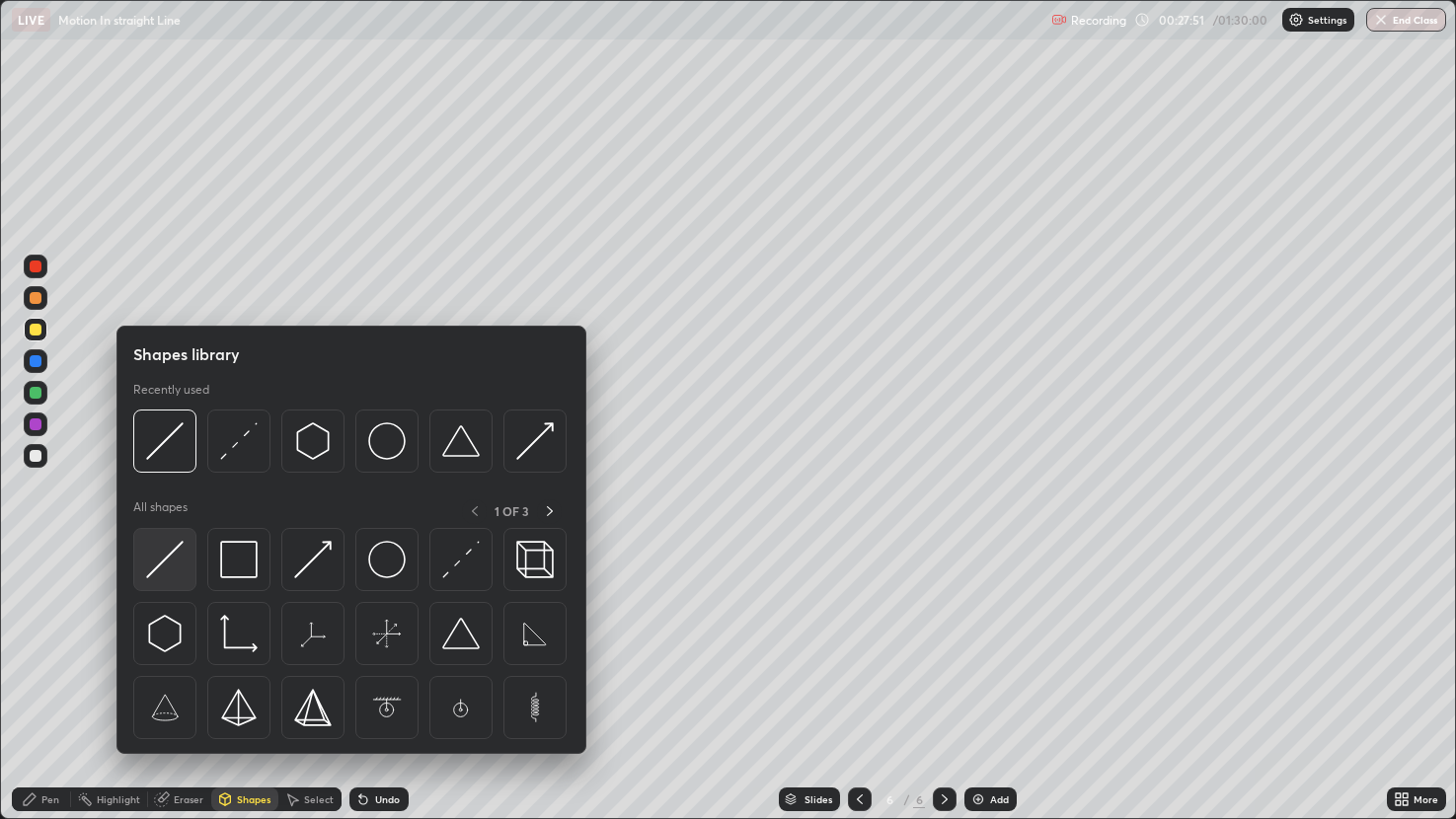 click at bounding box center [165, 559] 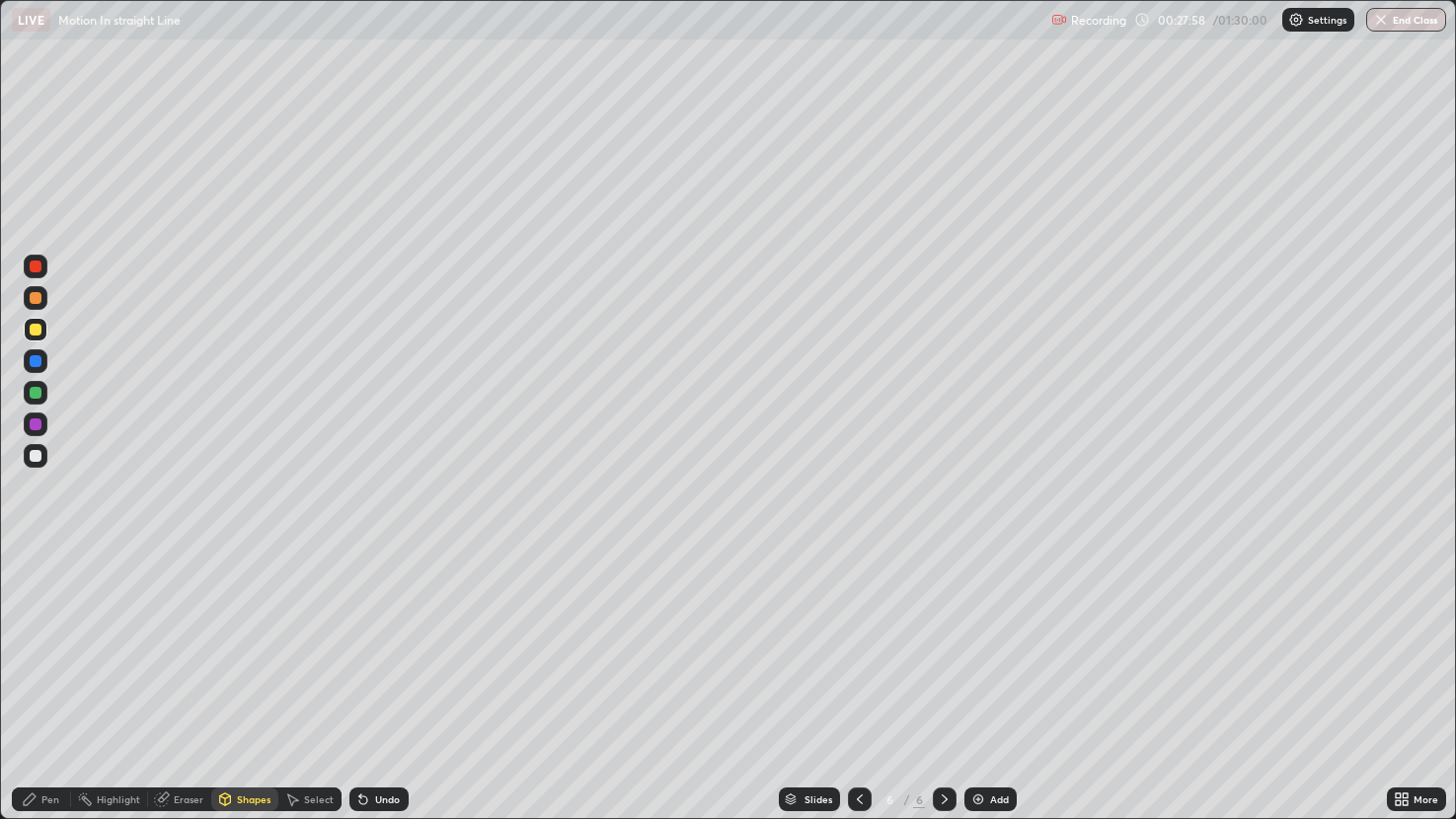 click on "Shapes" at bounding box center (254, 799) 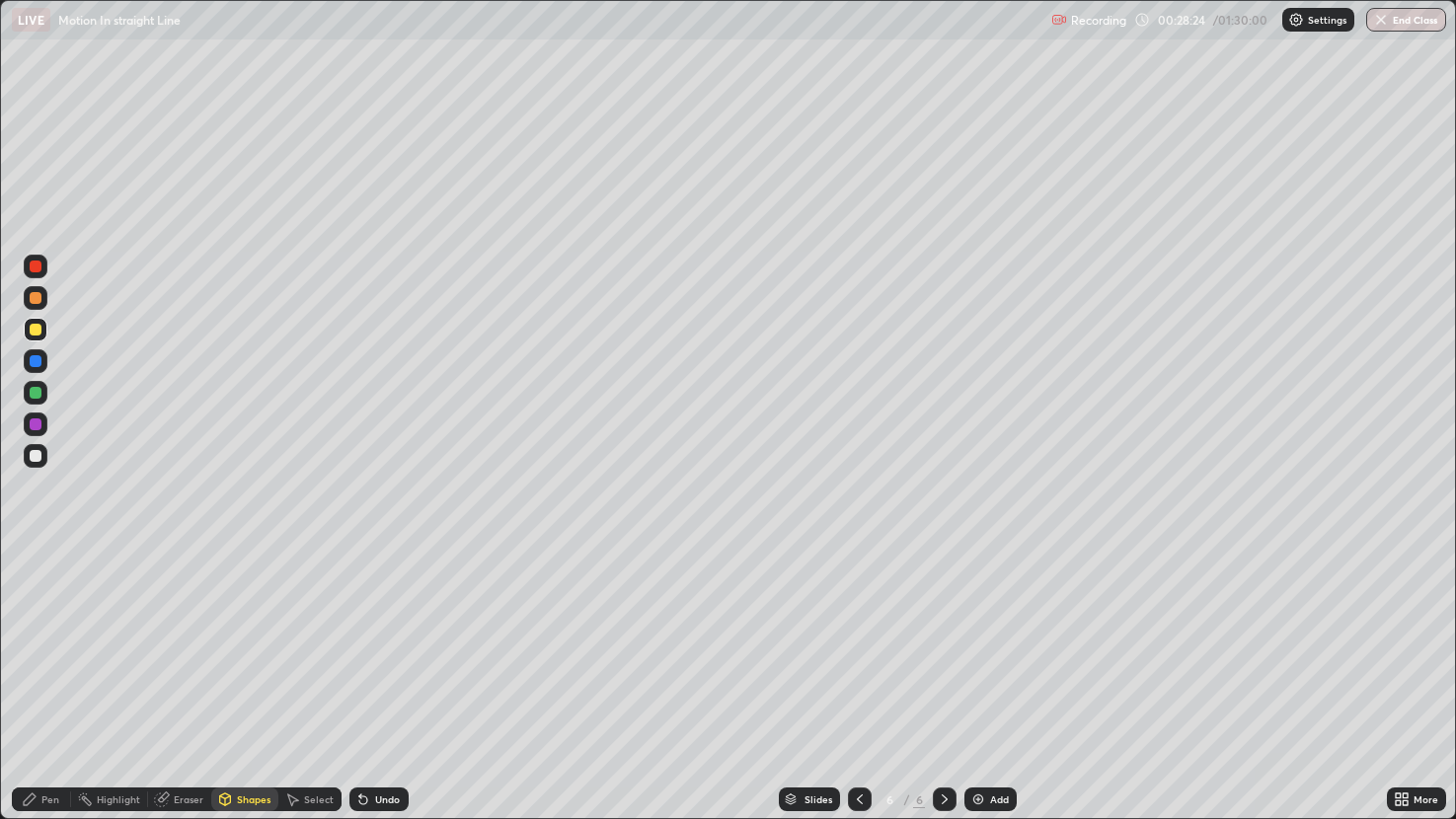 click on "Pen" at bounding box center (50, 799) 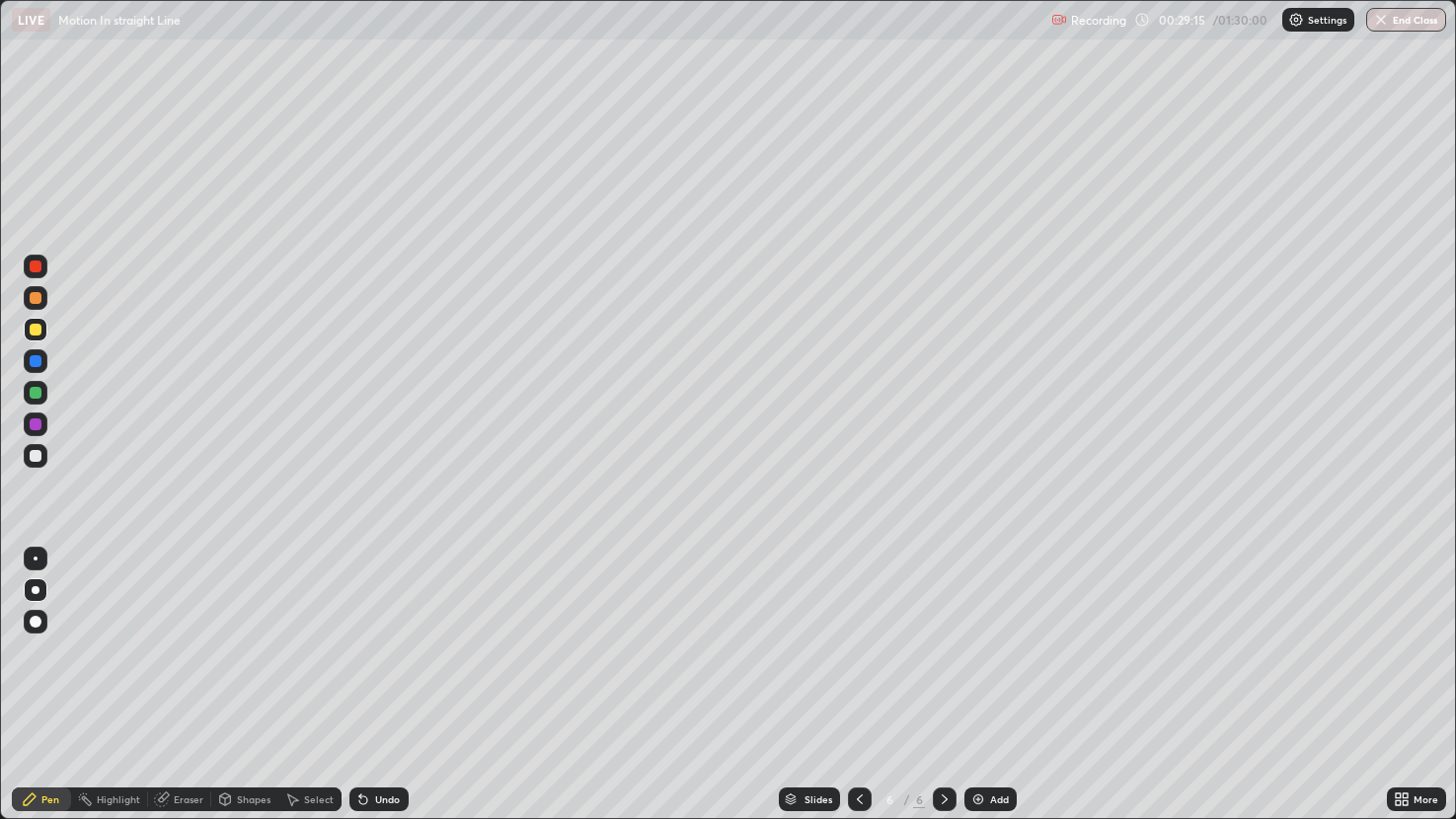 click at bounding box center (36, 558) 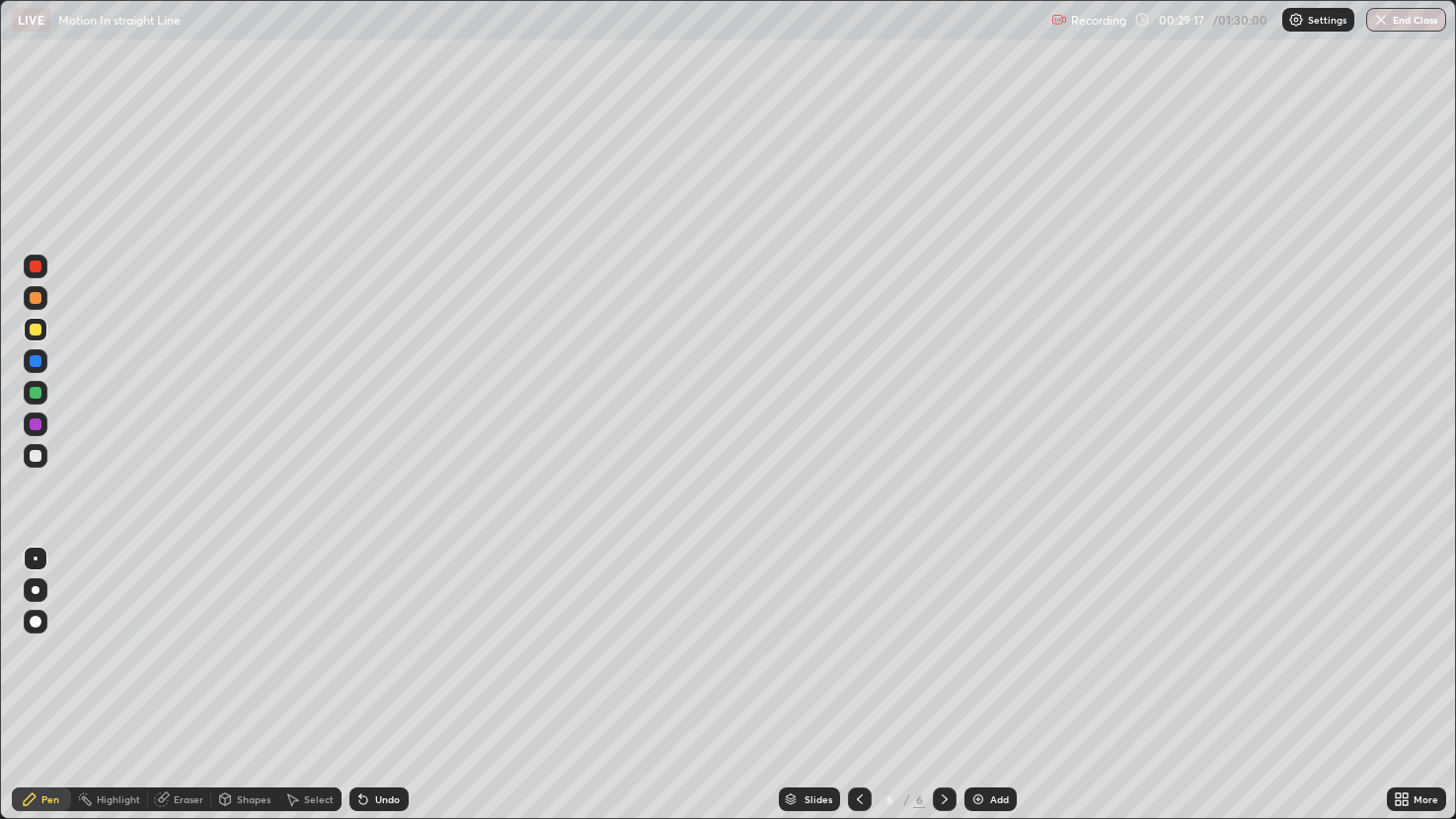 click at bounding box center [36, 456] 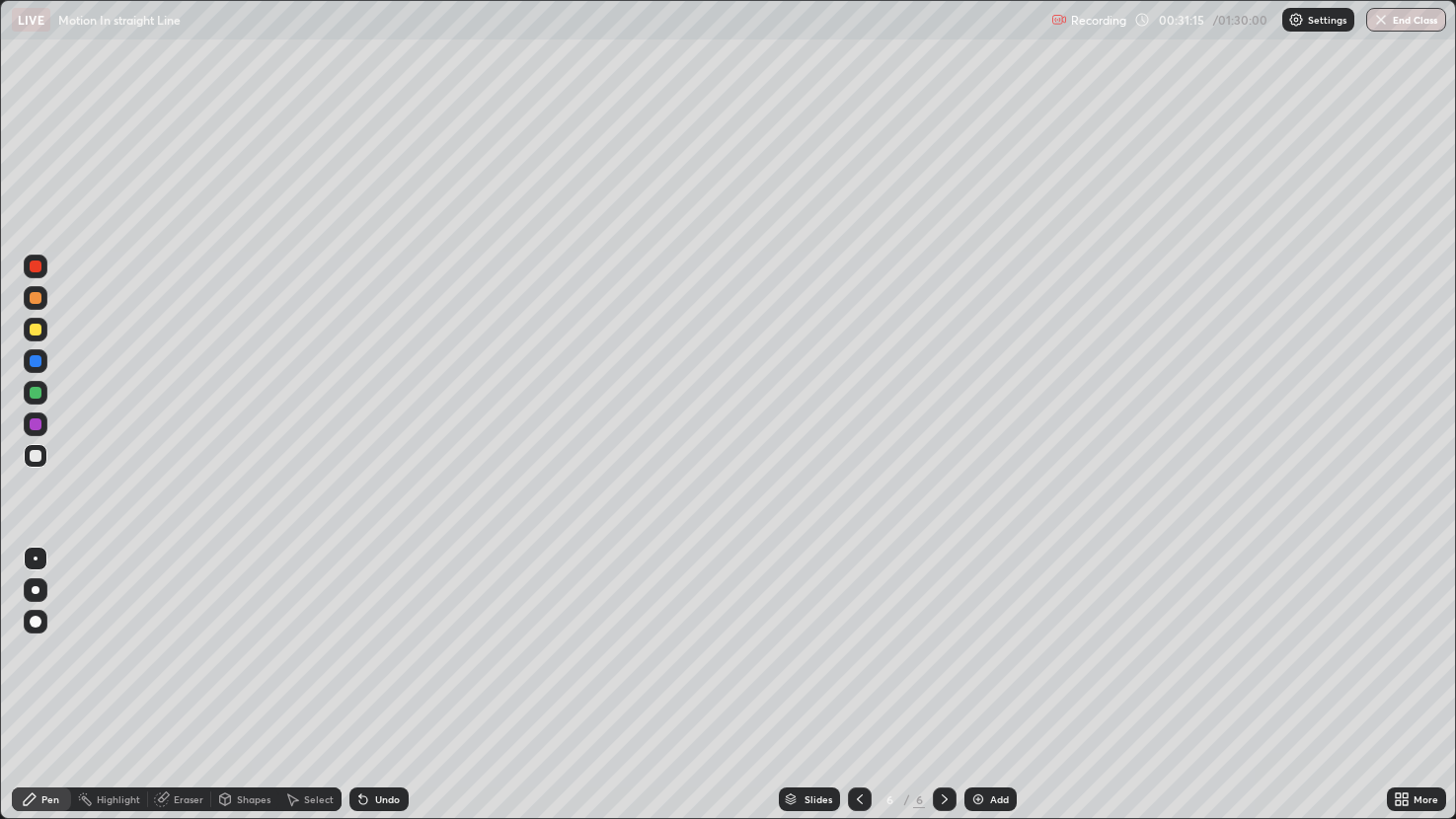 click on "Eraser" at bounding box center (189, 799) 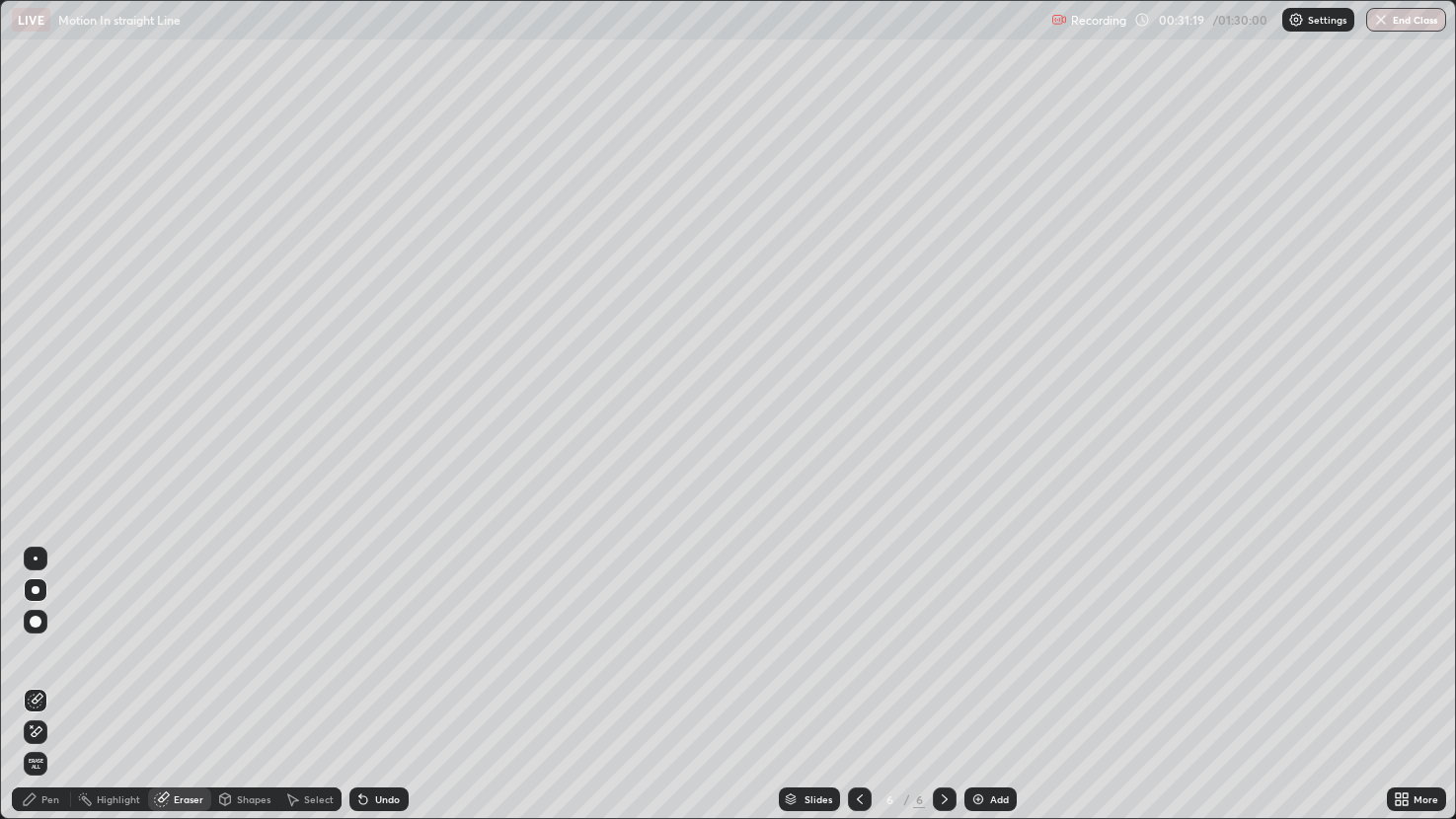 click on "Pen" at bounding box center (41, 799) 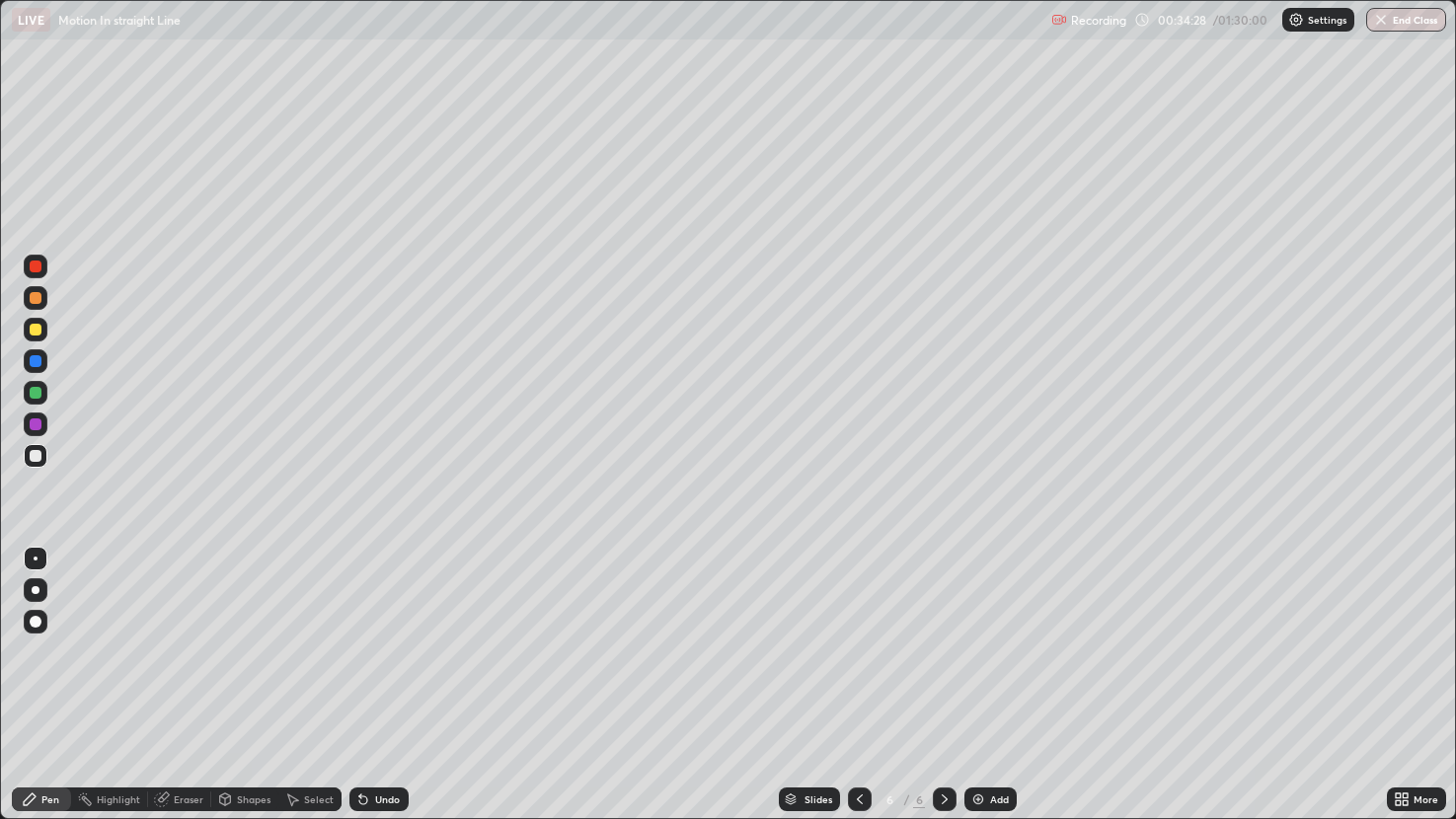 click at bounding box center [36, 393] 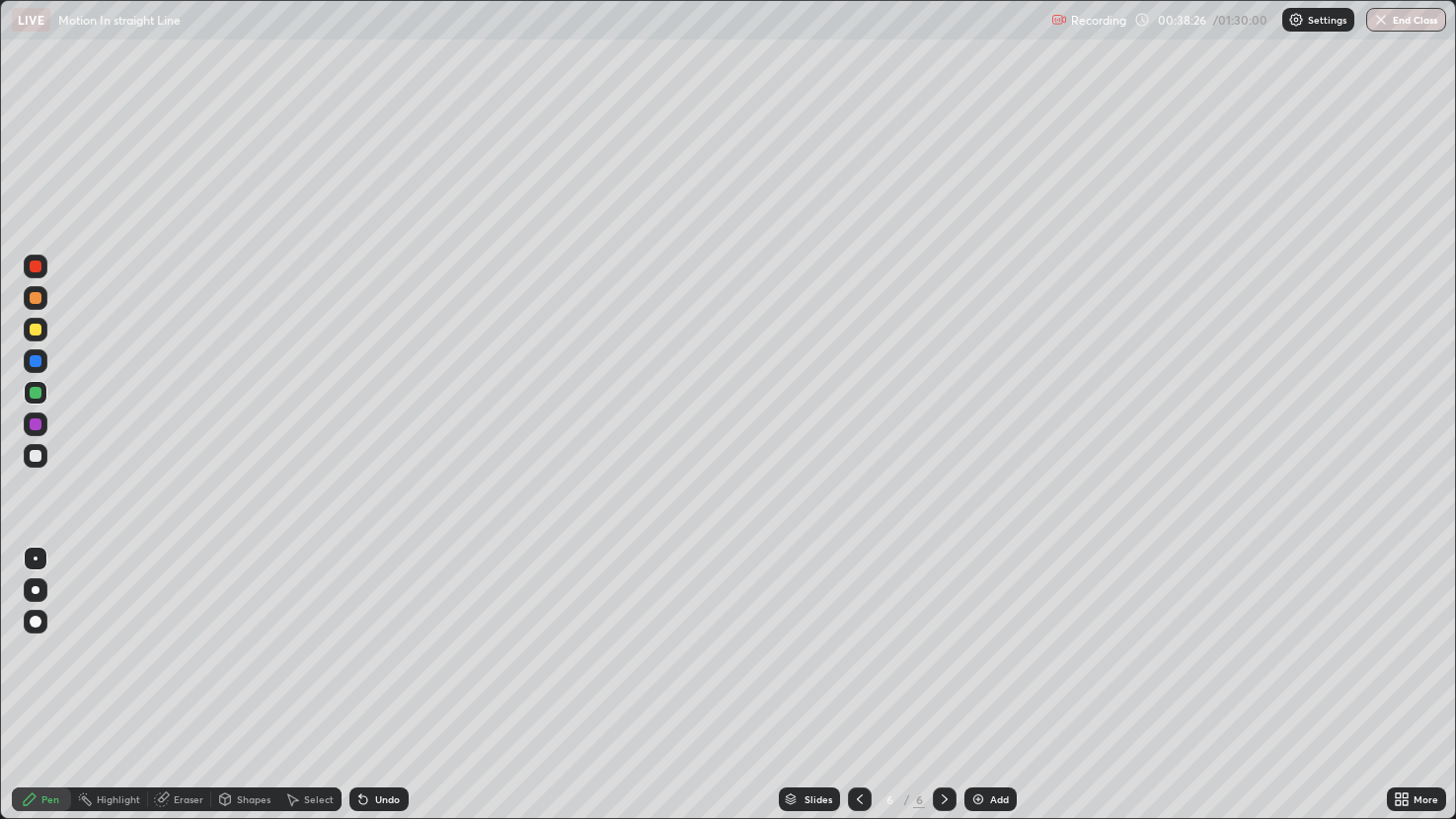 click at bounding box center [36, 330] 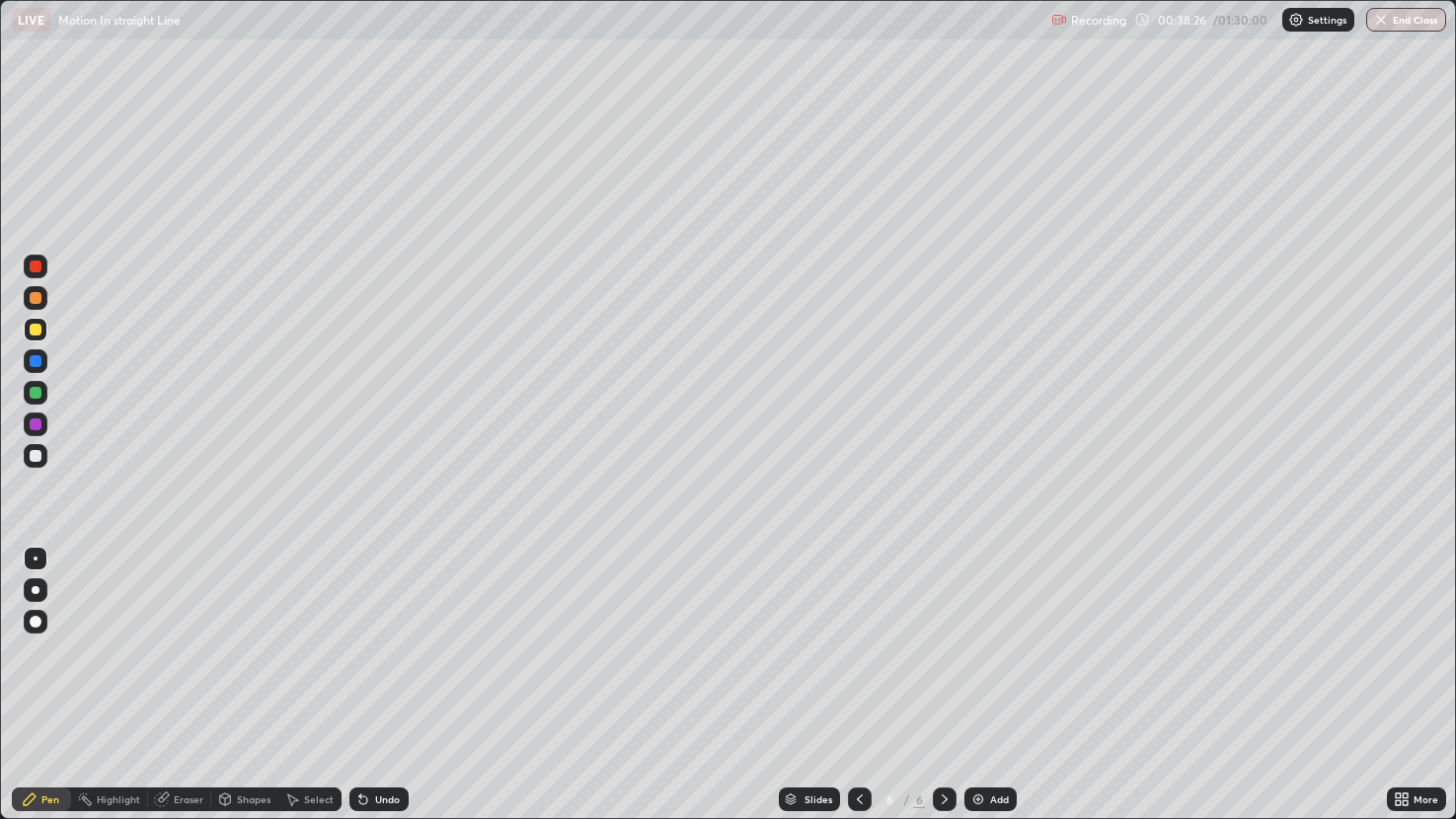 click at bounding box center [36, 298] 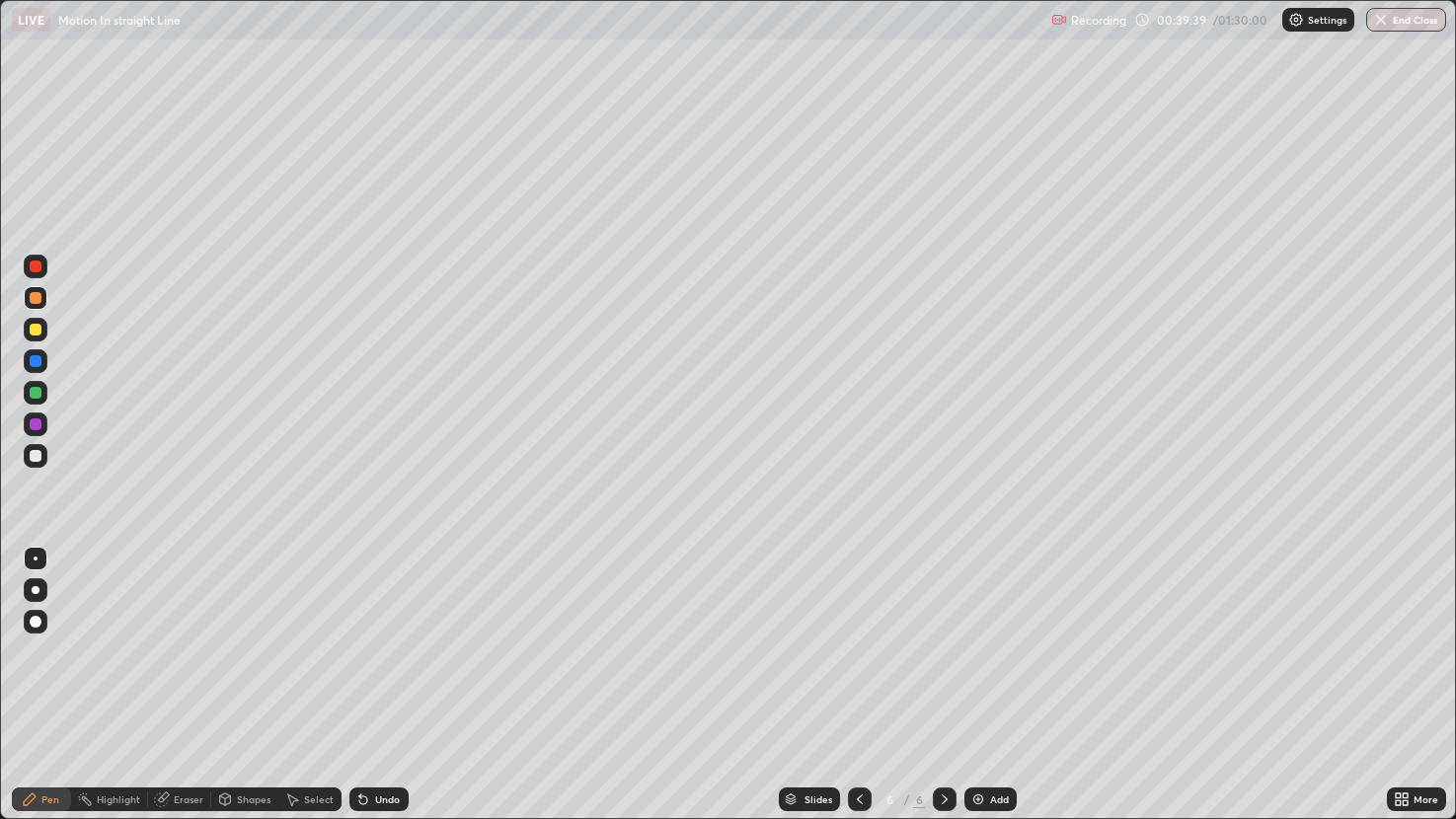 click 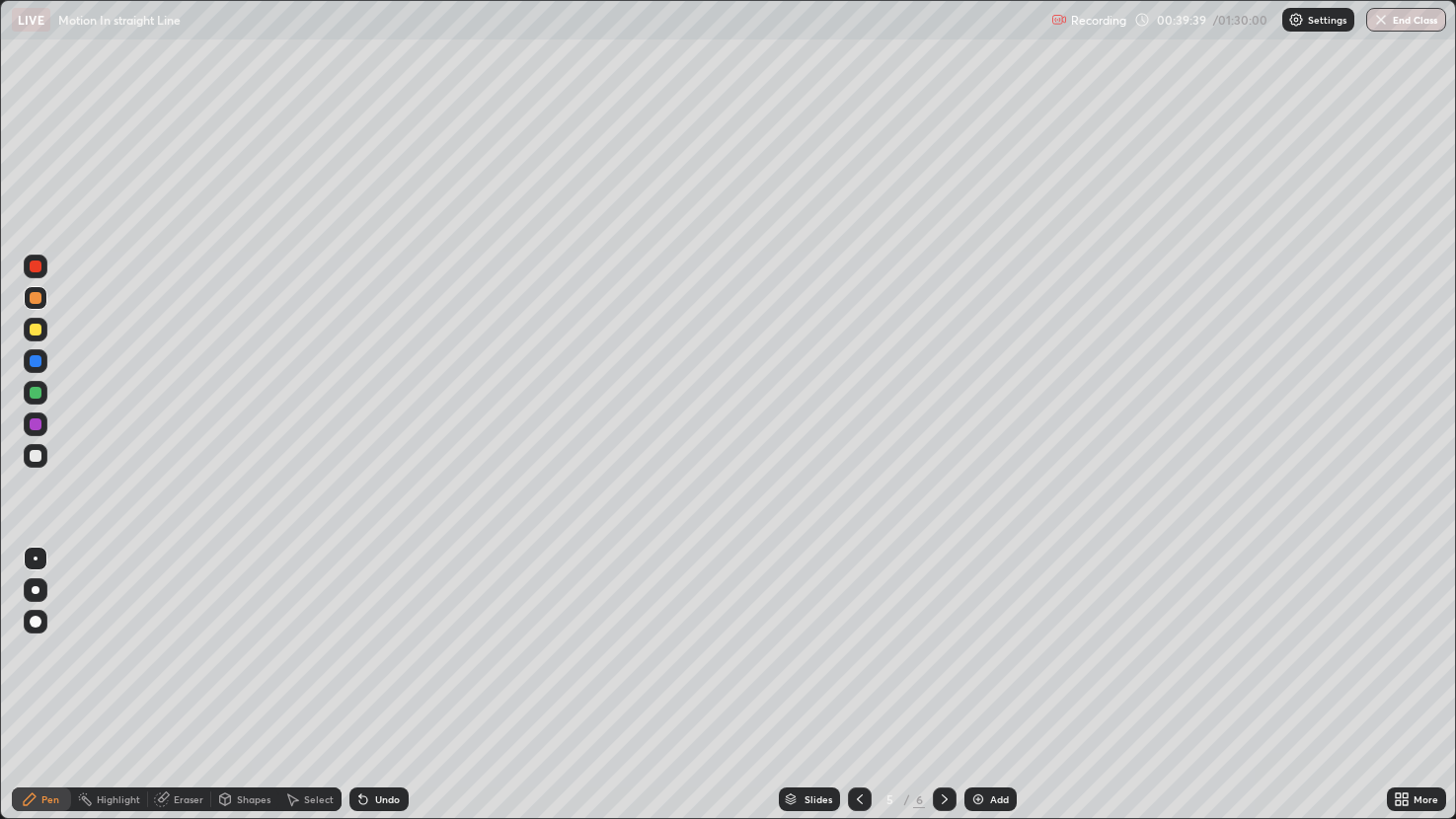 click 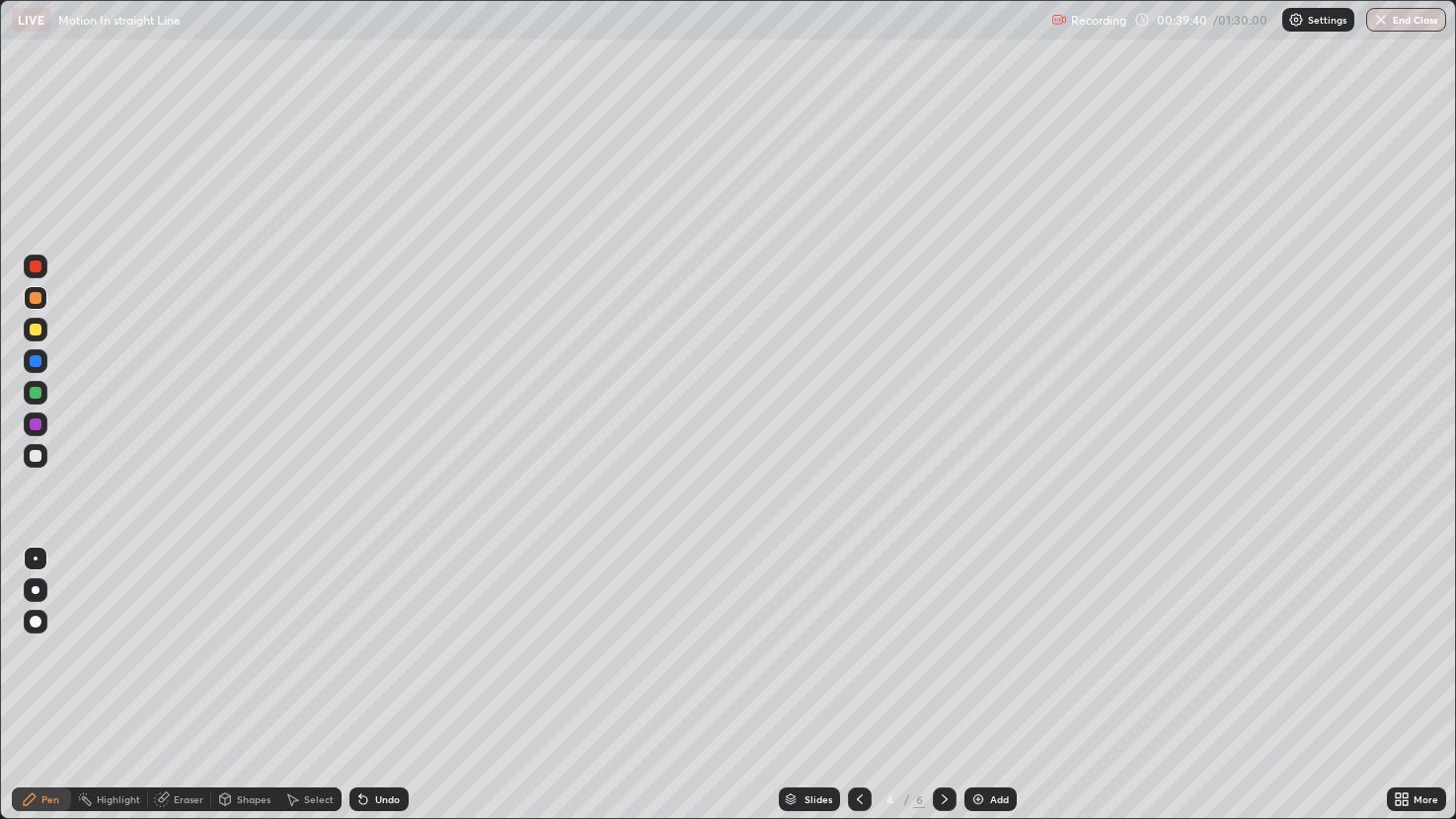 click 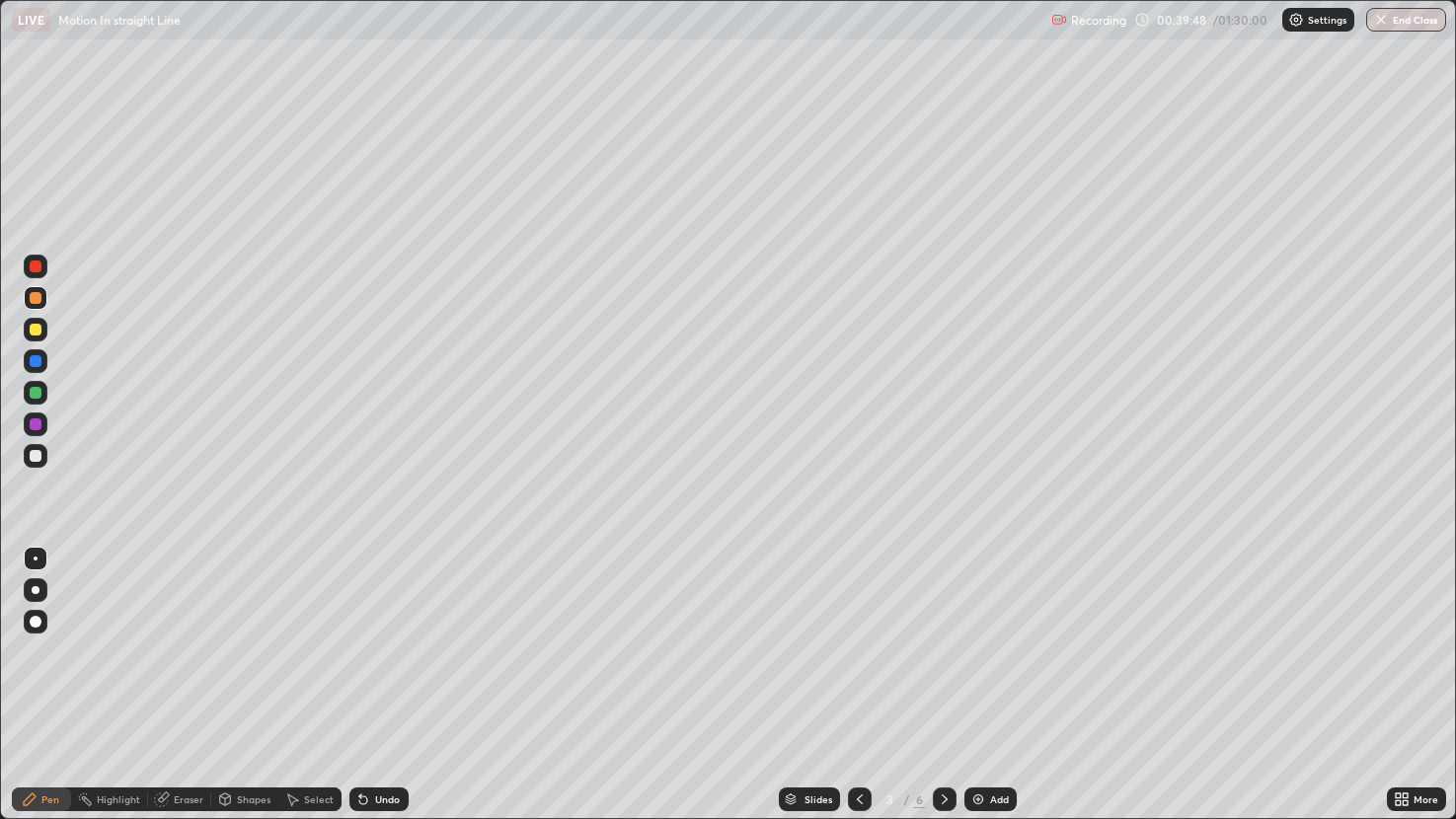 click 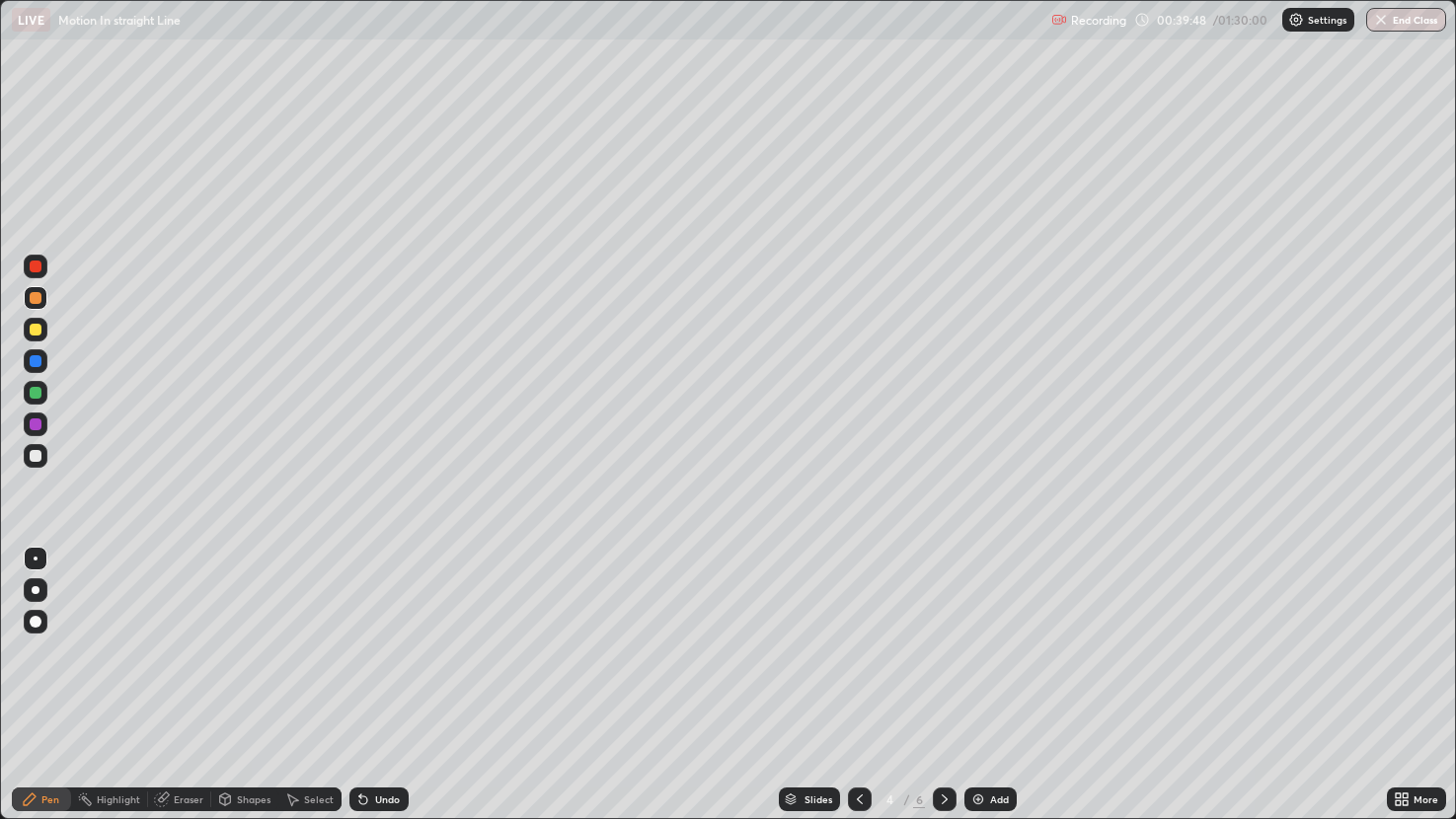 click 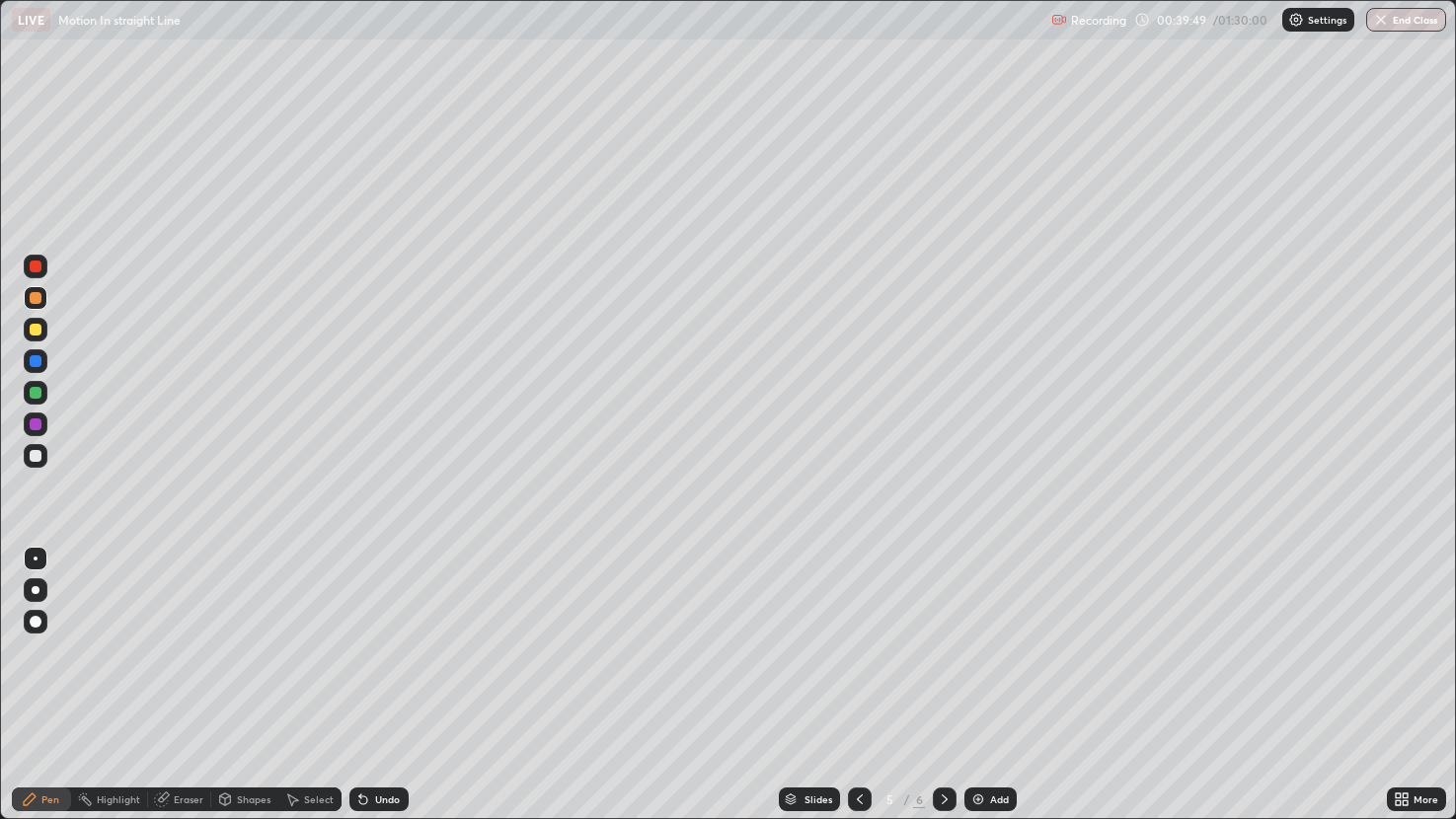 click at bounding box center (945, 799) 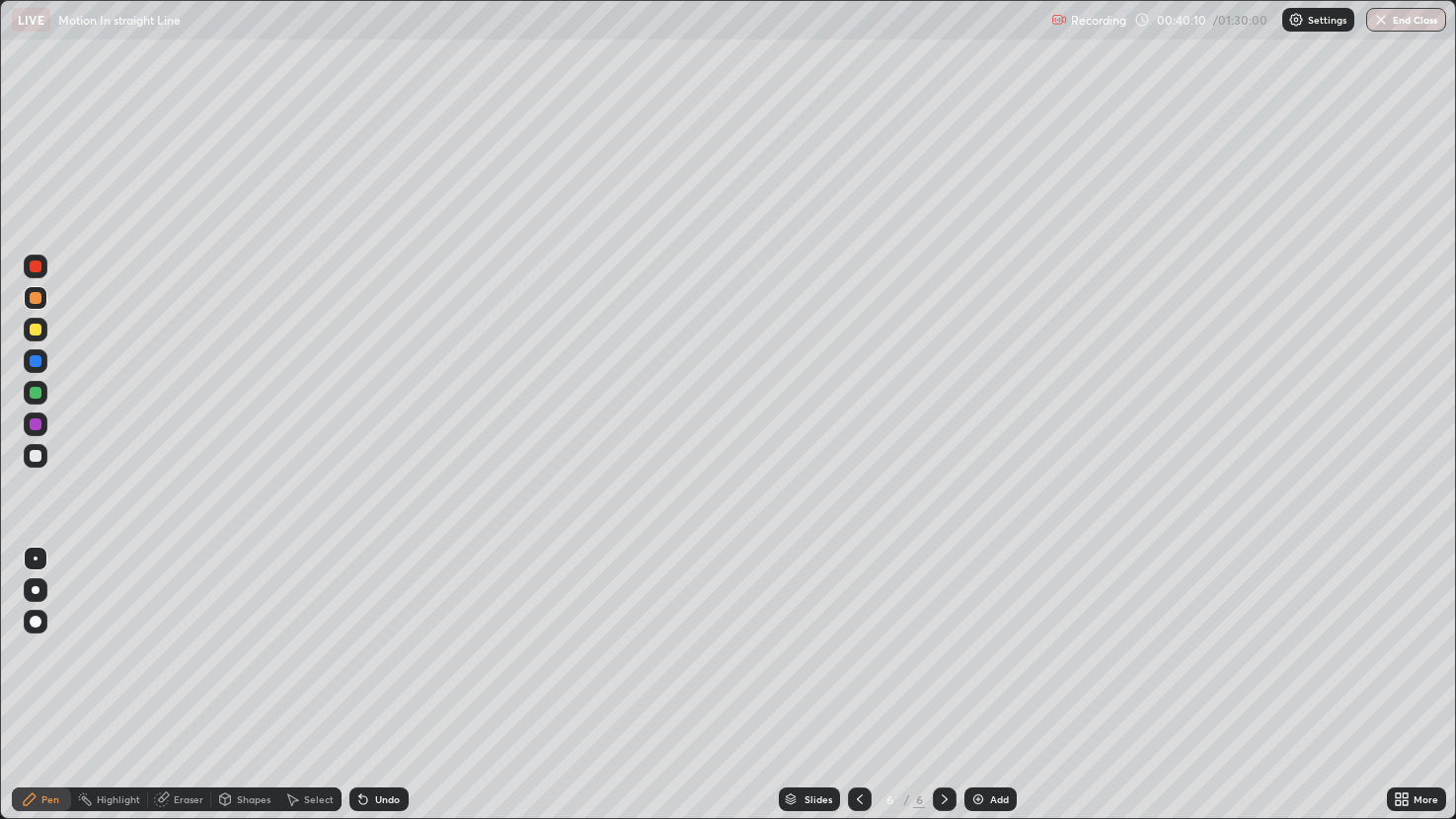 click at bounding box center [978, 799] 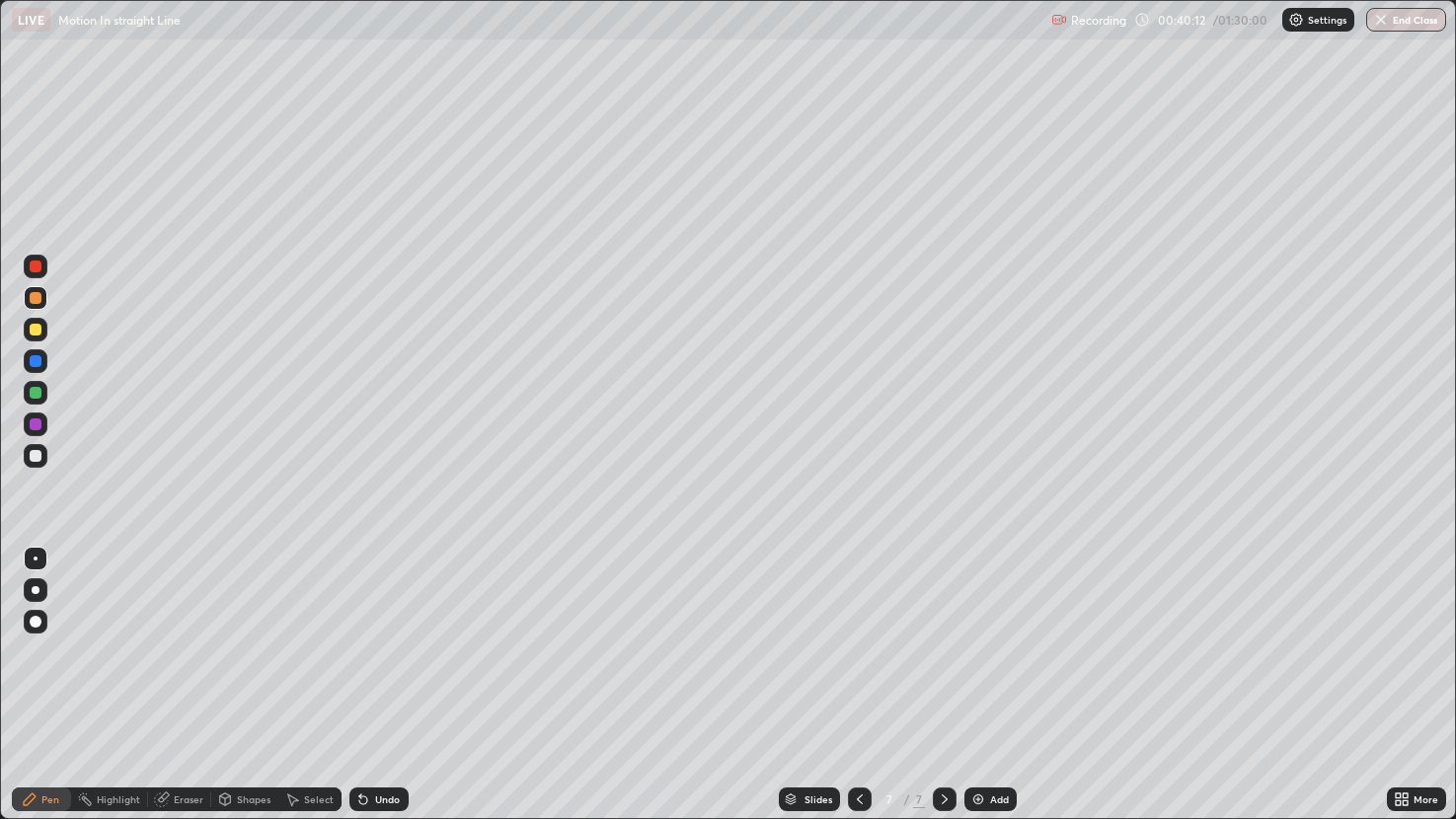 click at bounding box center [36, 330] 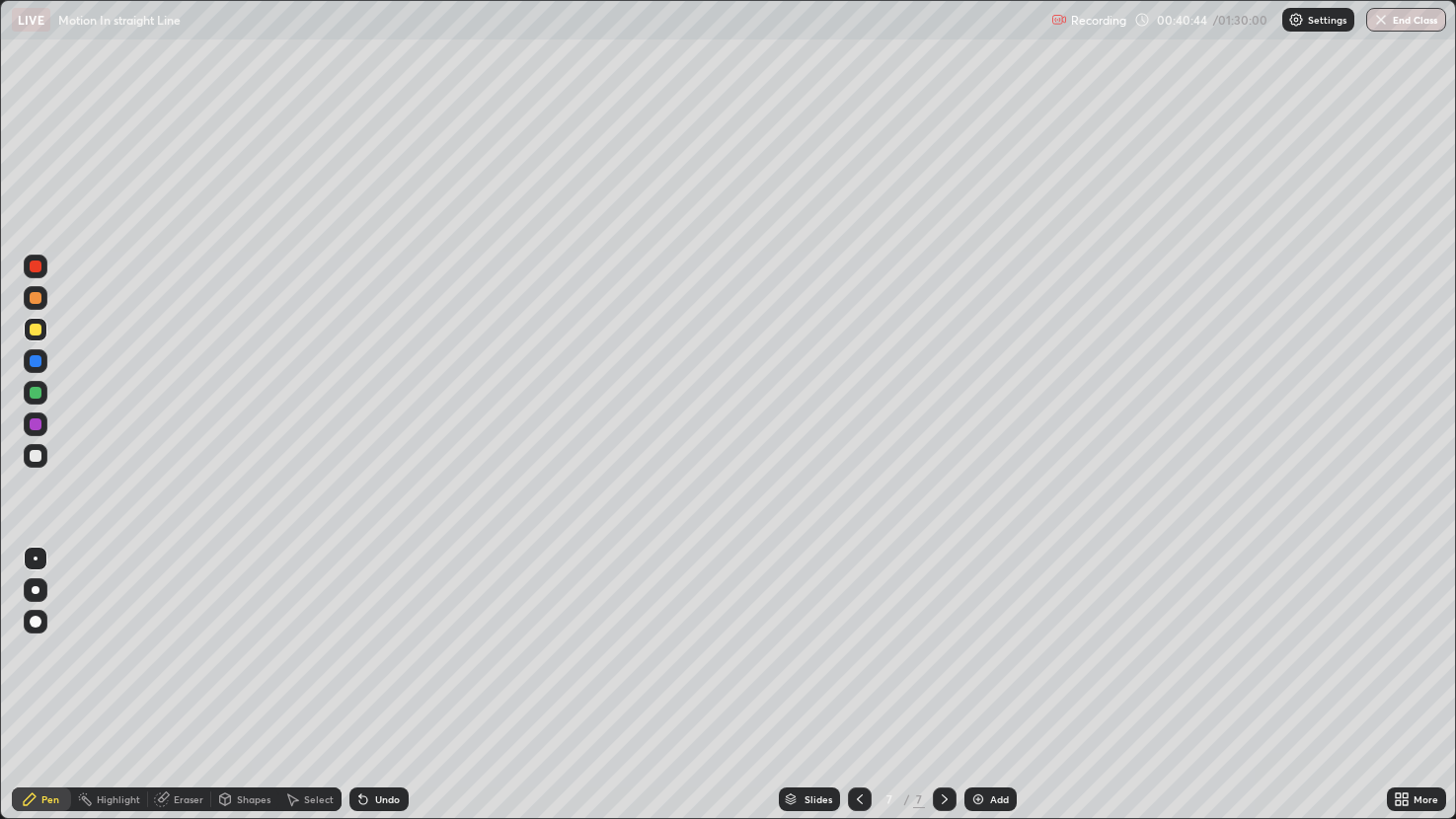 click at bounding box center (36, 393) 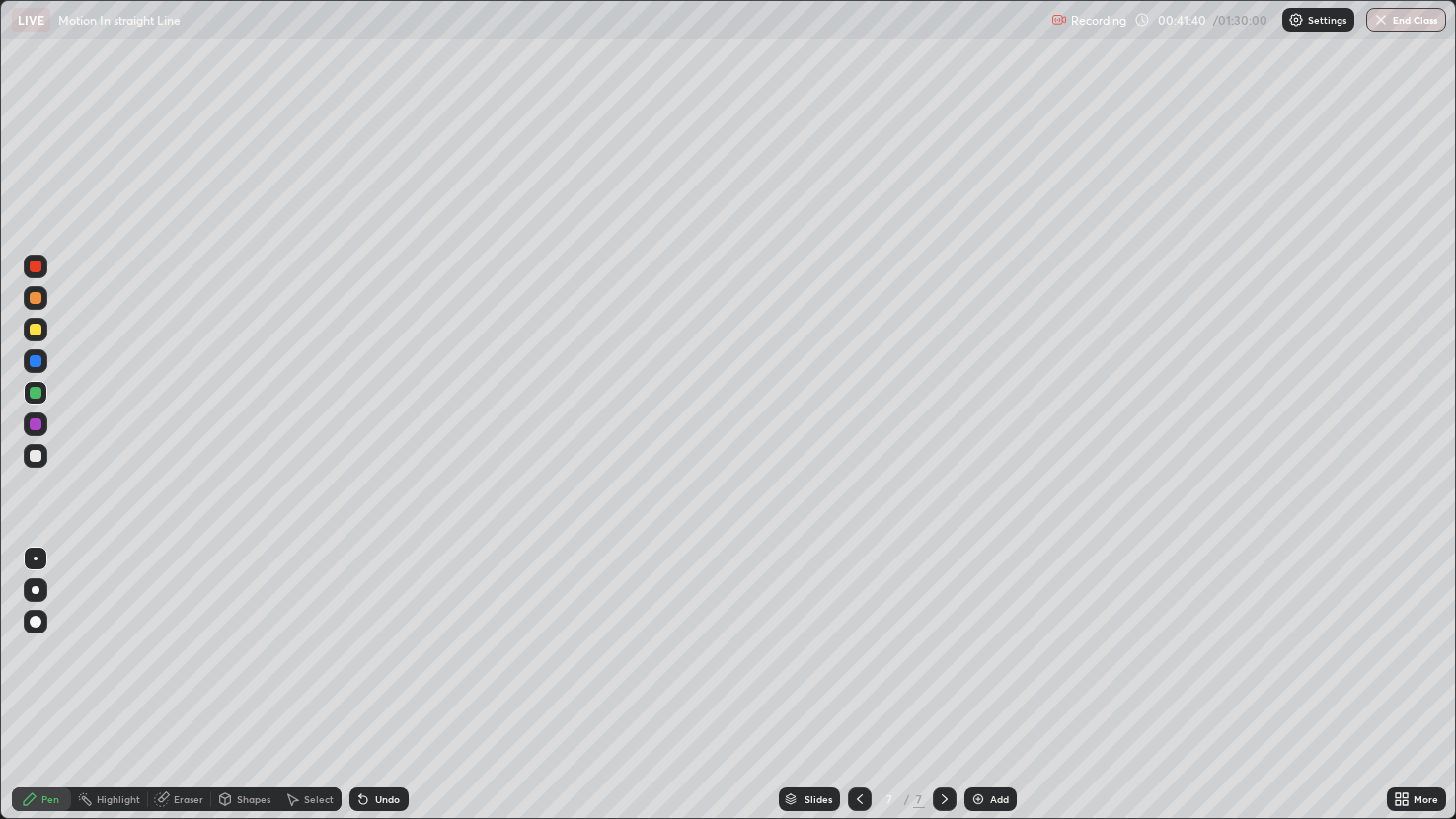 click 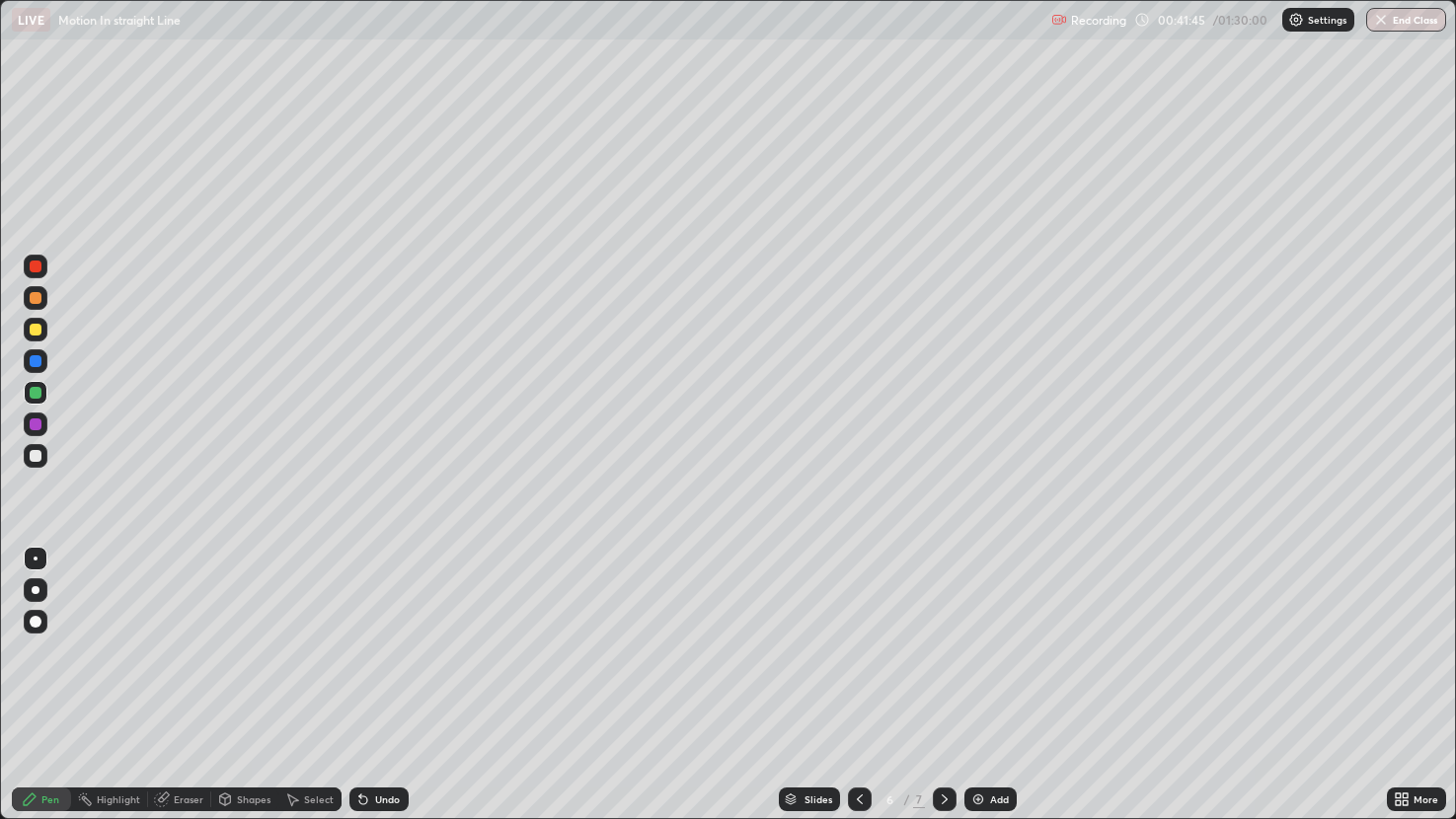 click 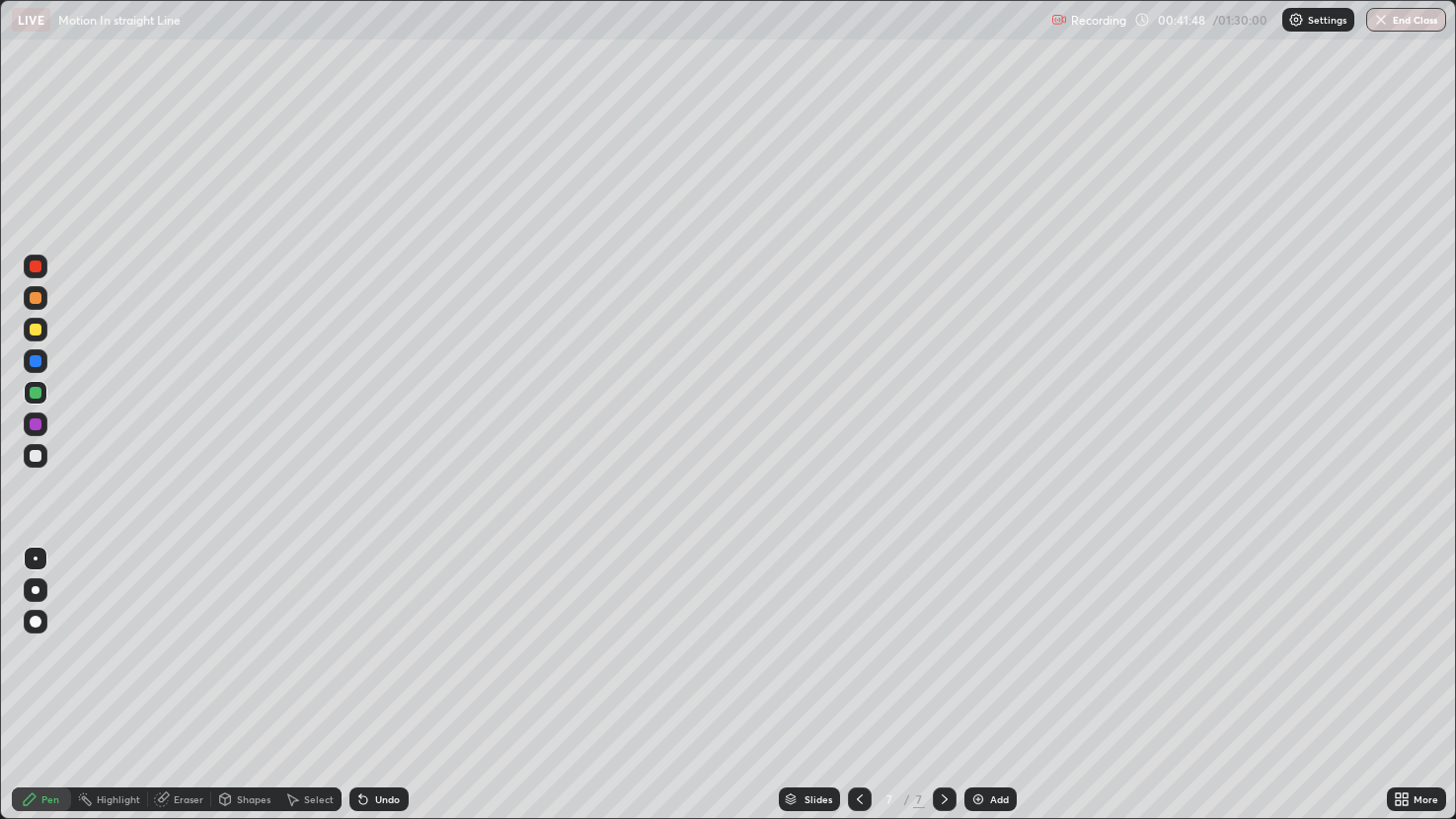 click at bounding box center [36, 424] 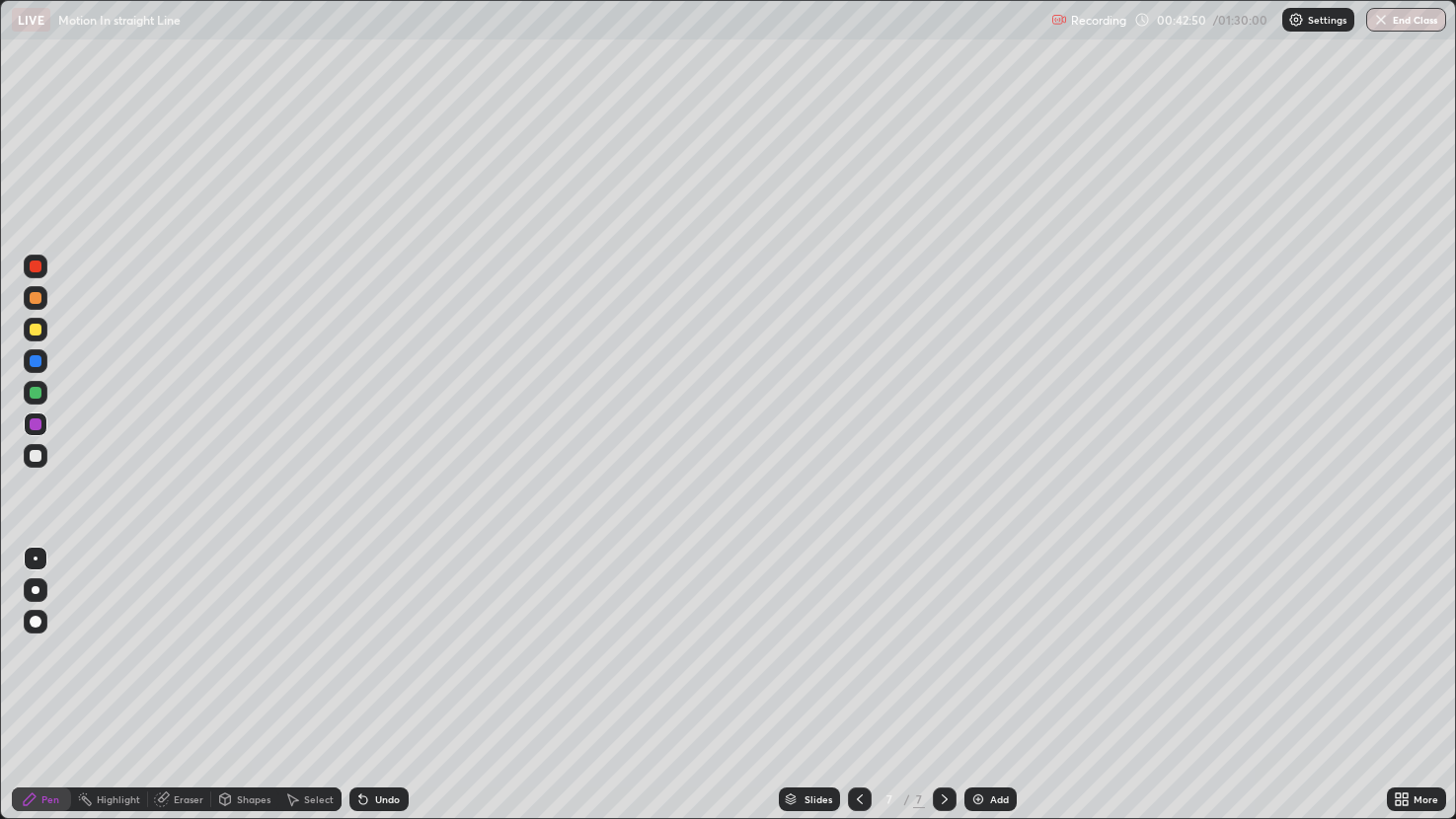 click 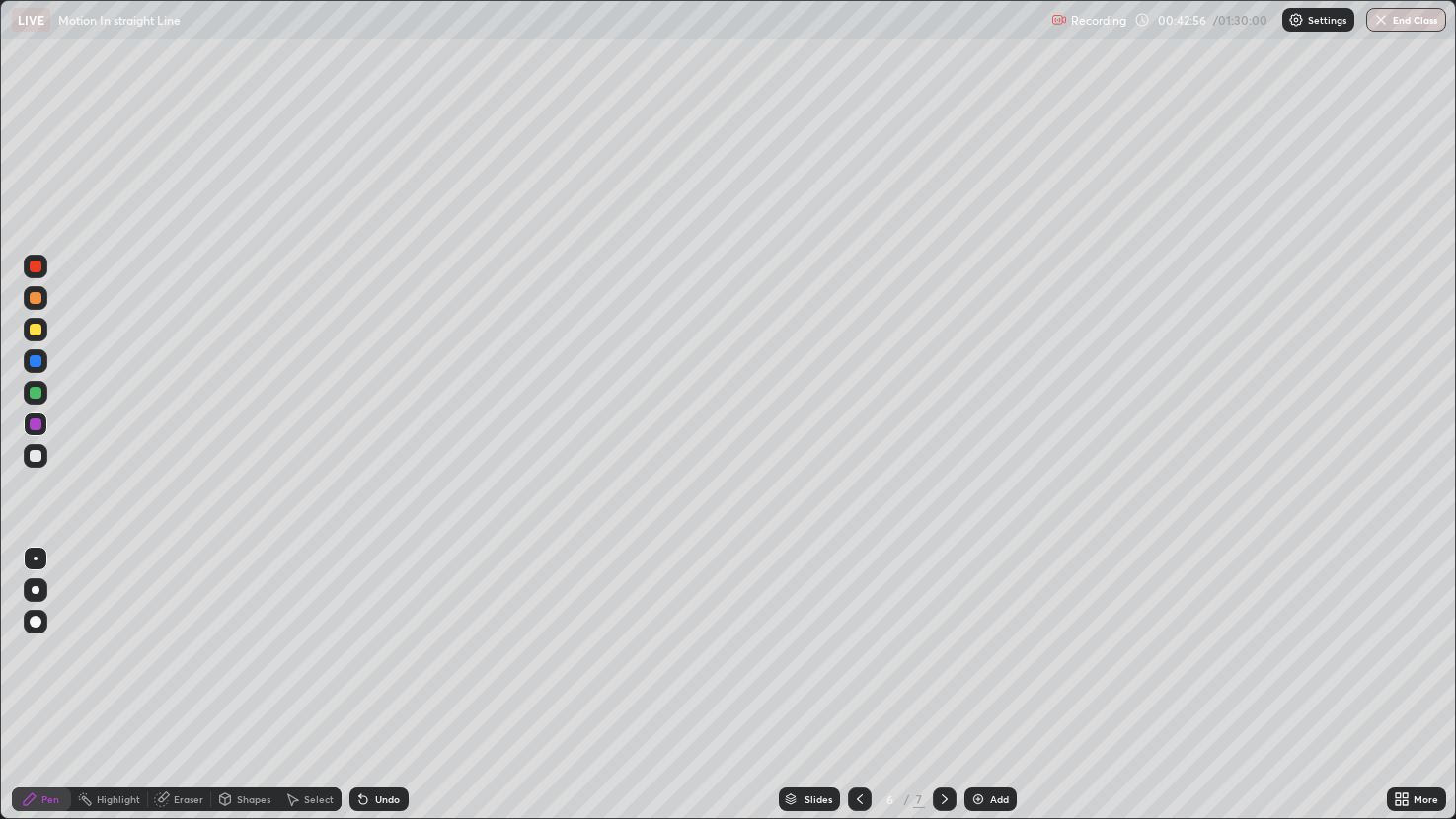 click 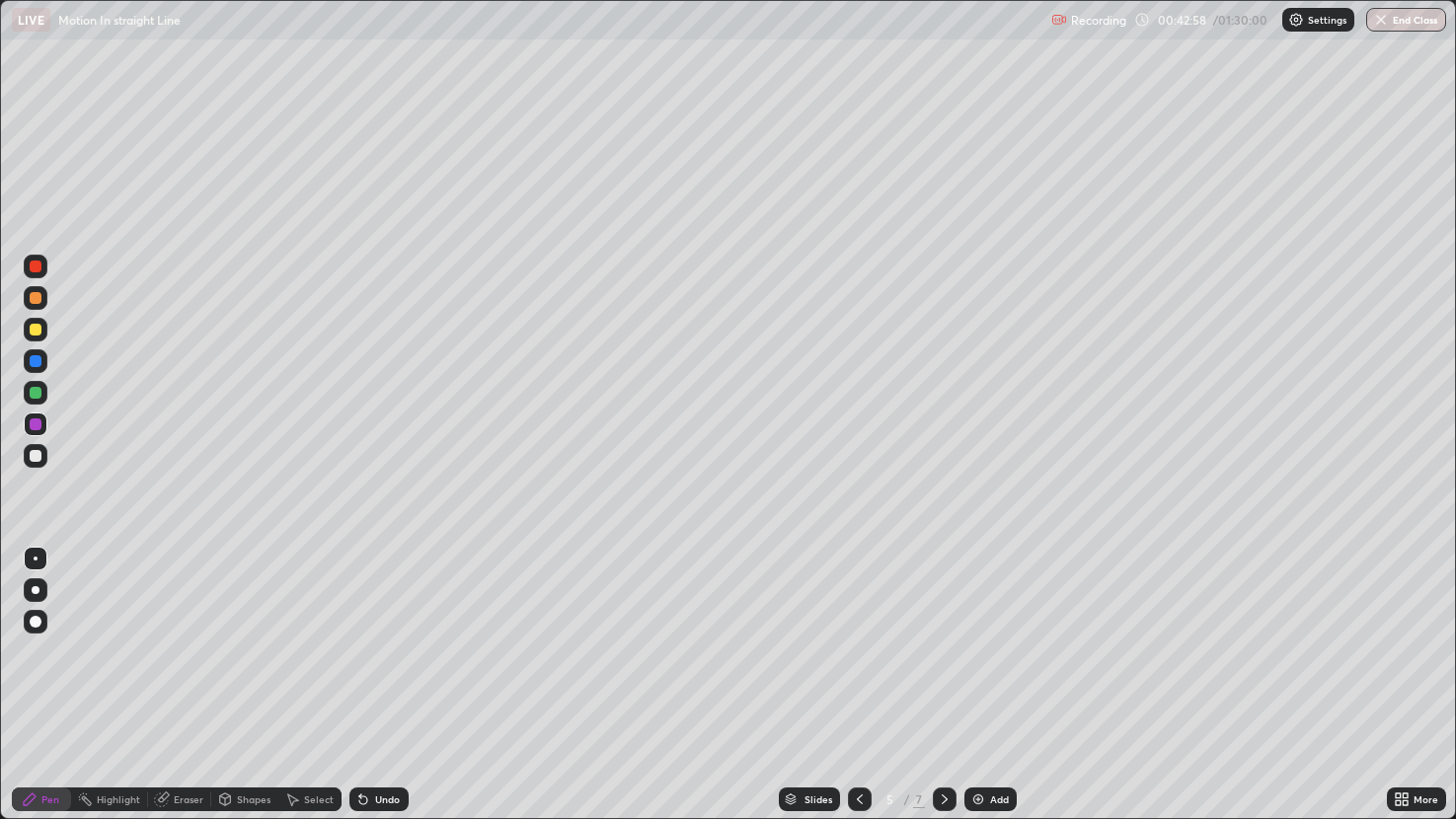 click 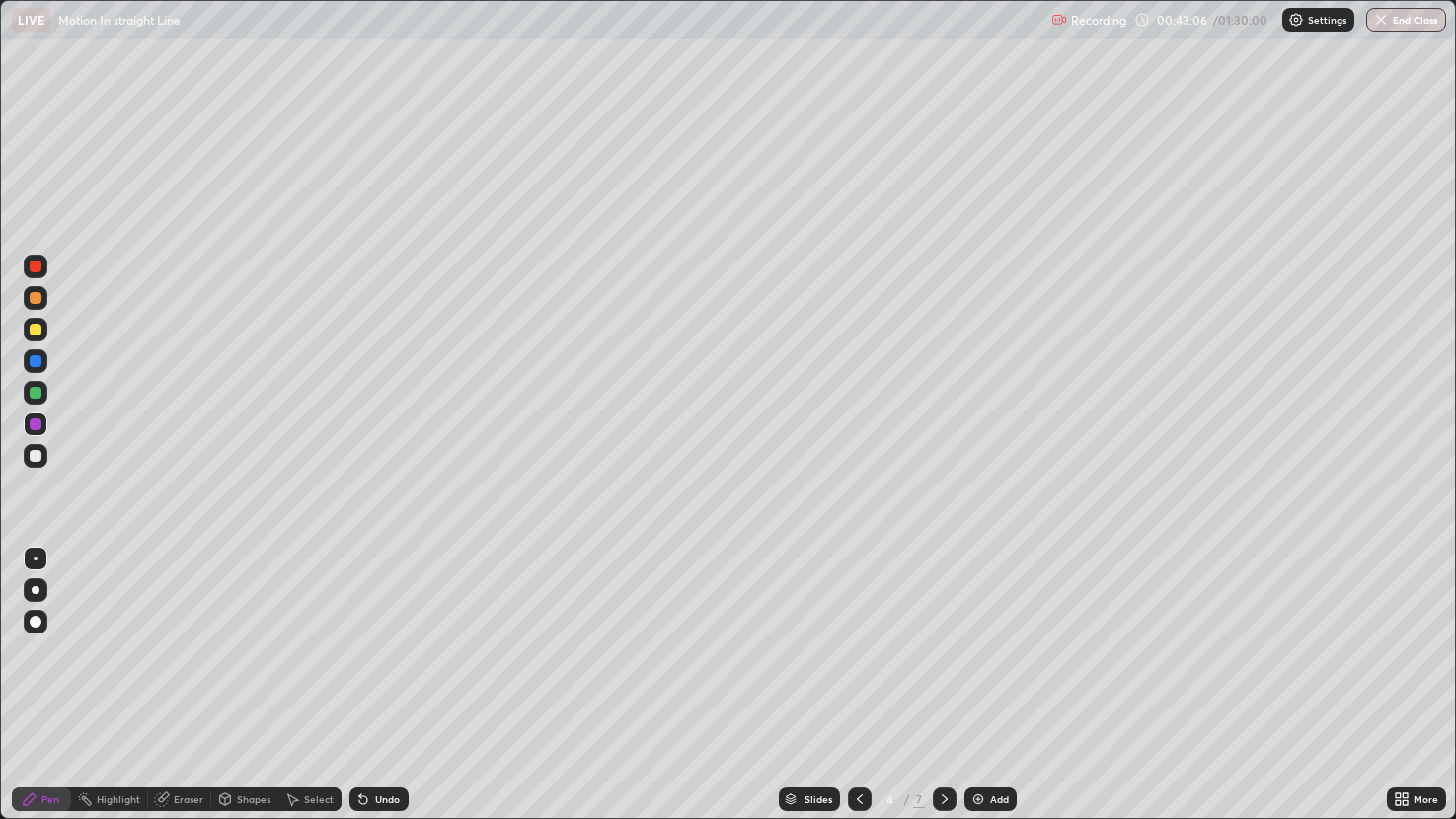 click 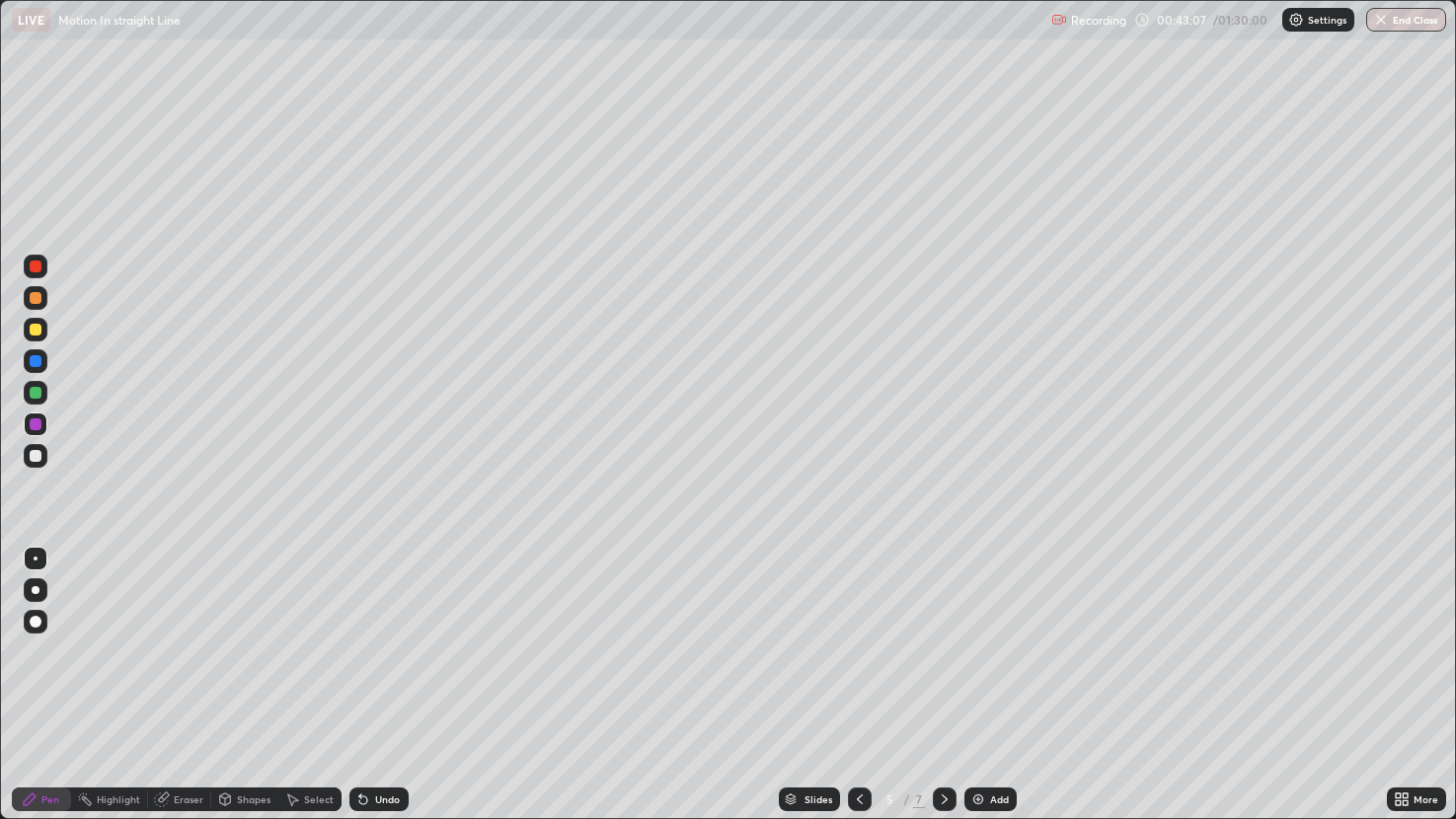 click 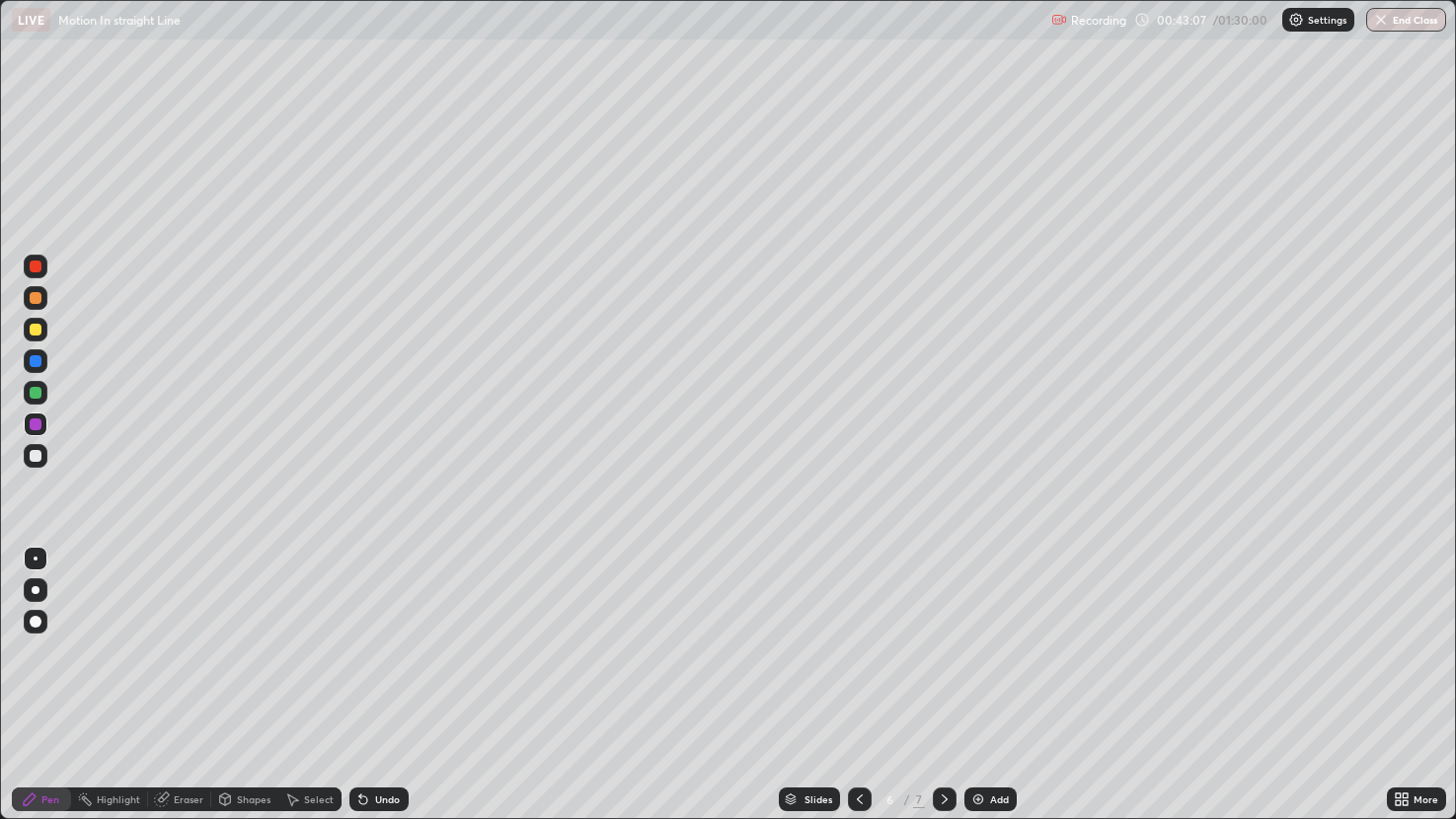 click at bounding box center [945, 799] 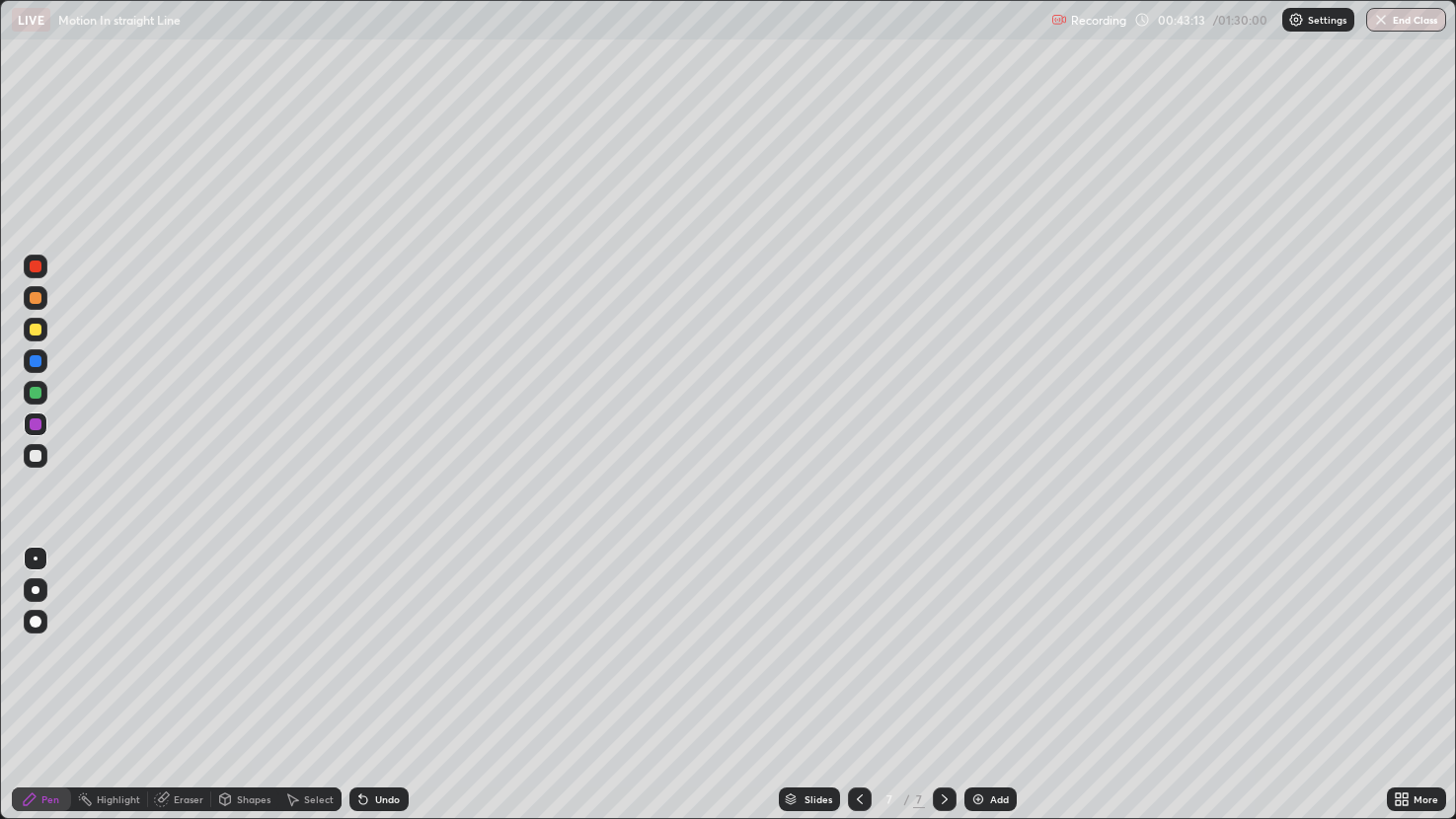 click at bounding box center [36, 456] 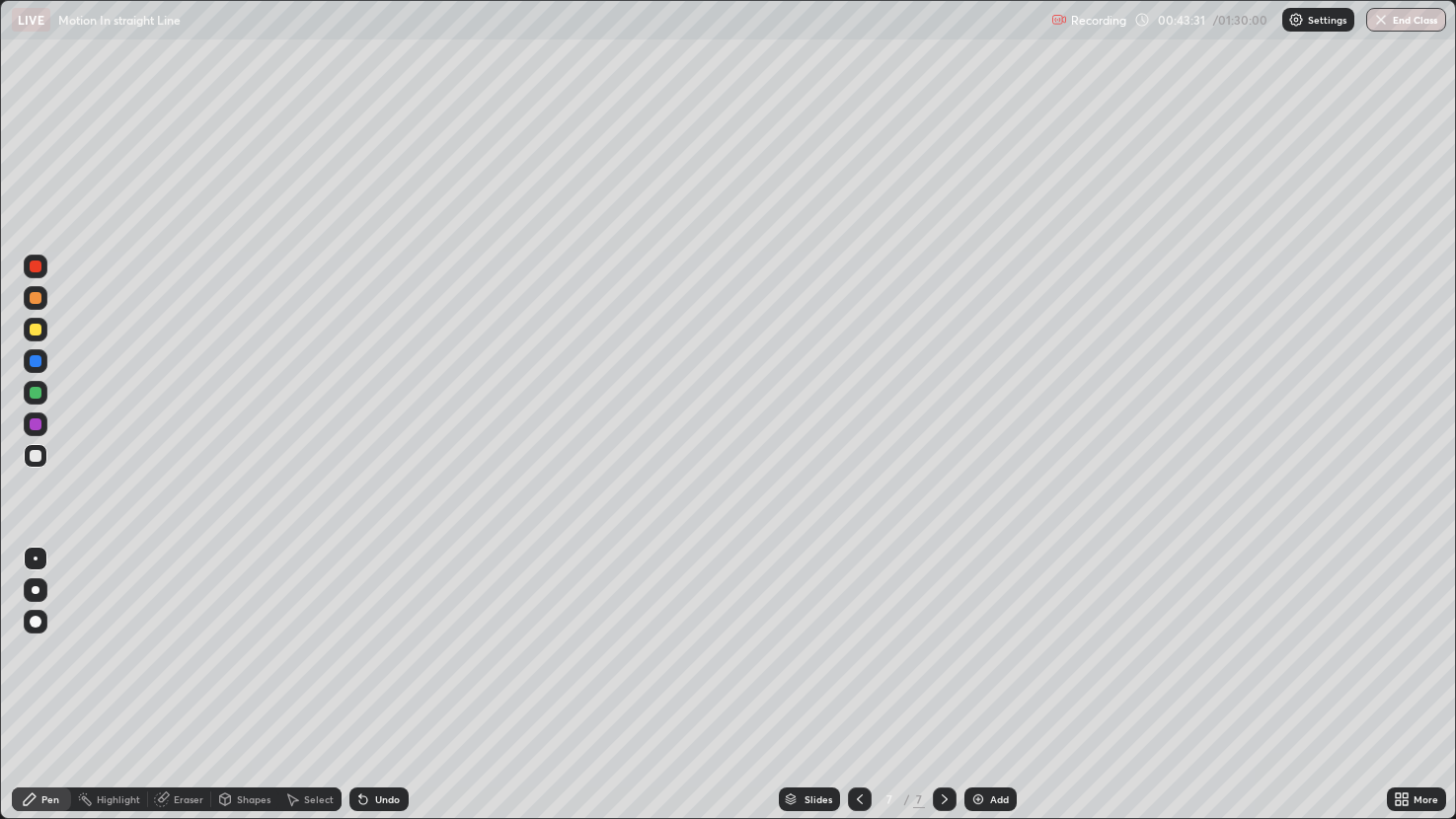 click on "Pen" at bounding box center (41, 799) 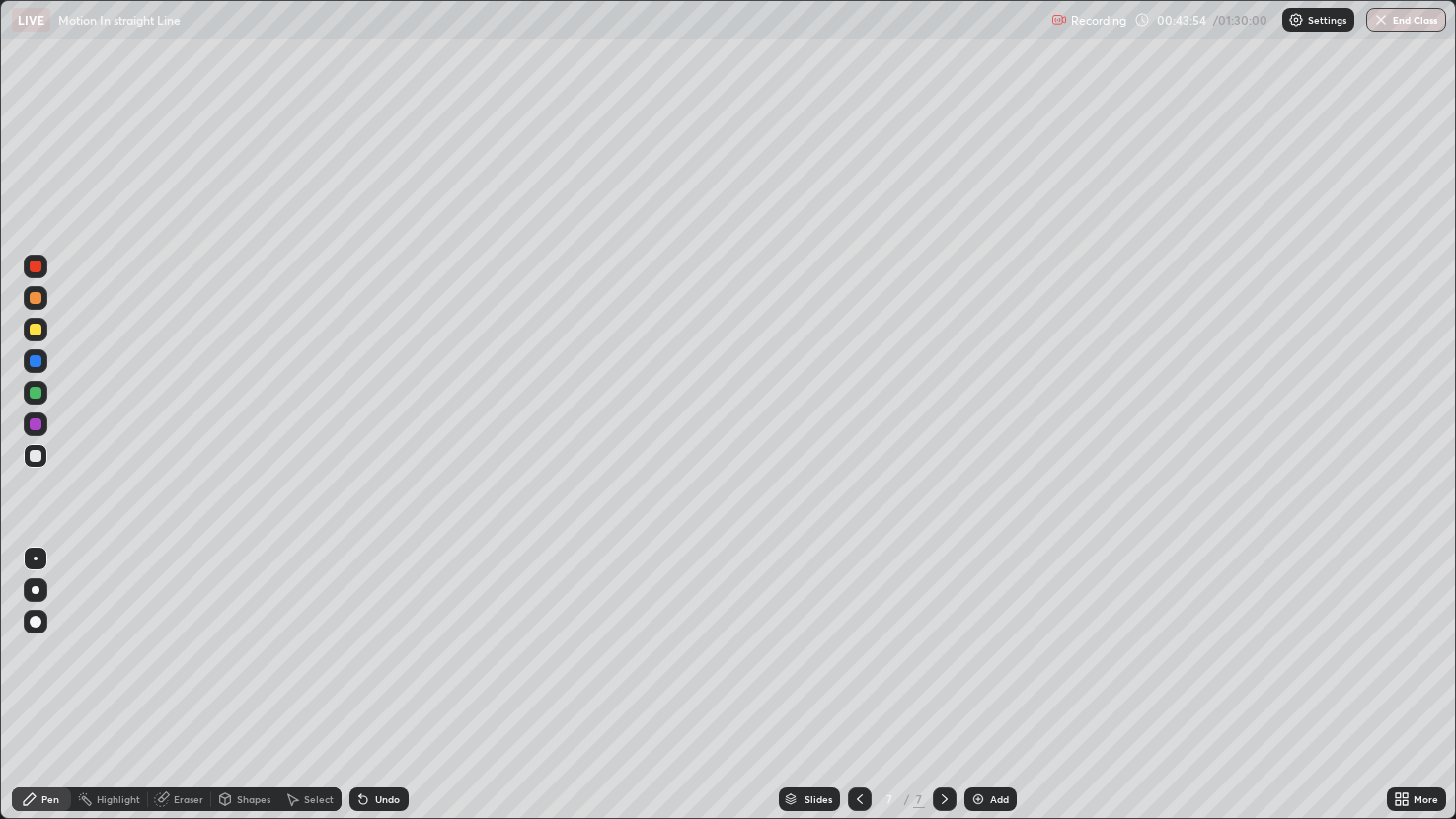 click at bounding box center (36, 424) 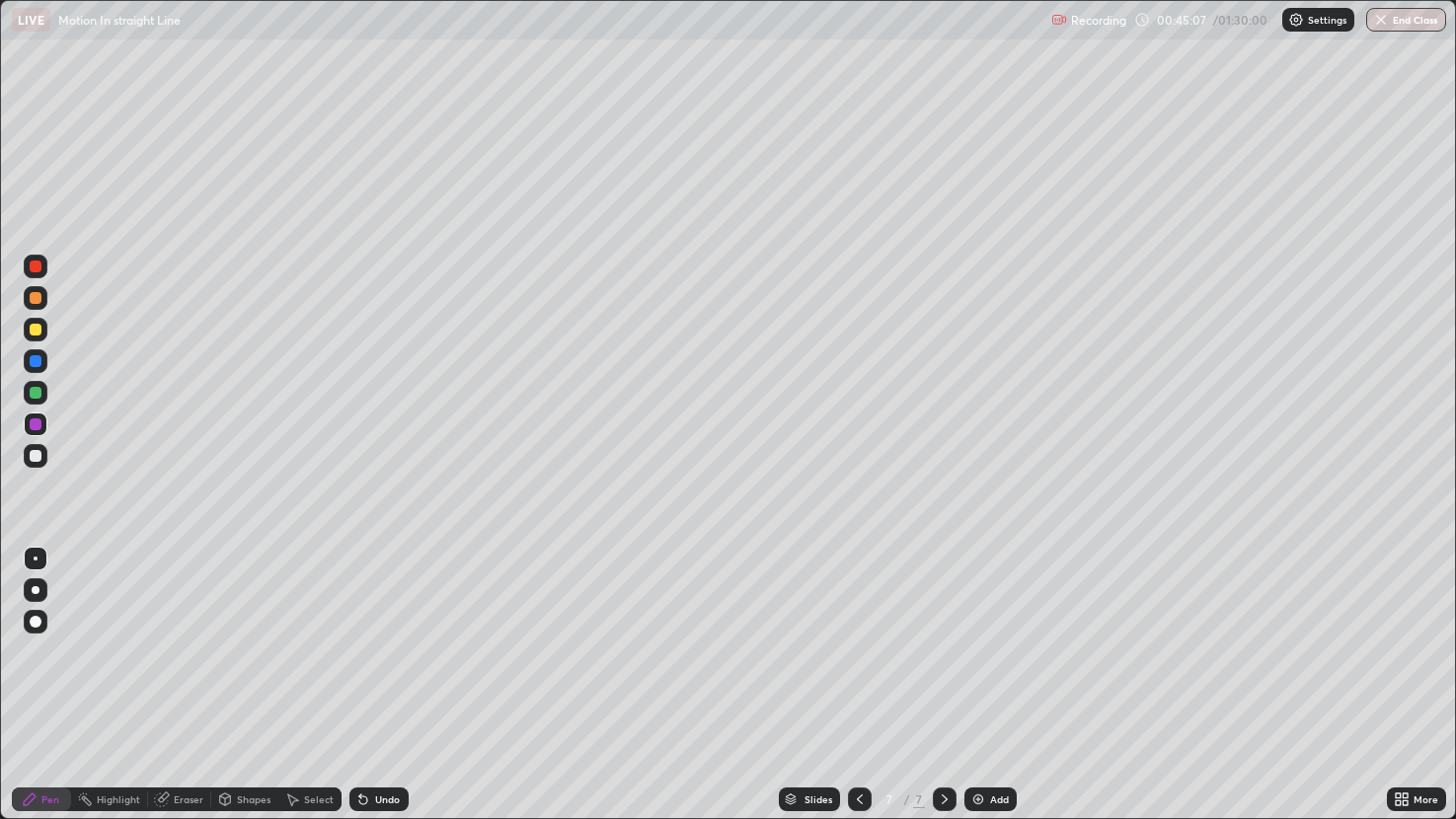 click at bounding box center (36, 590) 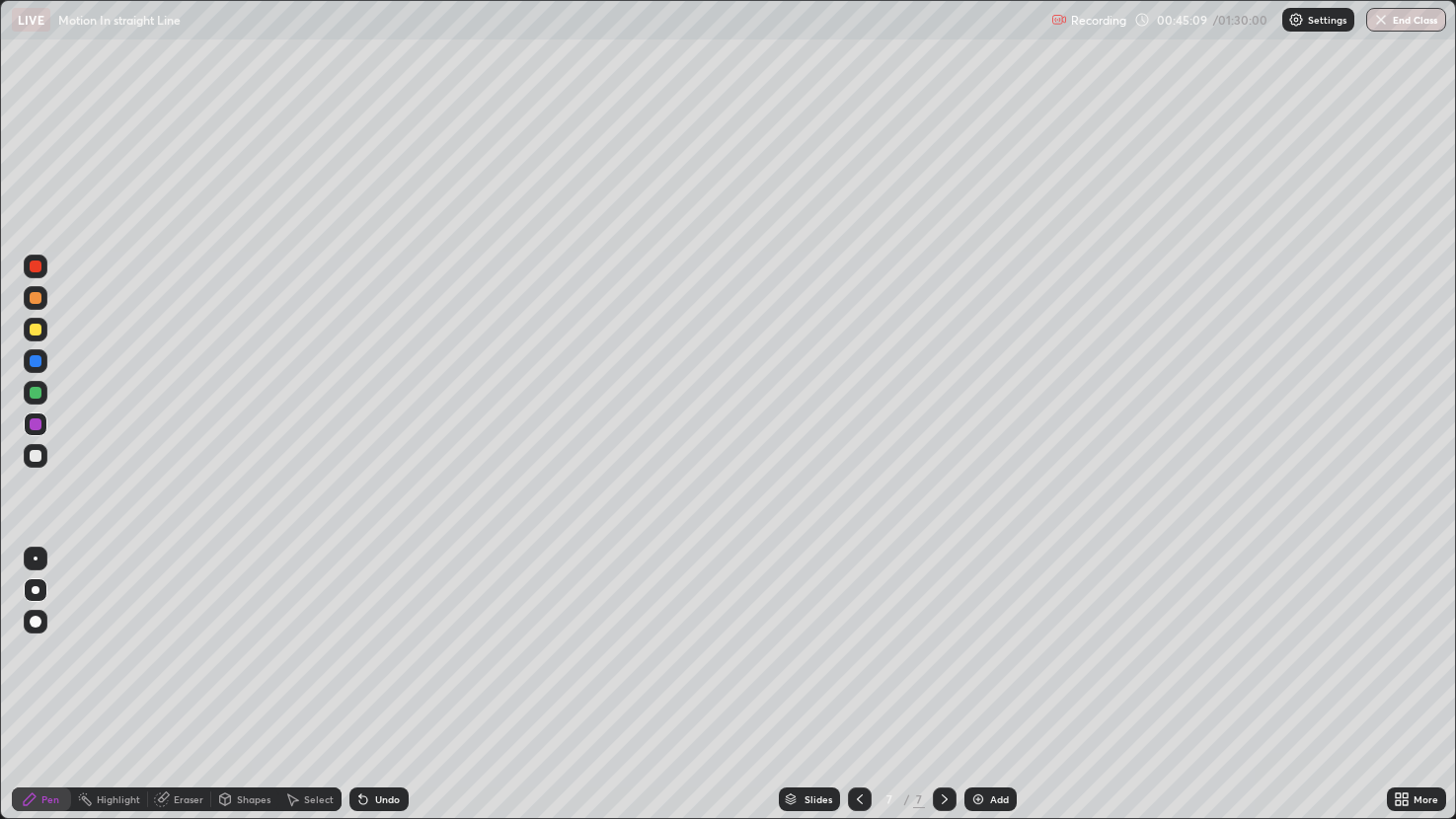 click at bounding box center [36, 456] 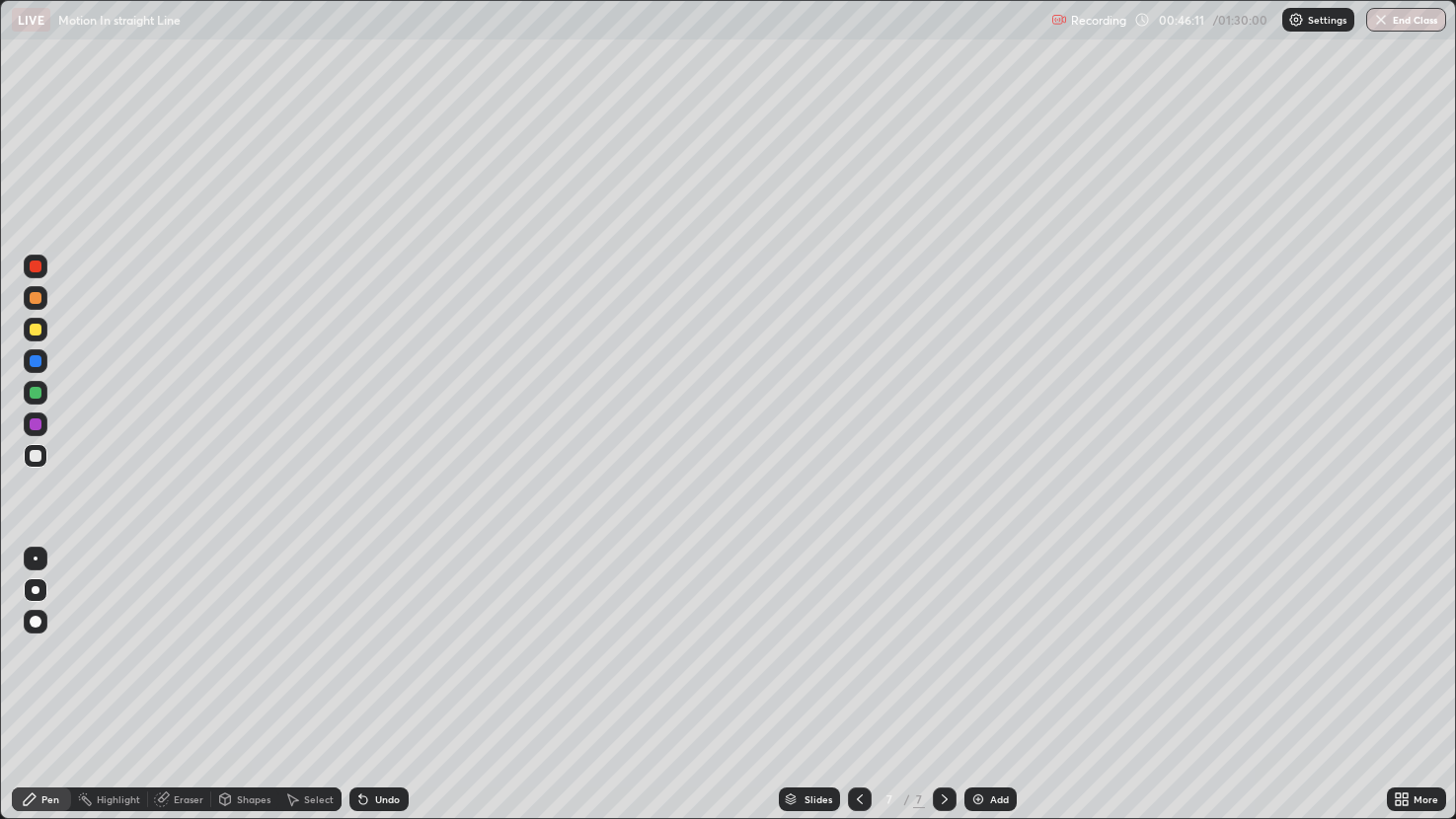 click at bounding box center (860, 799) 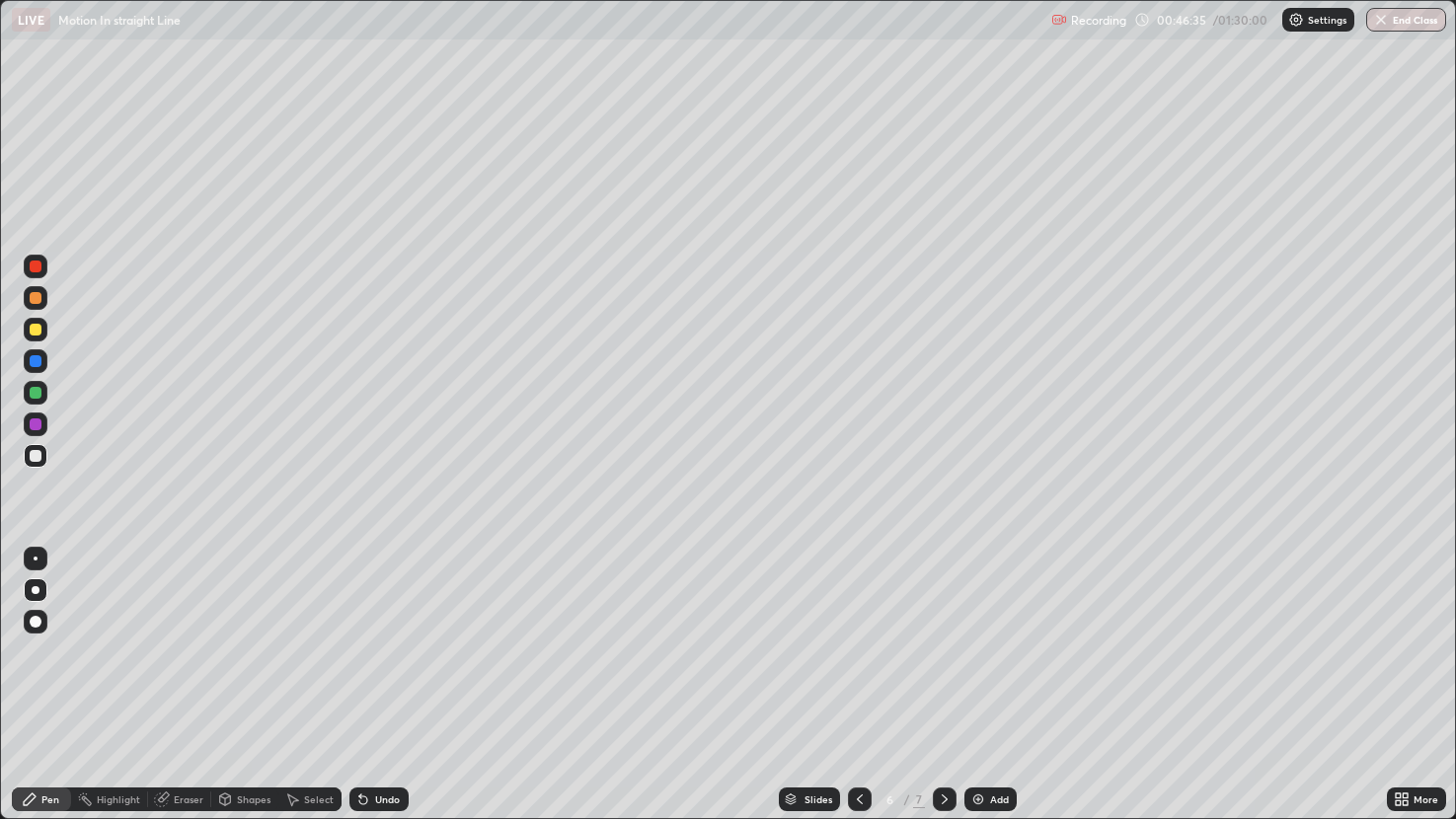 click 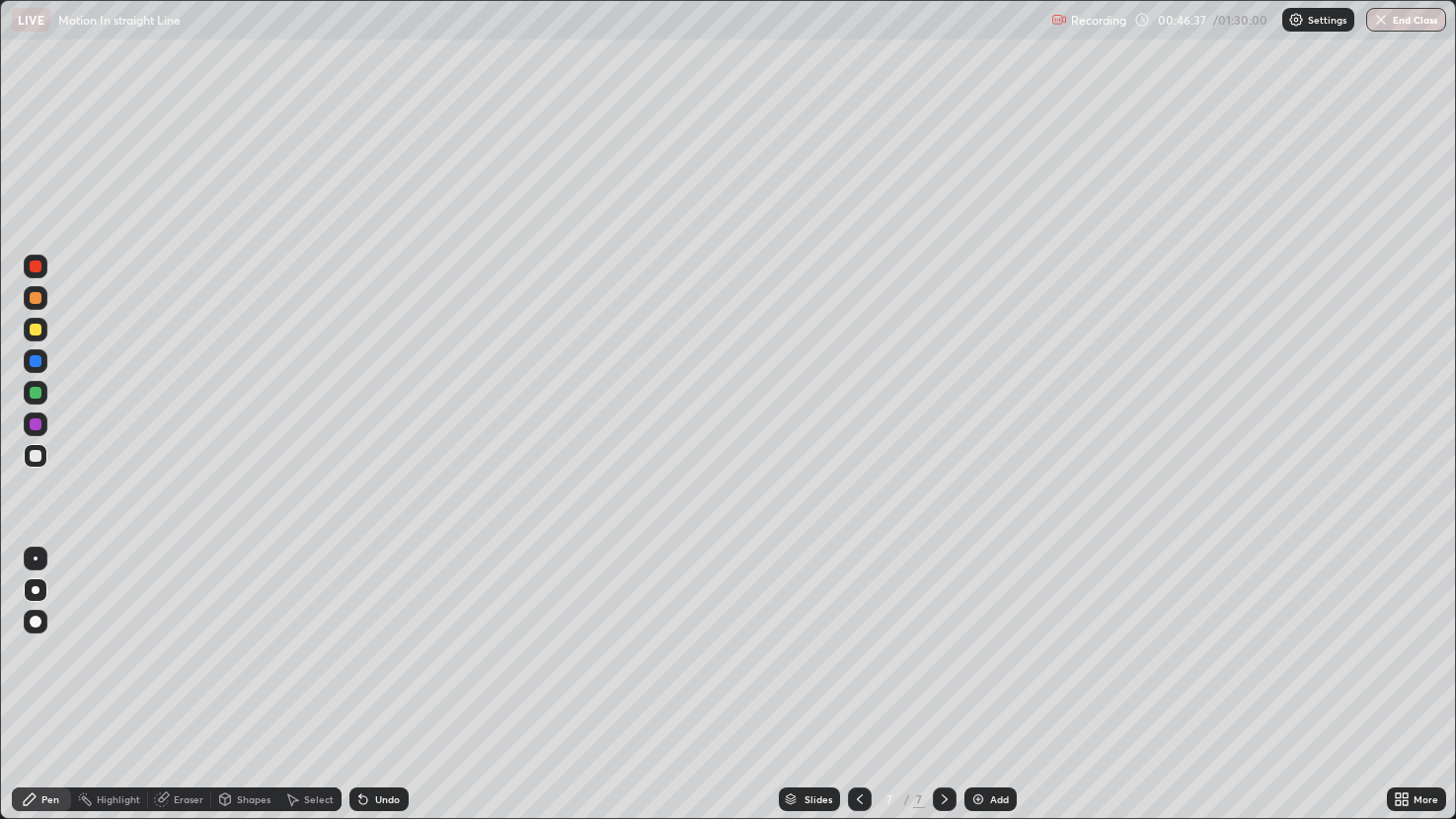 click at bounding box center [36, 330] 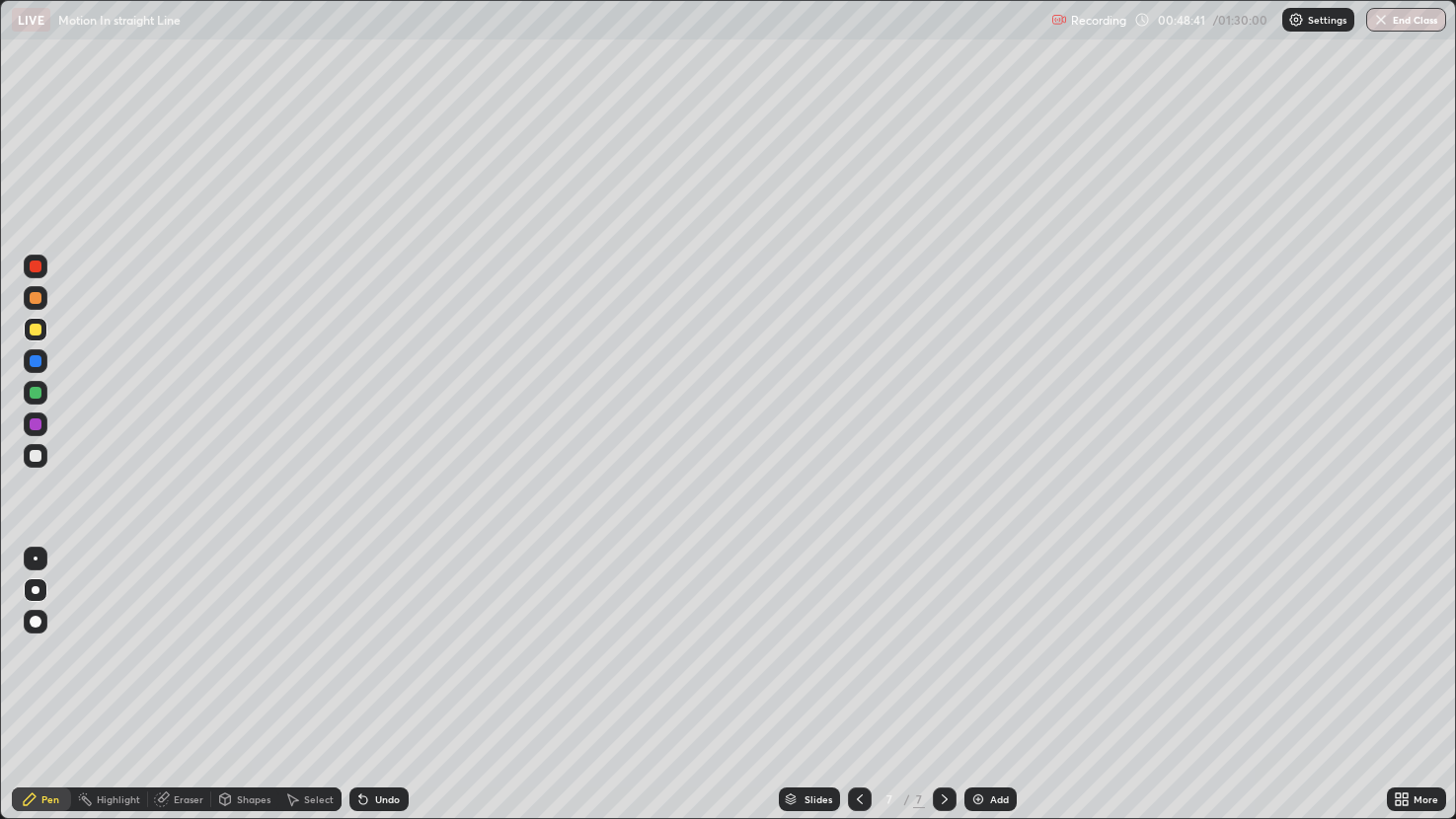 click at bounding box center [36, 393] 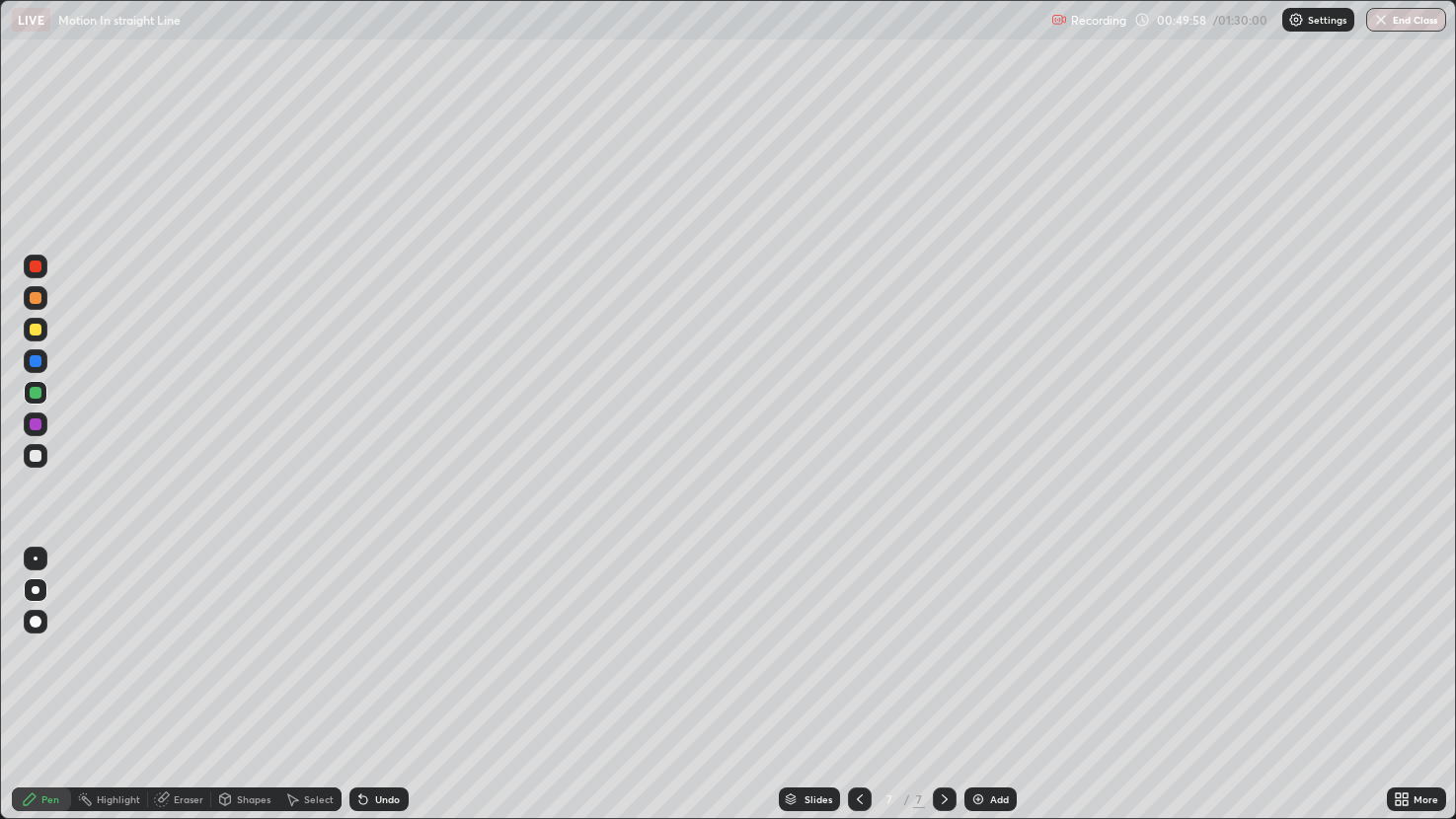 click at bounding box center (36, 298) 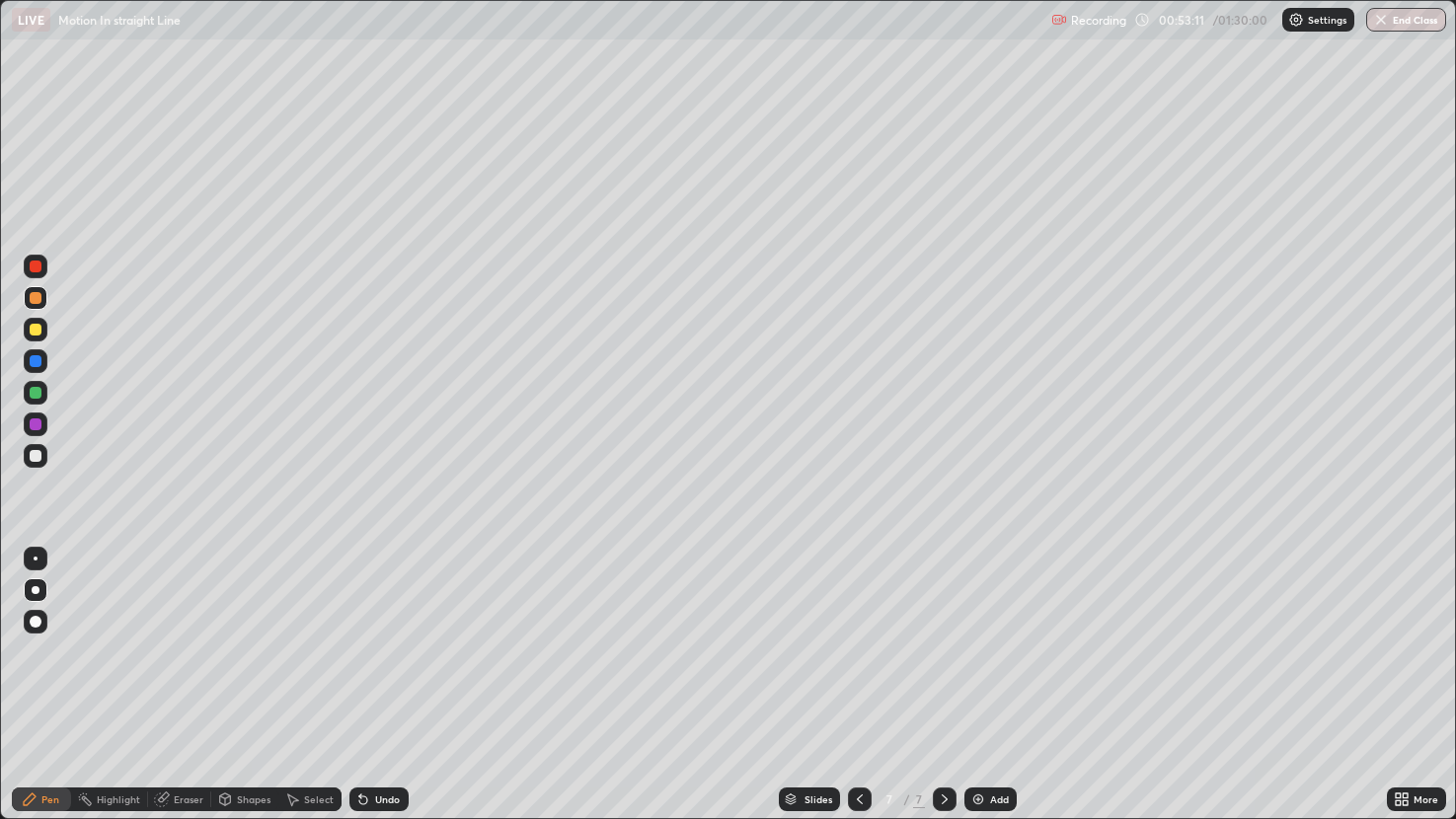 click on "Eraser" at bounding box center [189, 799] 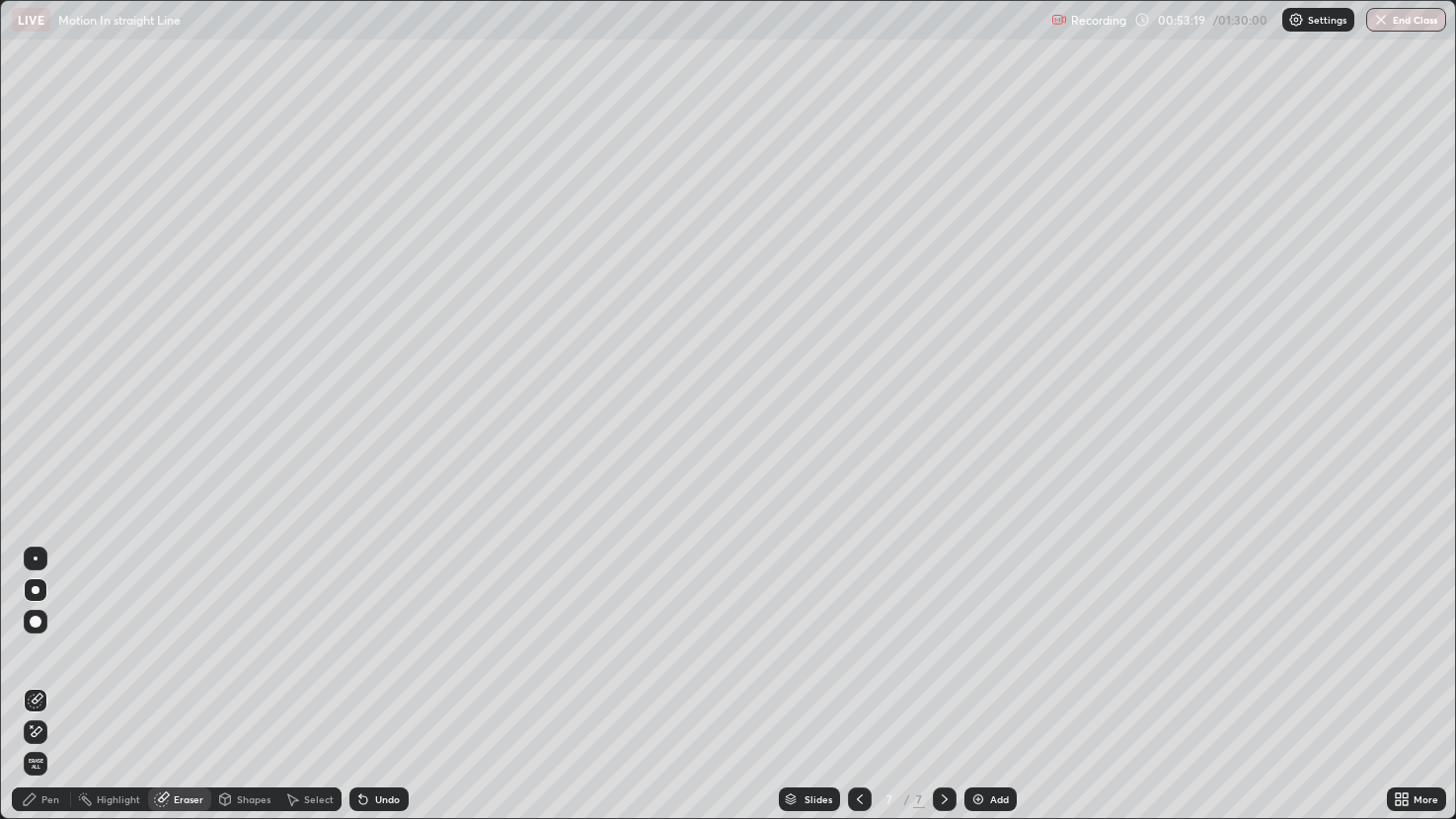 click at bounding box center (36, 590) 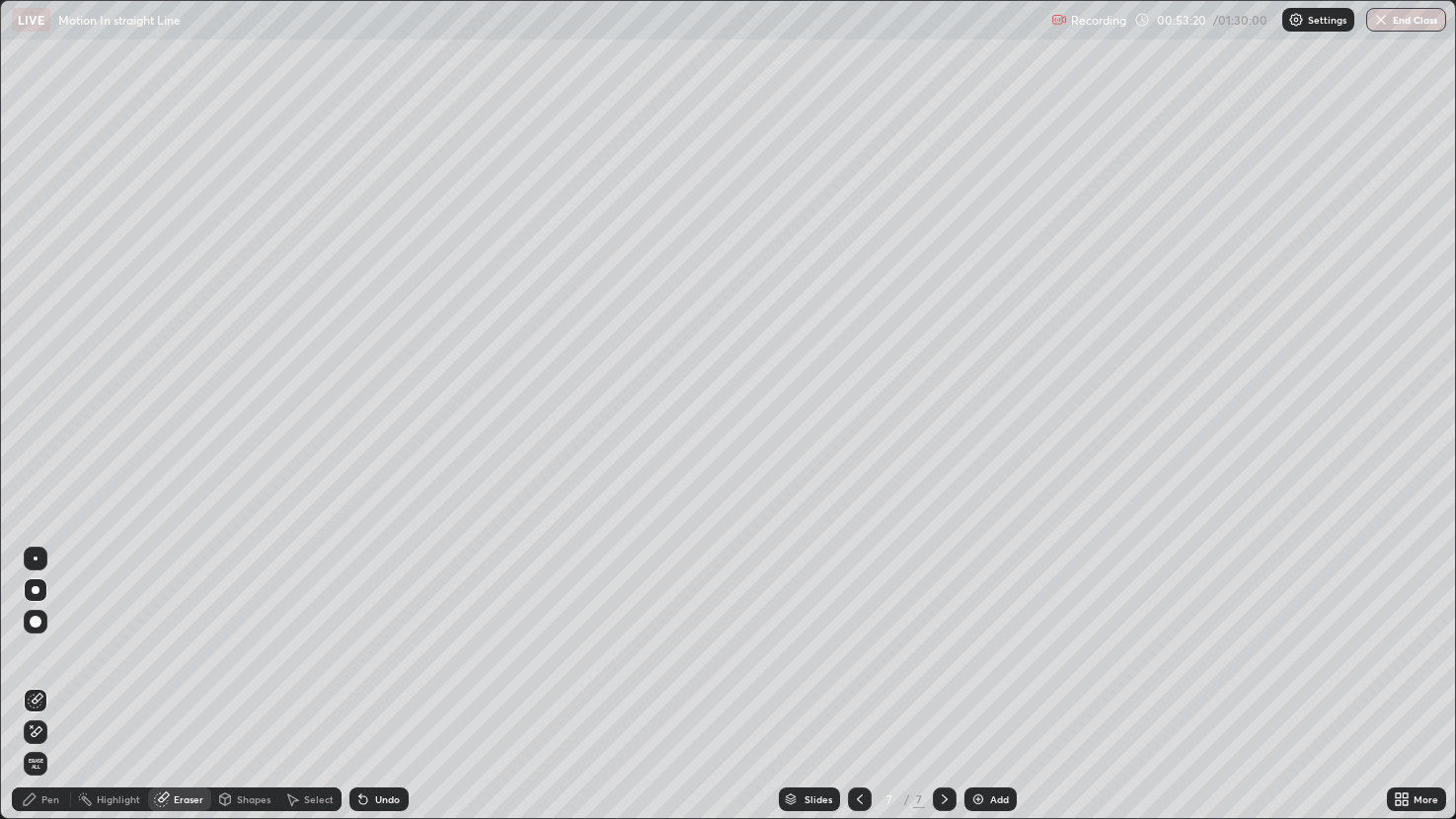 click on "Pen" at bounding box center [50, 799] 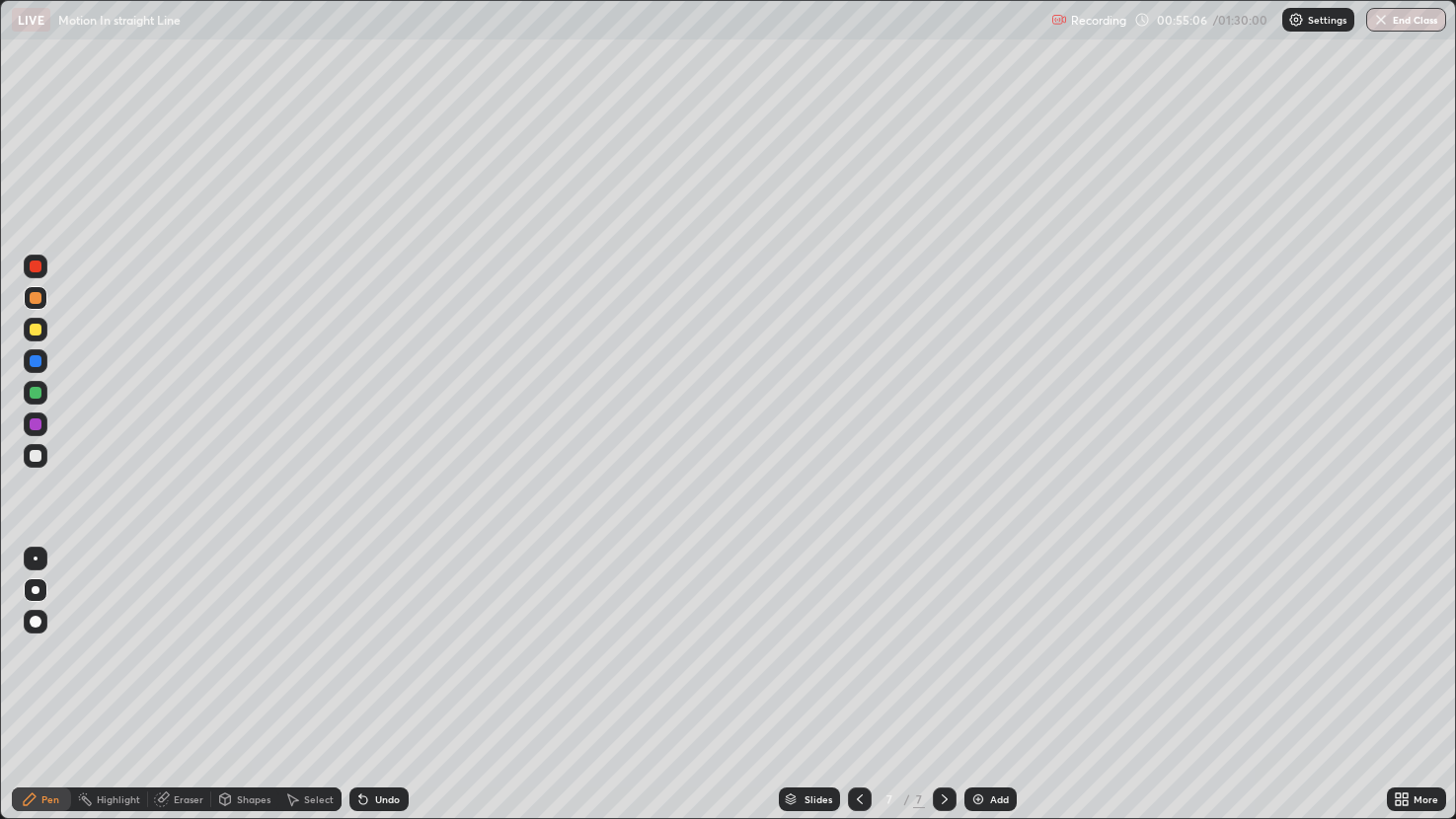 click on "Add" at bounding box center [990, 799] 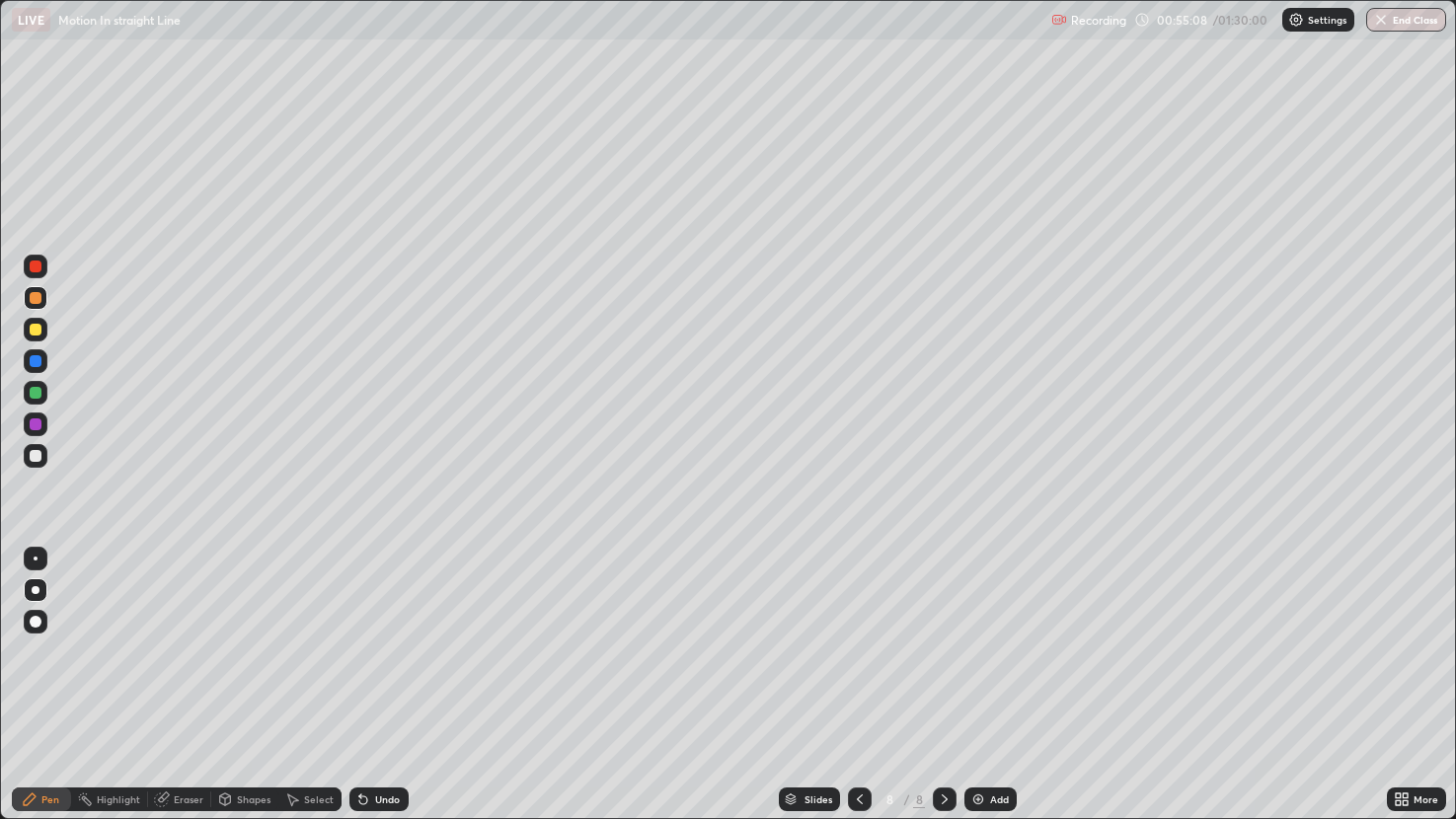 click at bounding box center (36, 330) 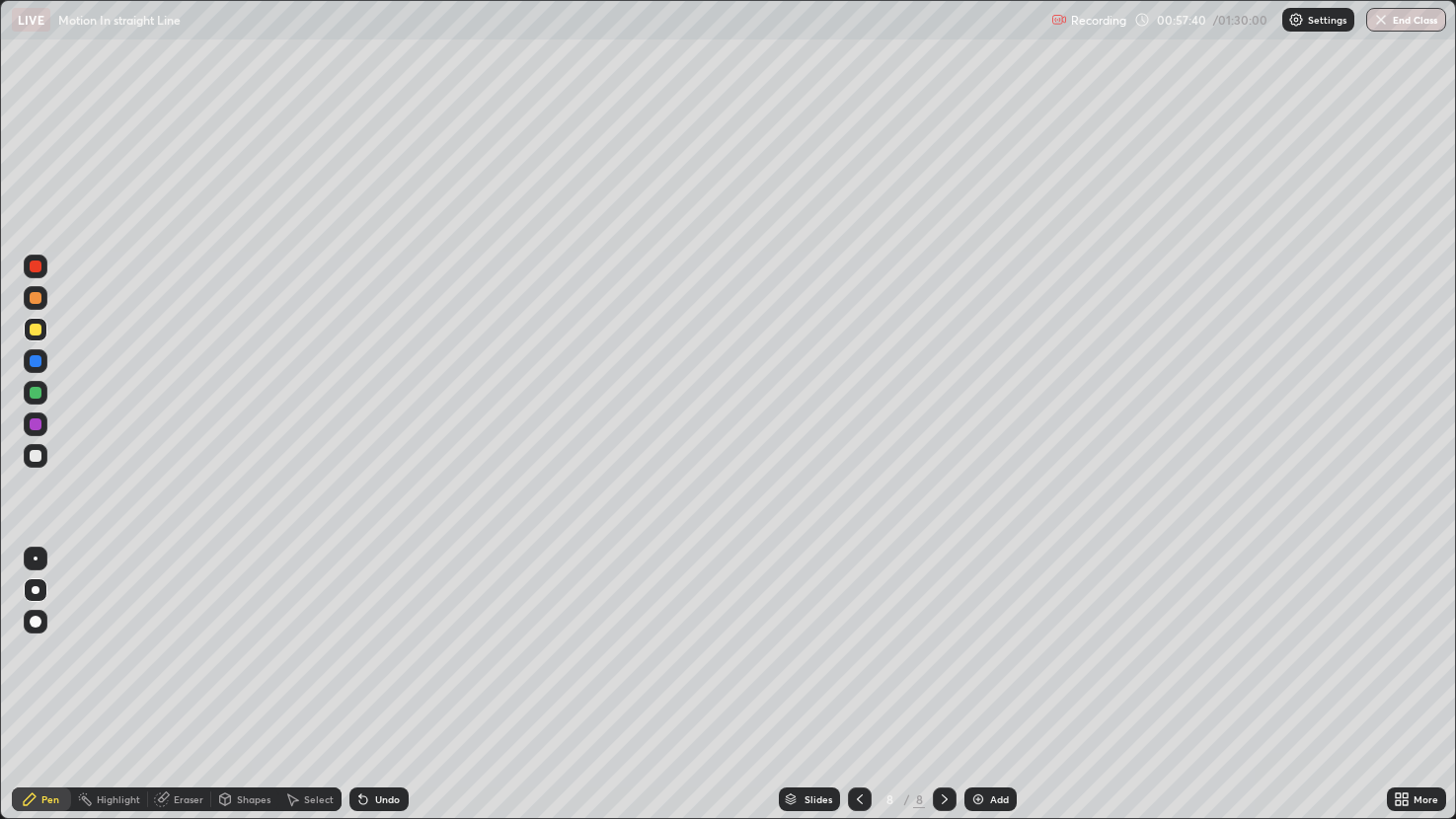 click at bounding box center (36, 456) 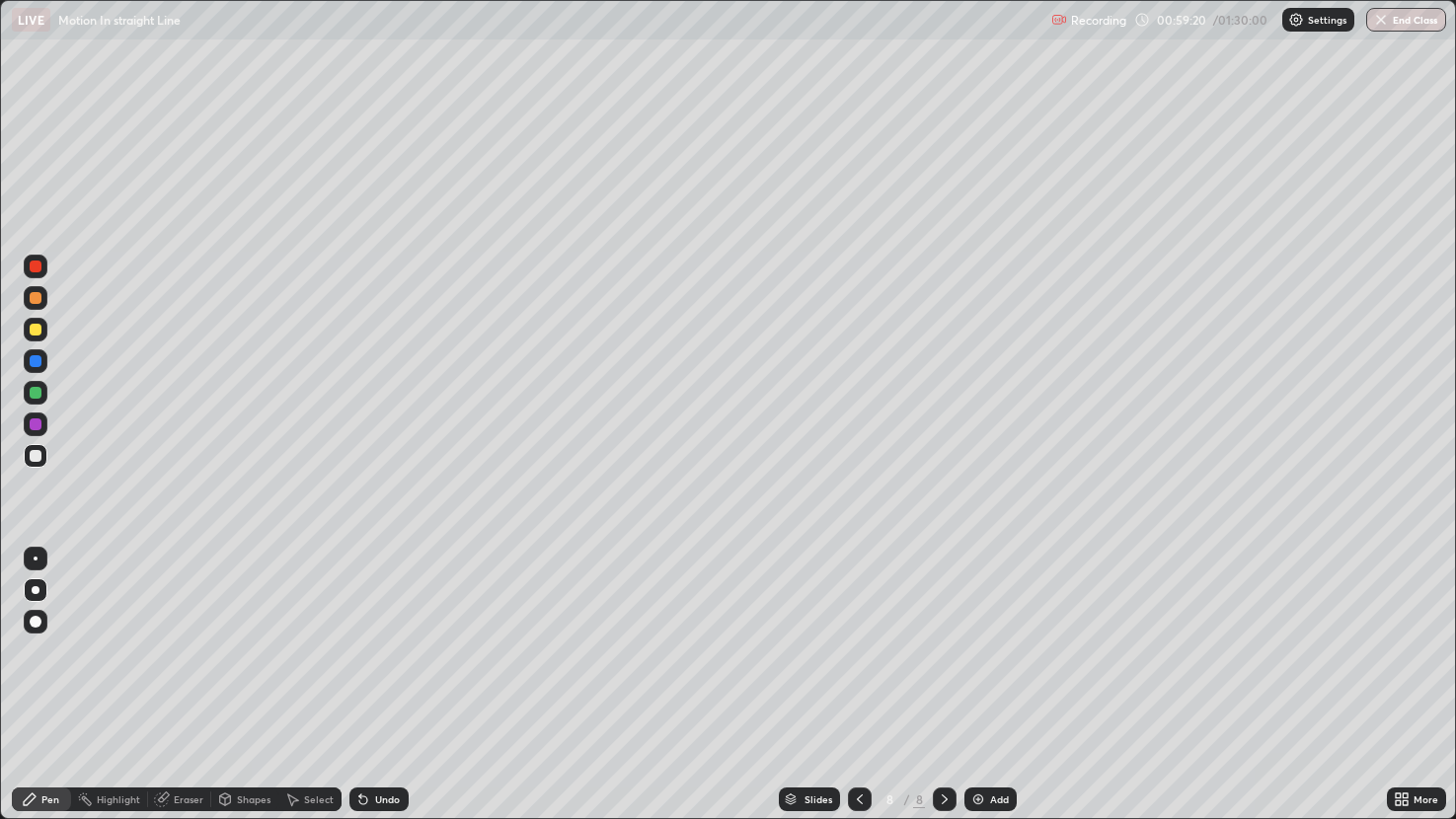 click at bounding box center (36, 424) 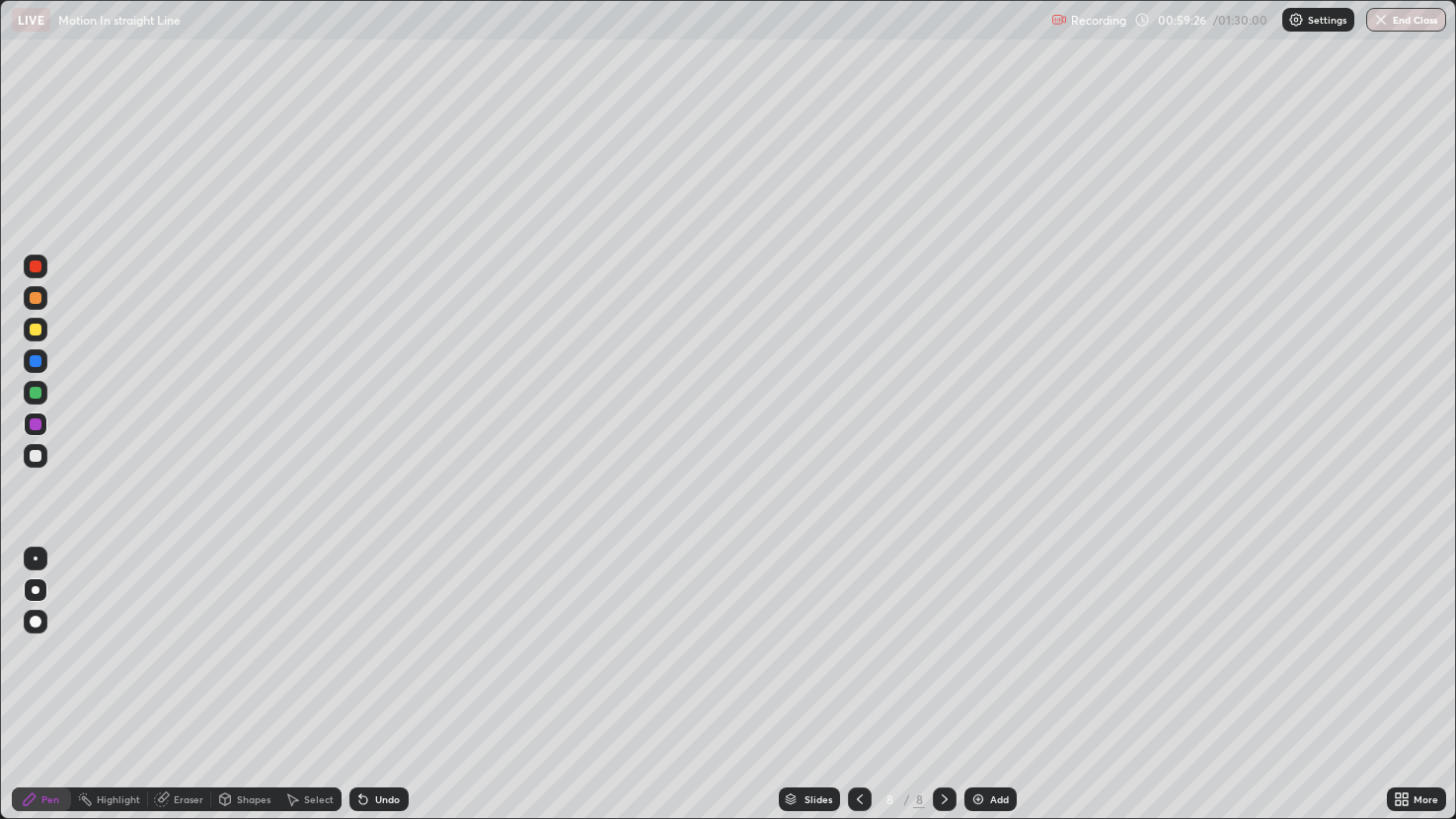 click at bounding box center [36, 330] 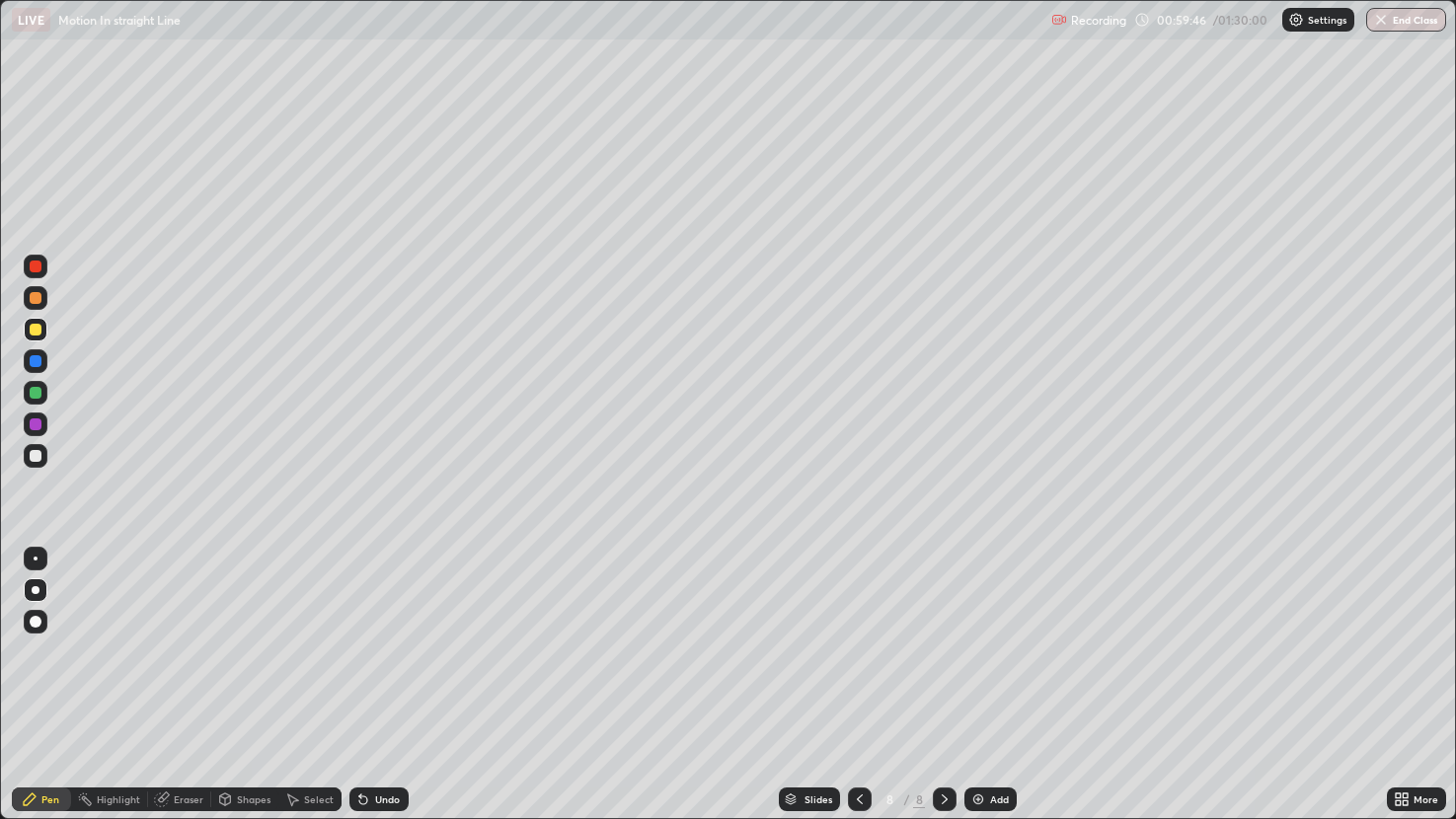 click at bounding box center [36, 456] 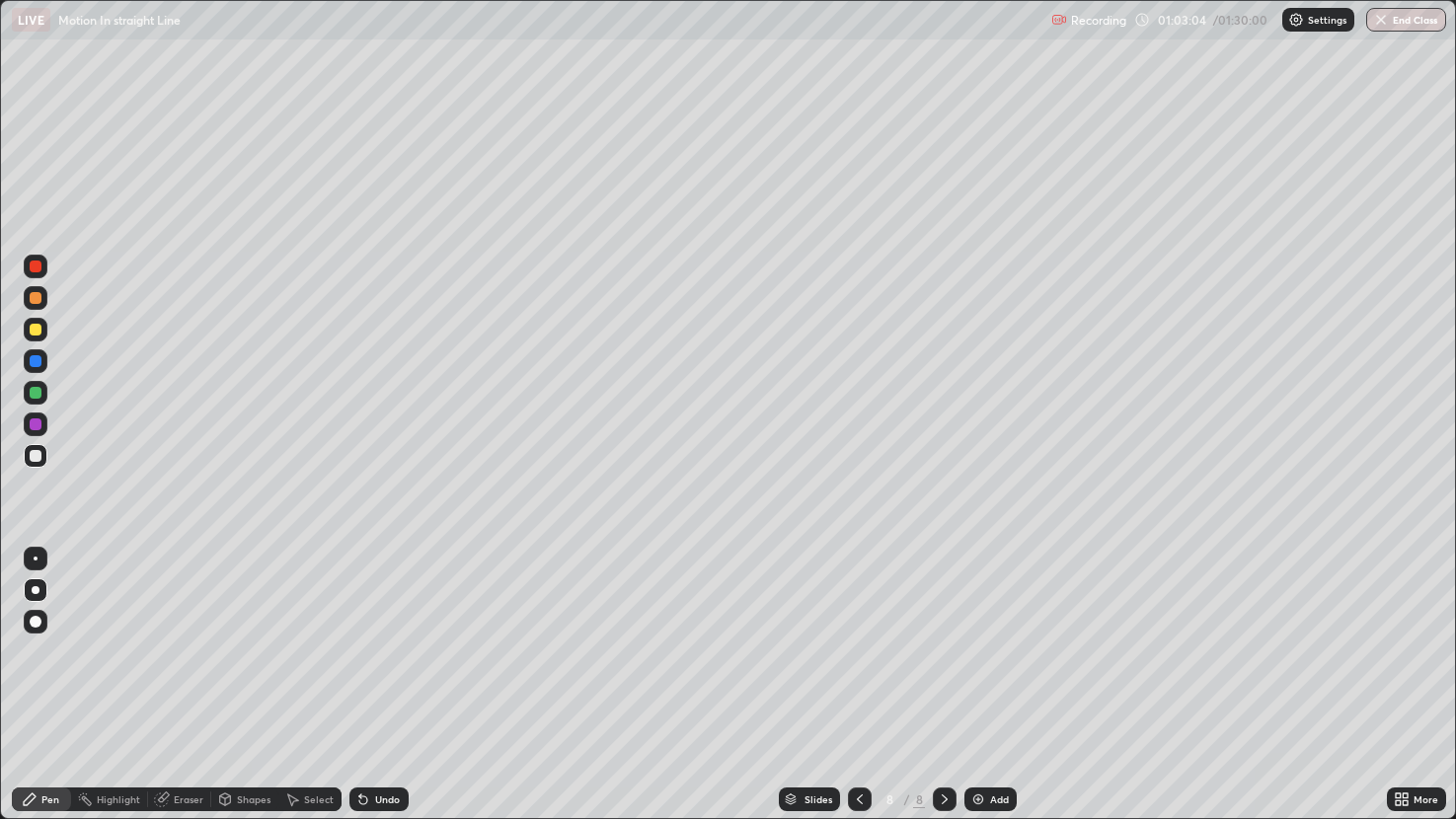 click at bounding box center [978, 799] 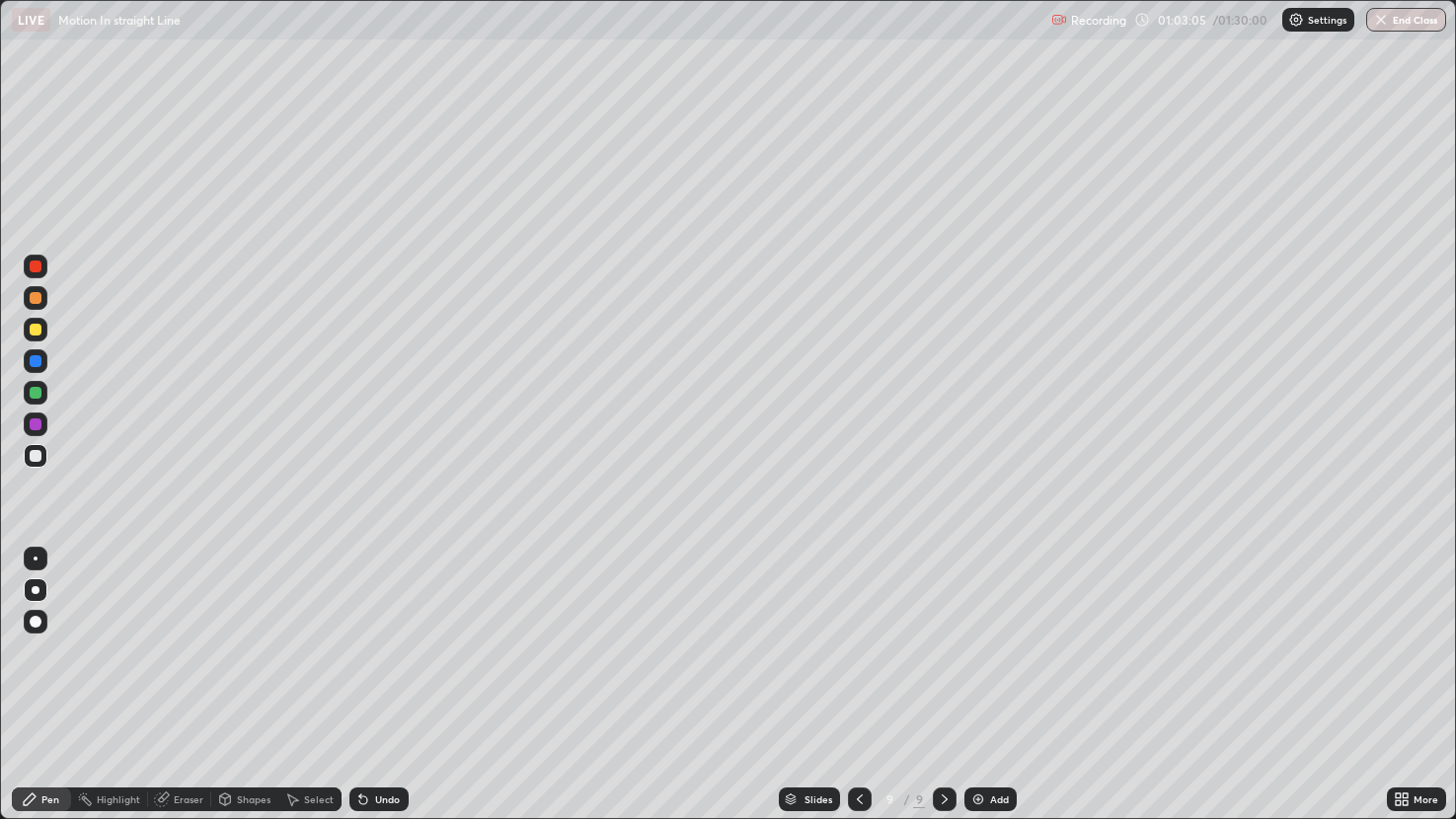 click at bounding box center (36, 298) 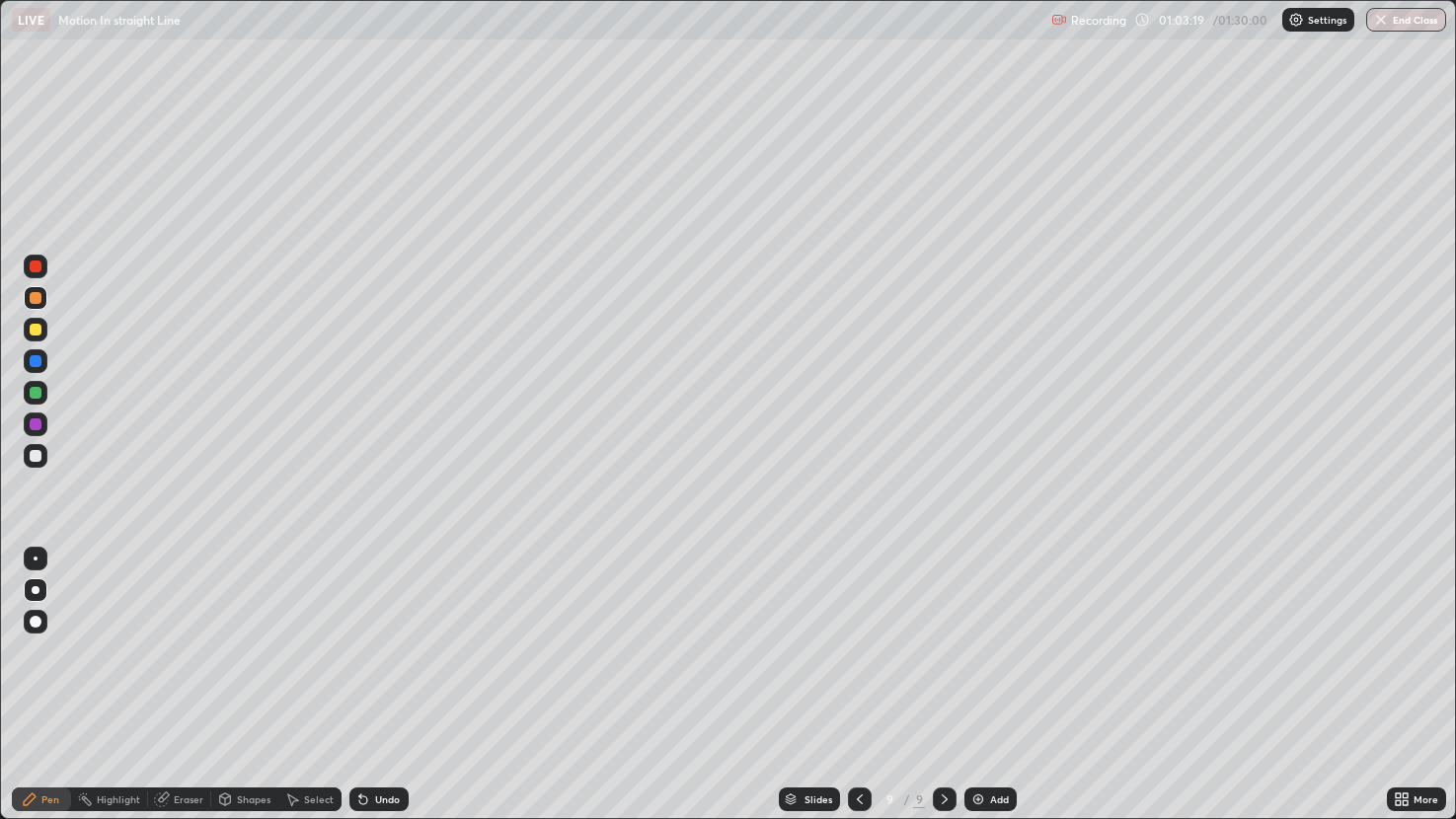 click at bounding box center (36, 456) 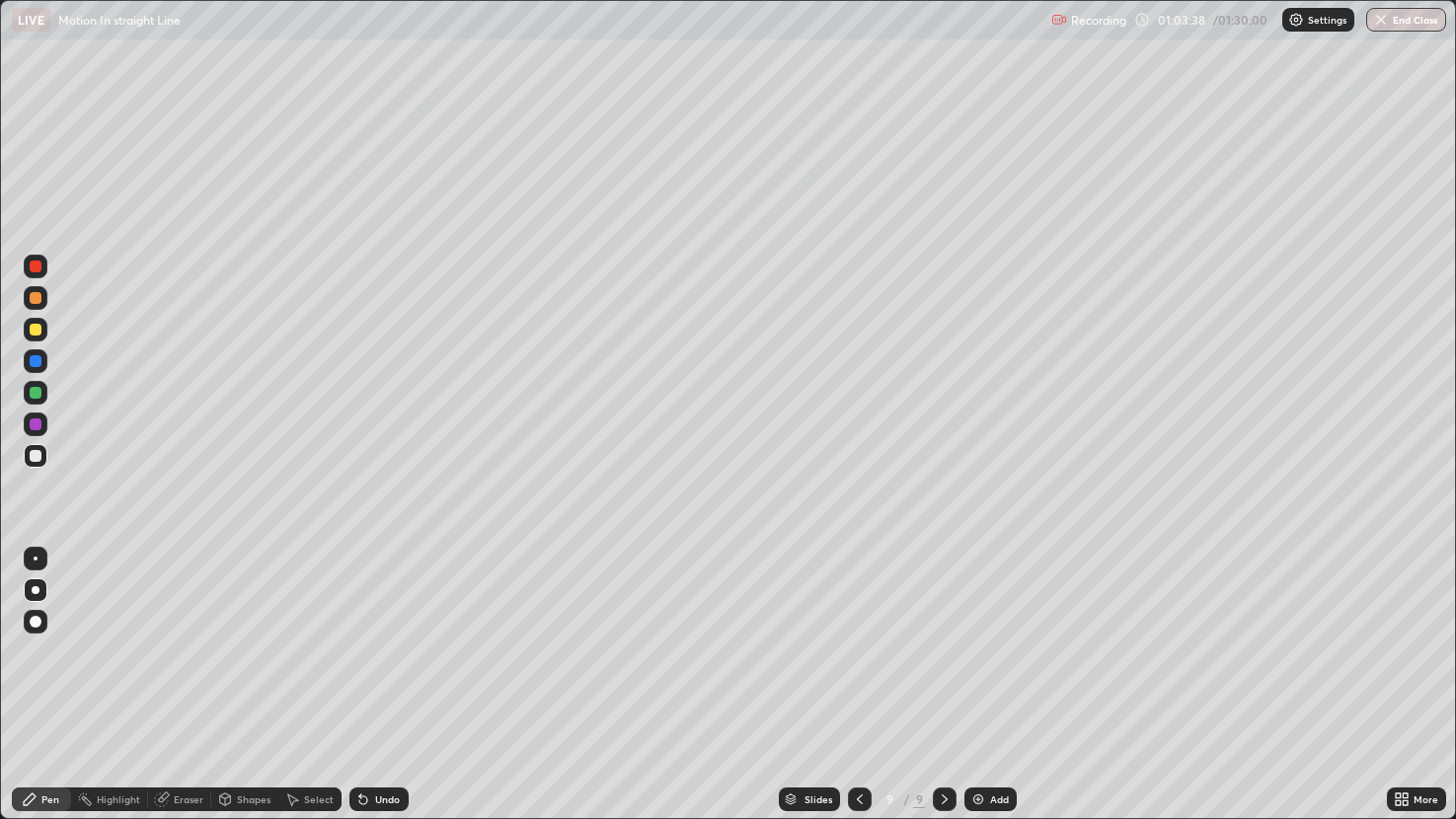 click at bounding box center [36, 424] 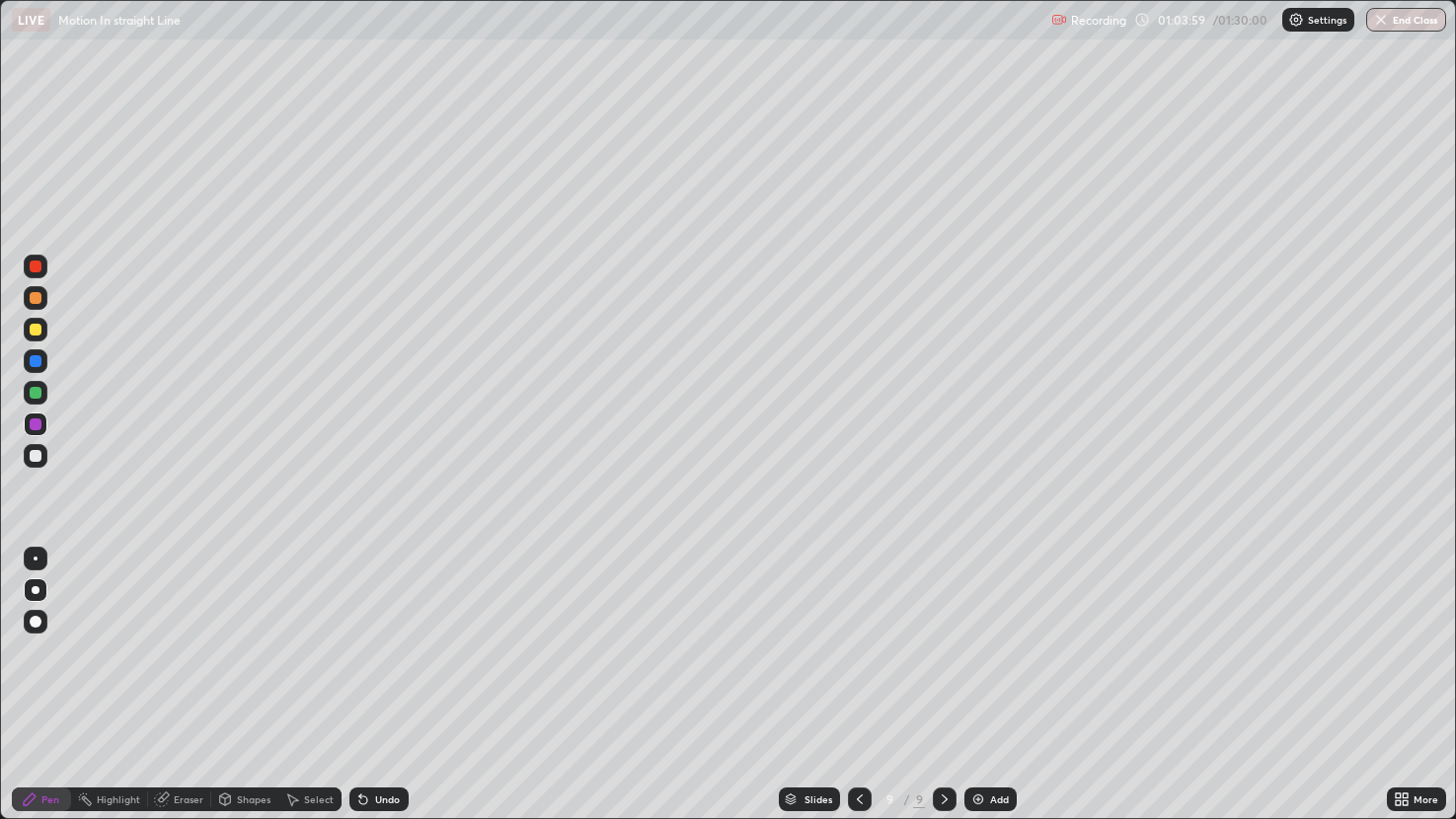 click at bounding box center [36, 456] 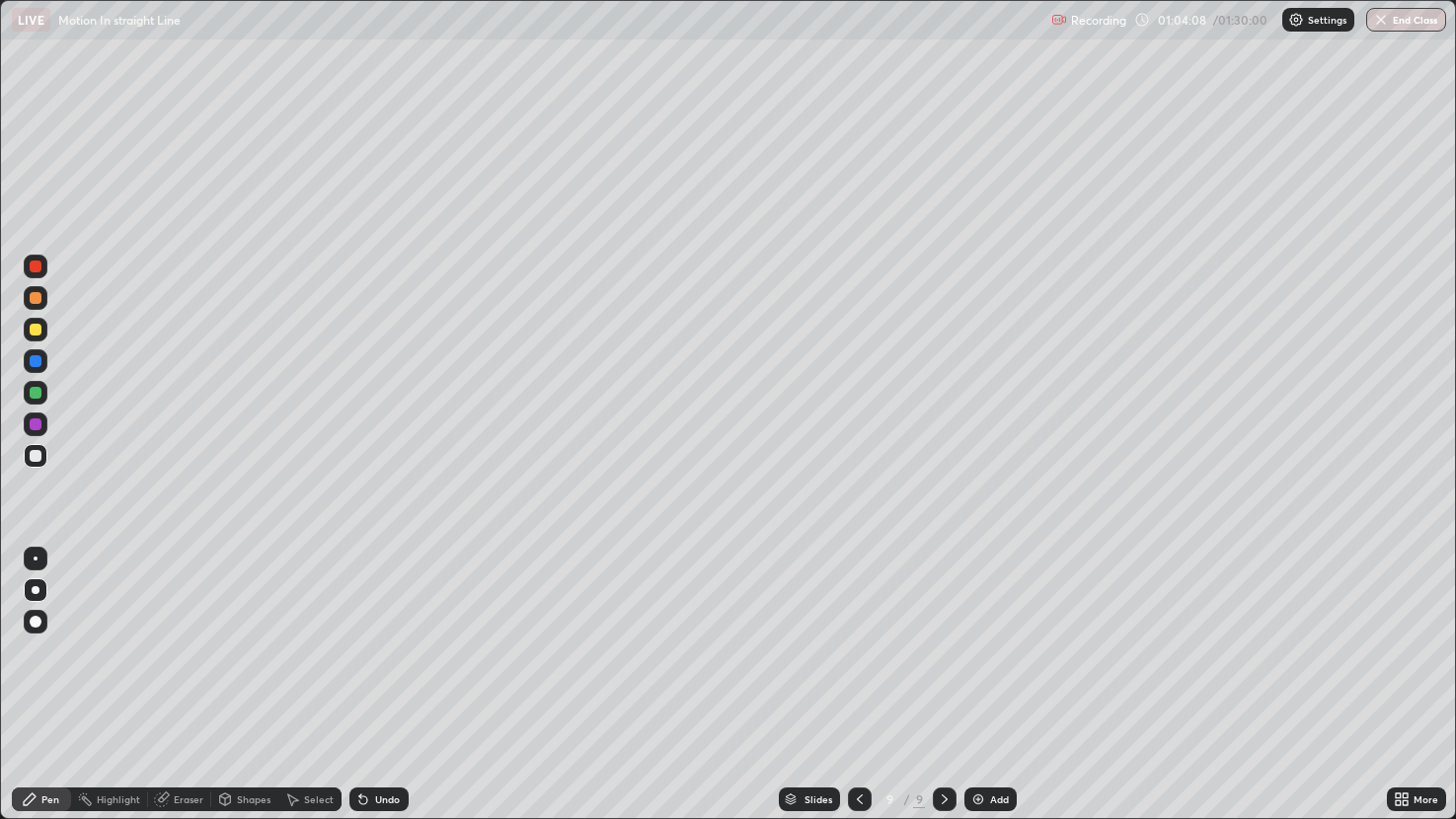click at bounding box center (36, 424) 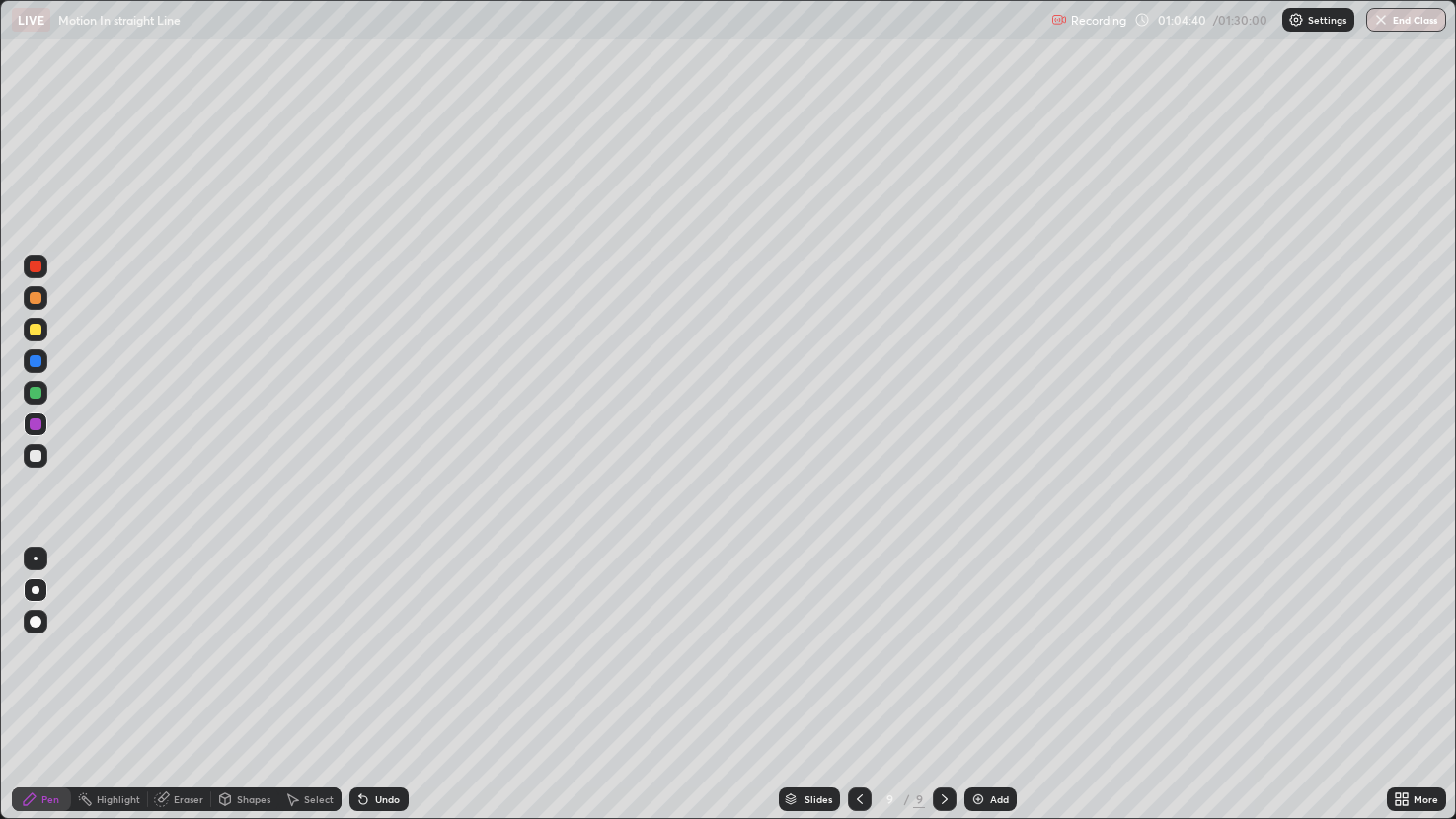 click on "Select" at bounding box center (319, 799) 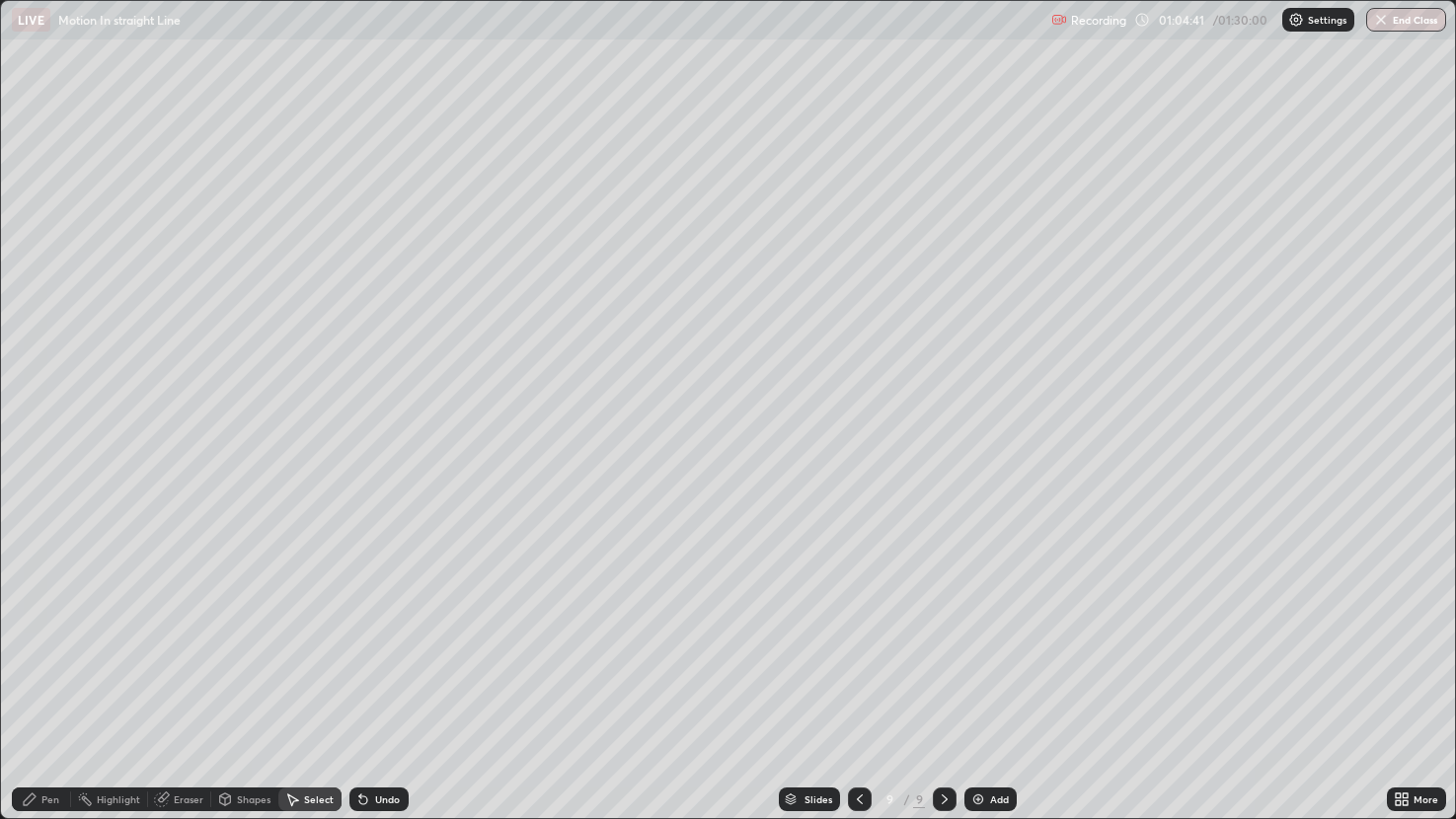 click on "Shapes" at bounding box center (254, 799) 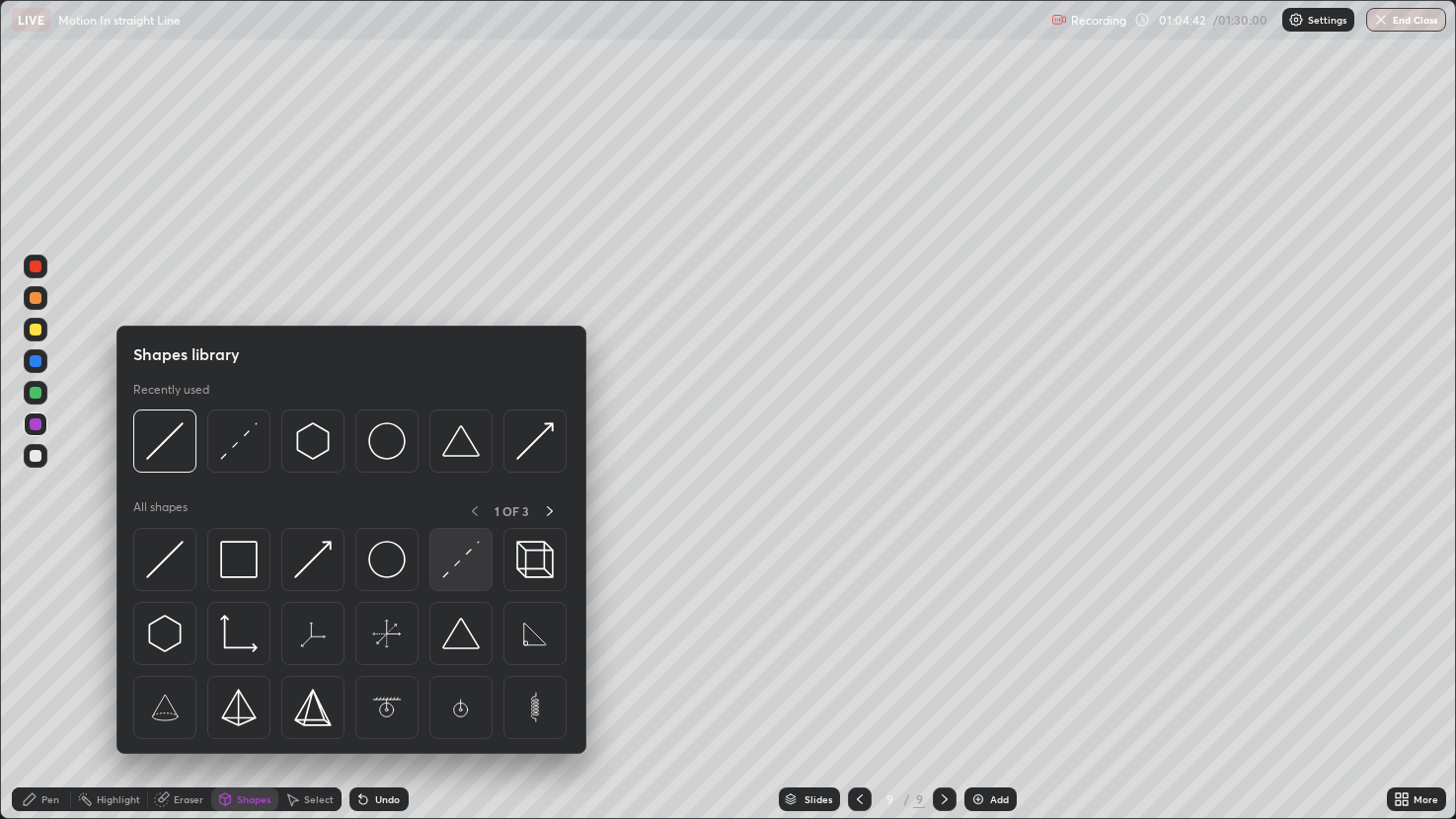 click at bounding box center [461, 559] 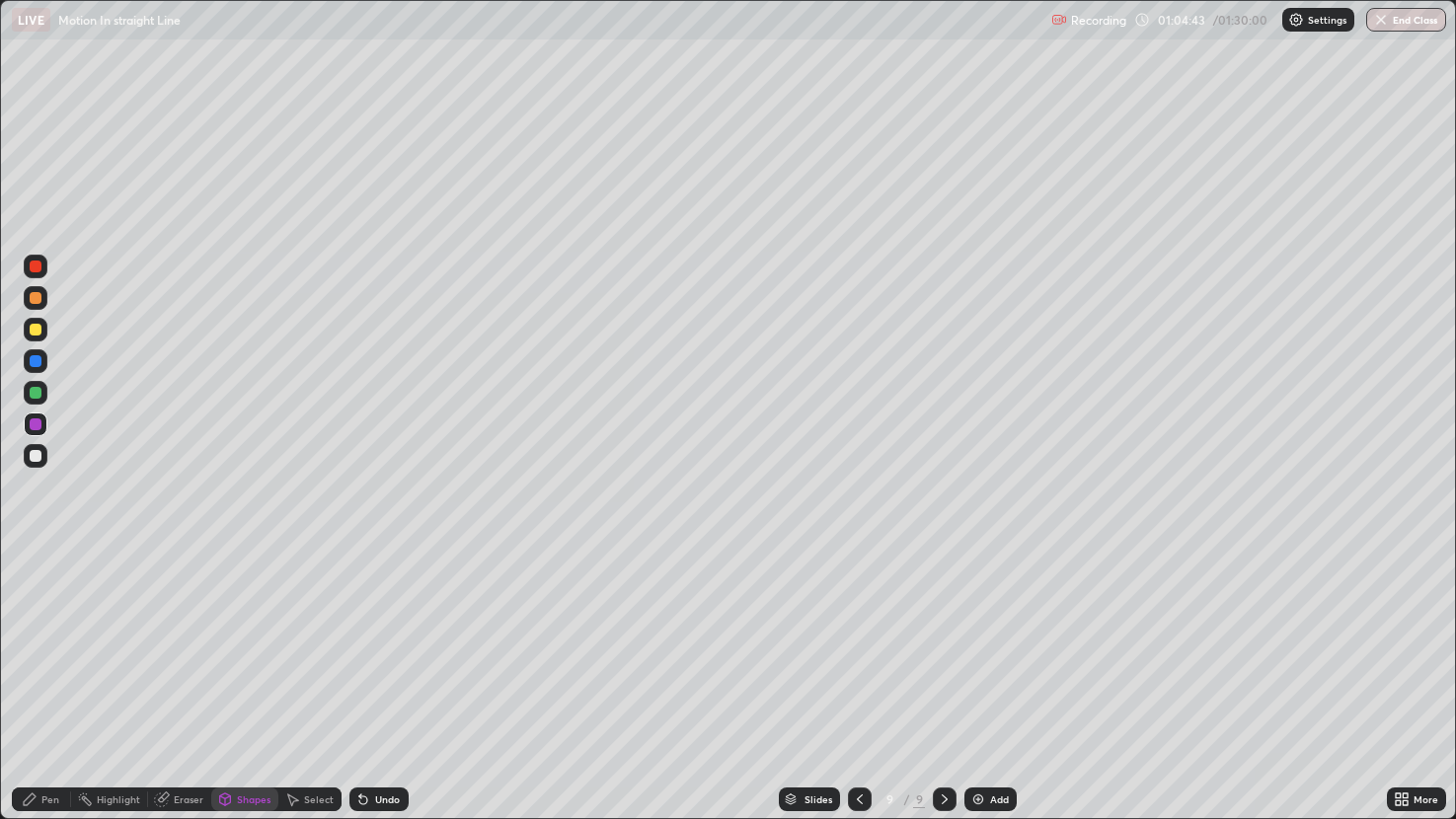 click at bounding box center (36, 456) 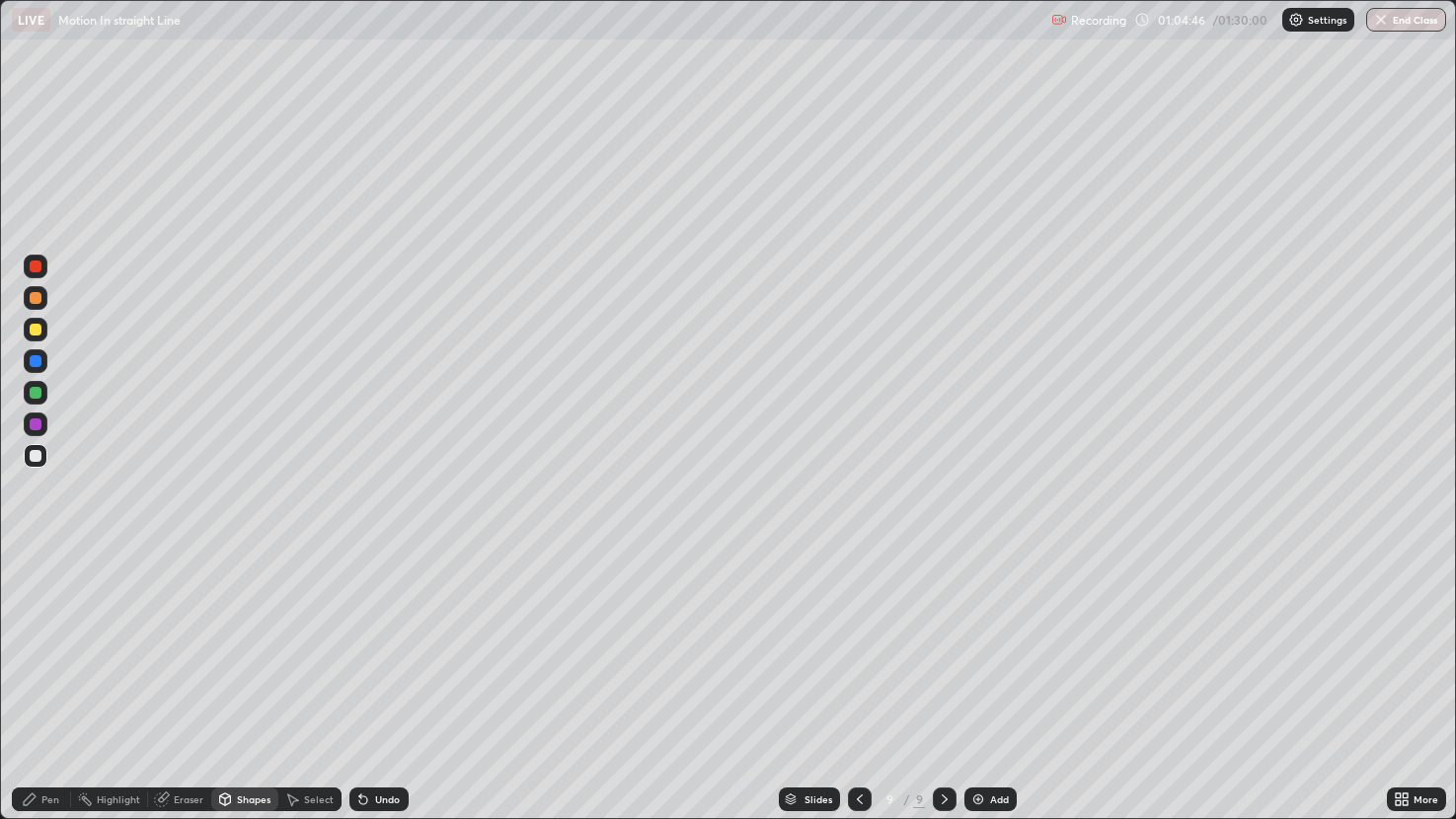 click at bounding box center (36, 456) 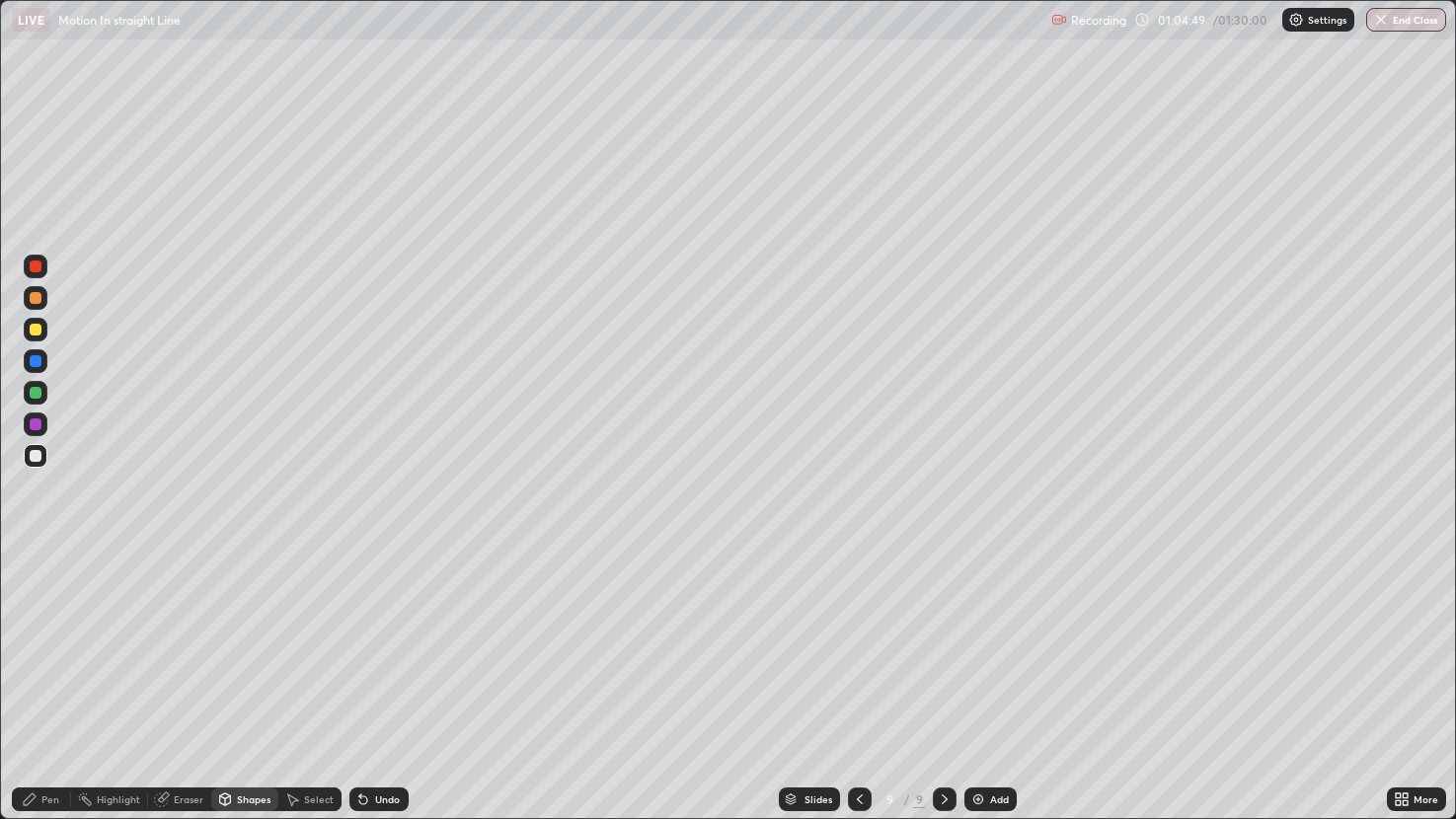 click on "Pen" at bounding box center [41, 799] 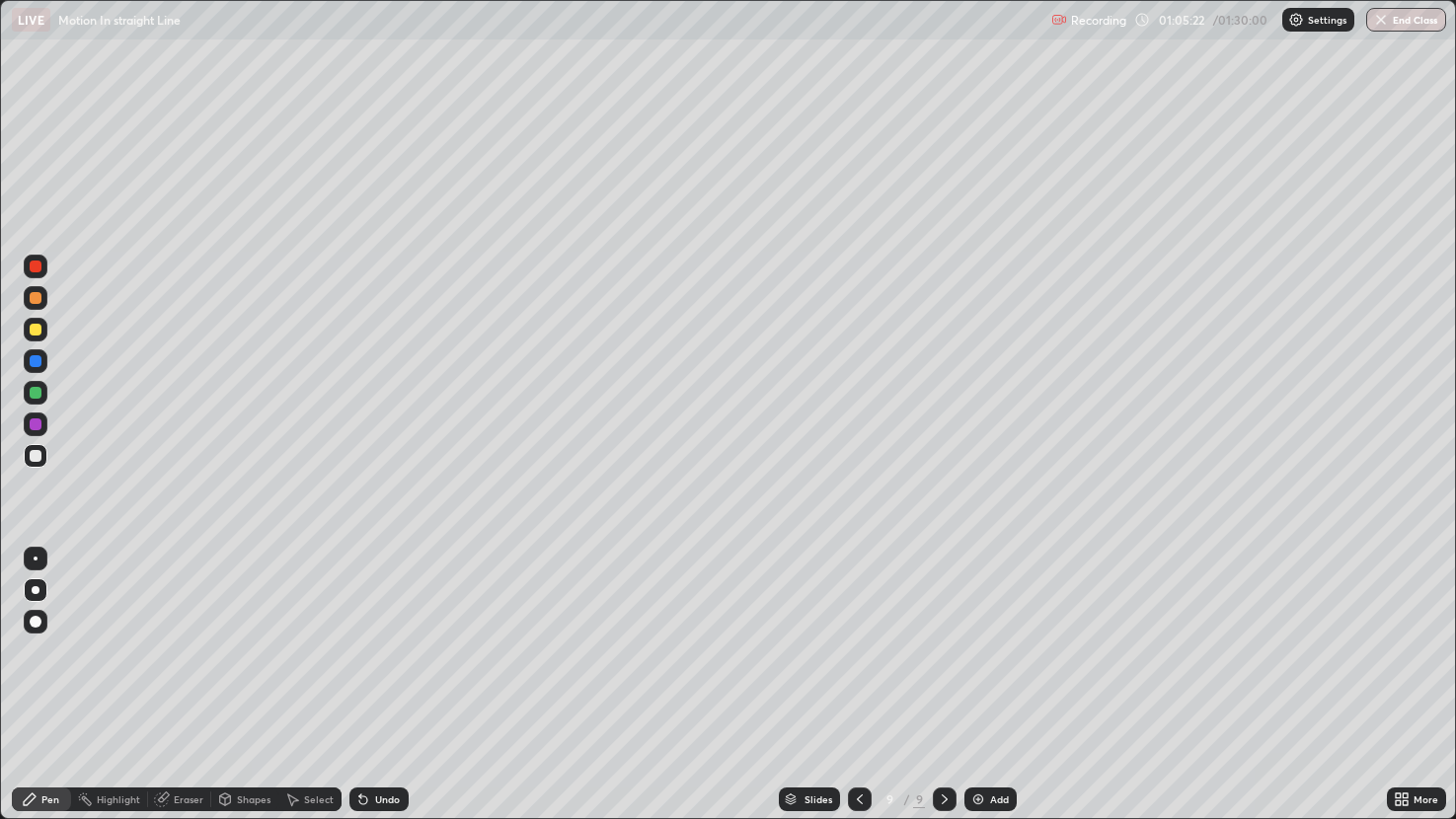 click at bounding box center [36, 456] 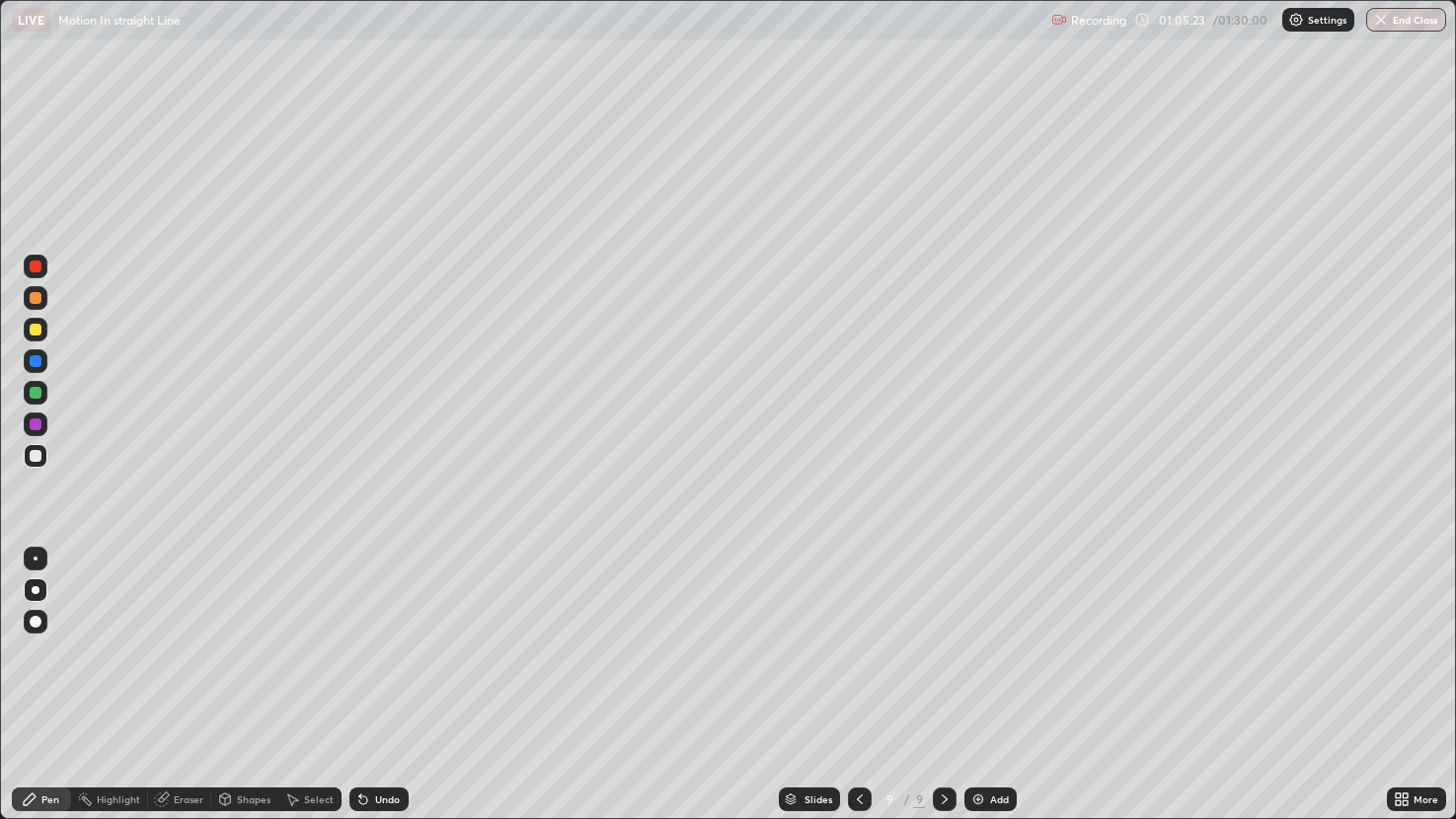 click at bounding box center [36, 424] 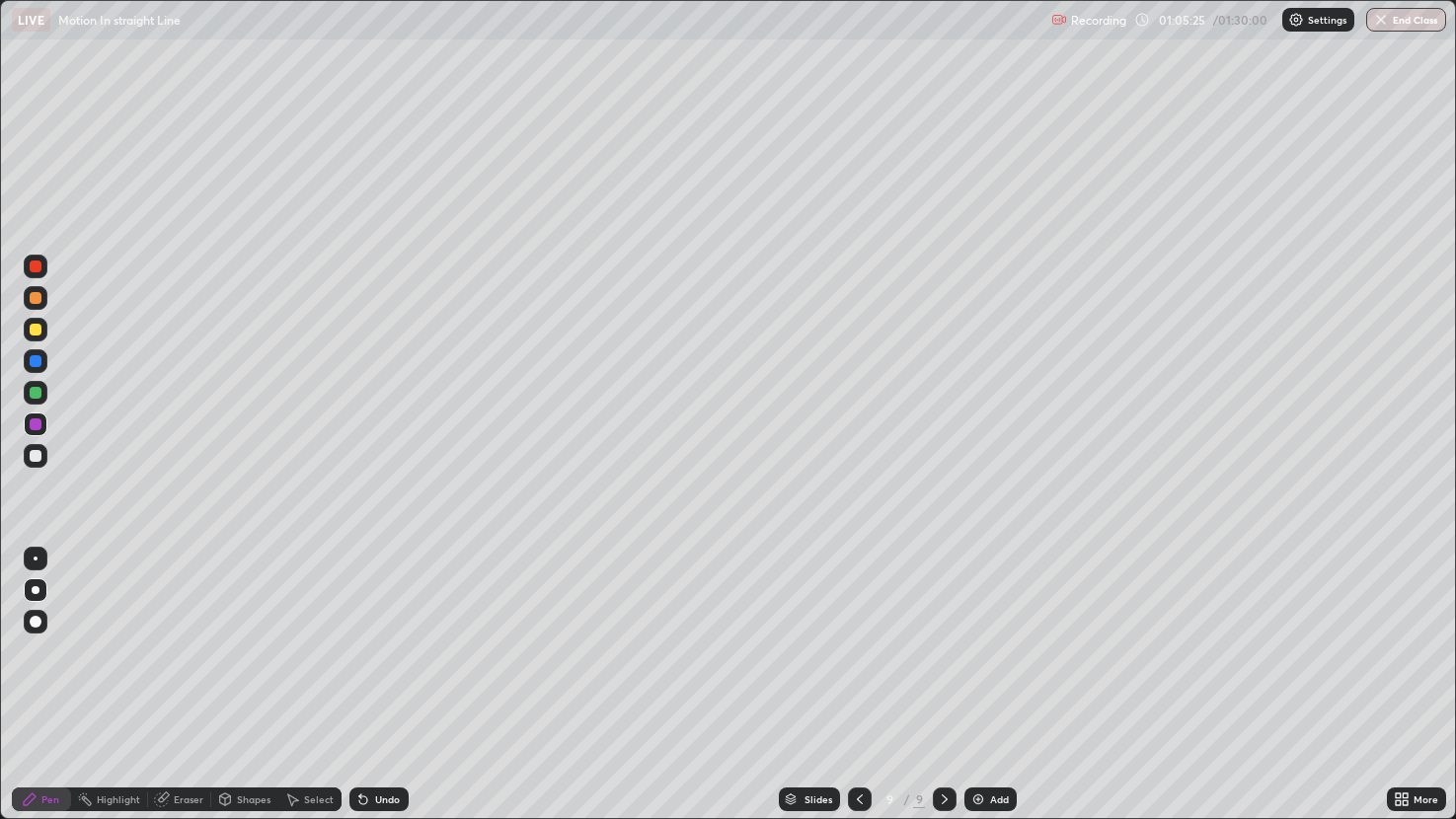 click at bounding box center (36, 330) 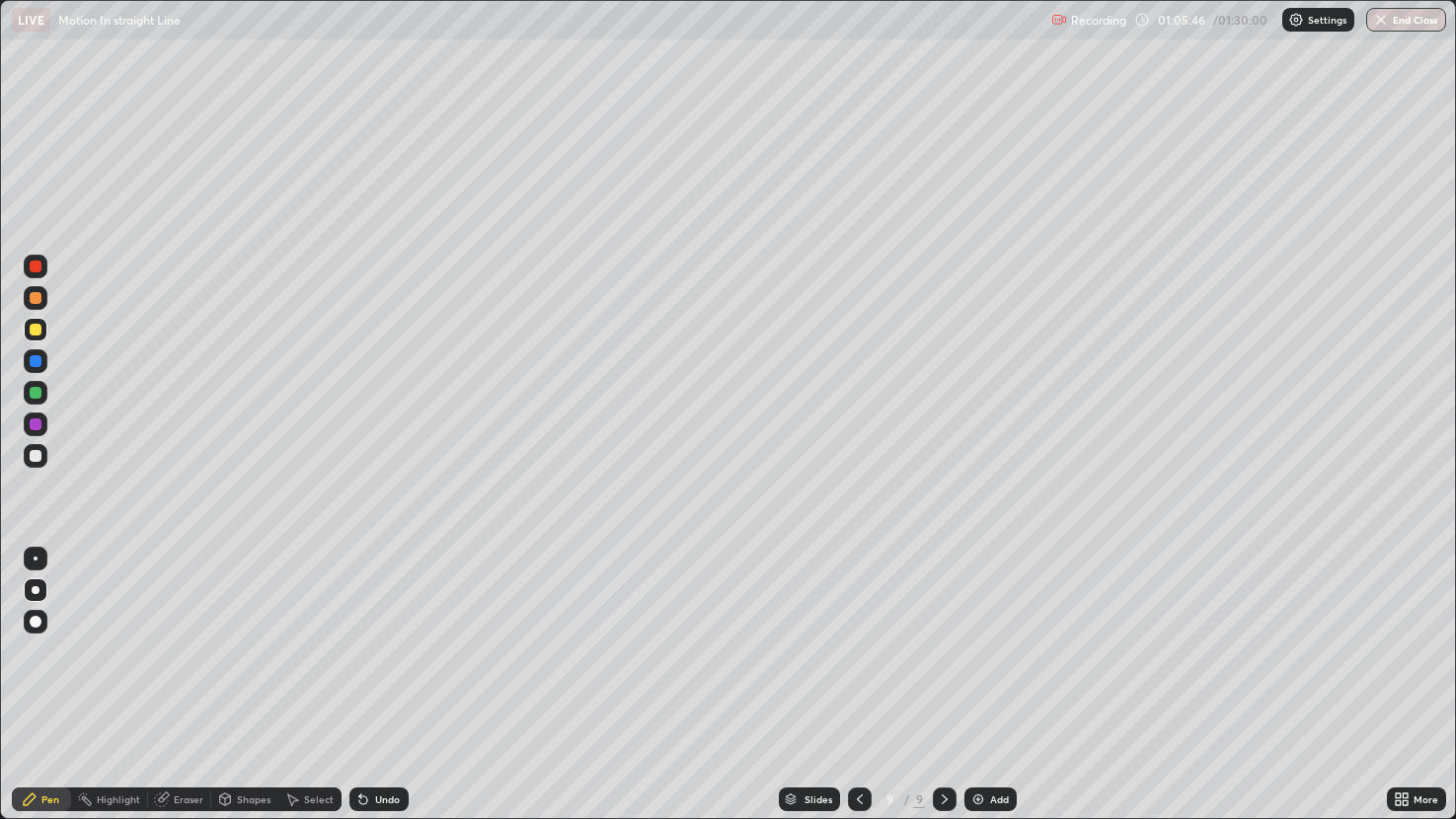click at bounding box center [36, 456] 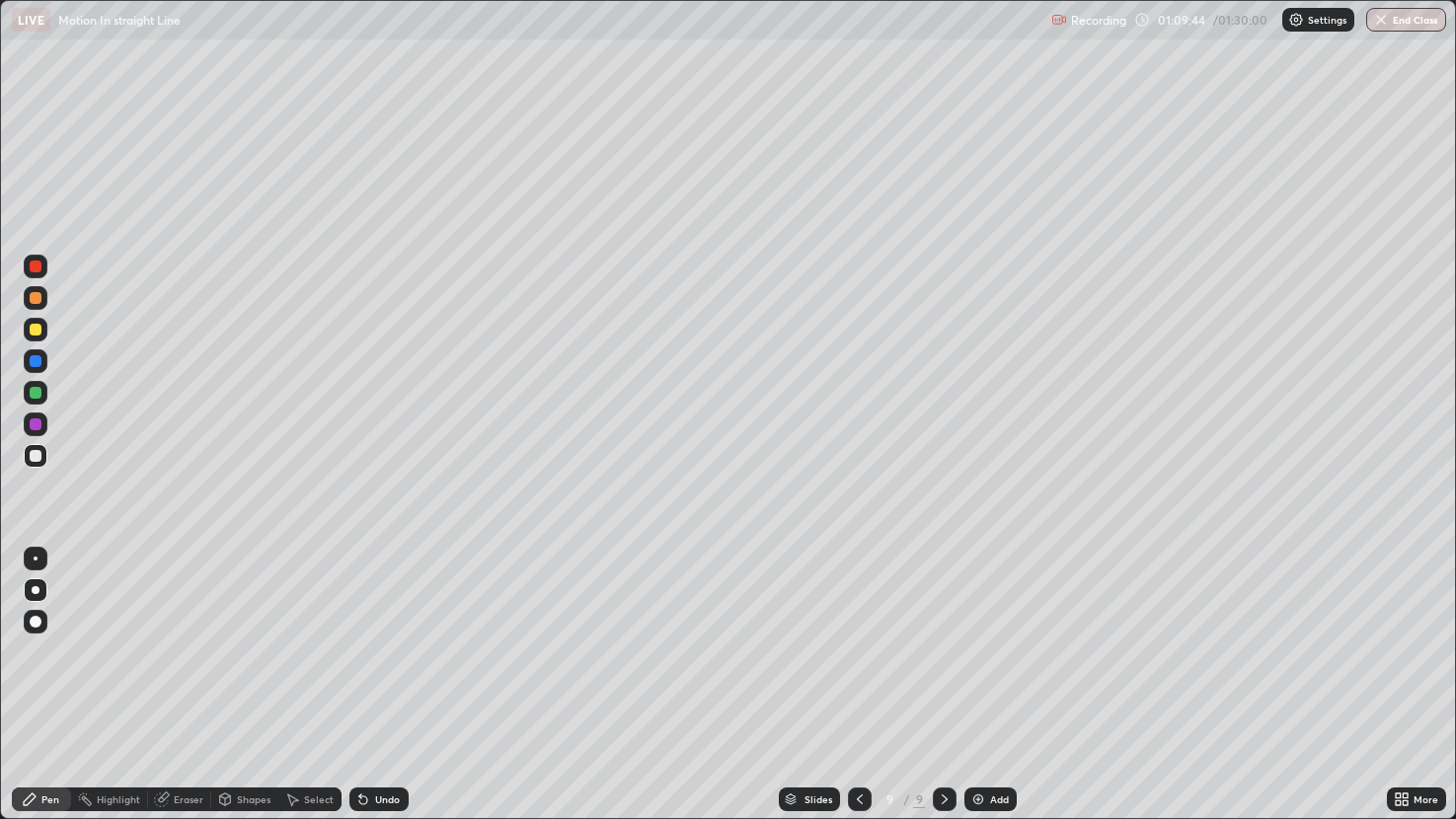 click on "Add" at bounding box center (990, 799) 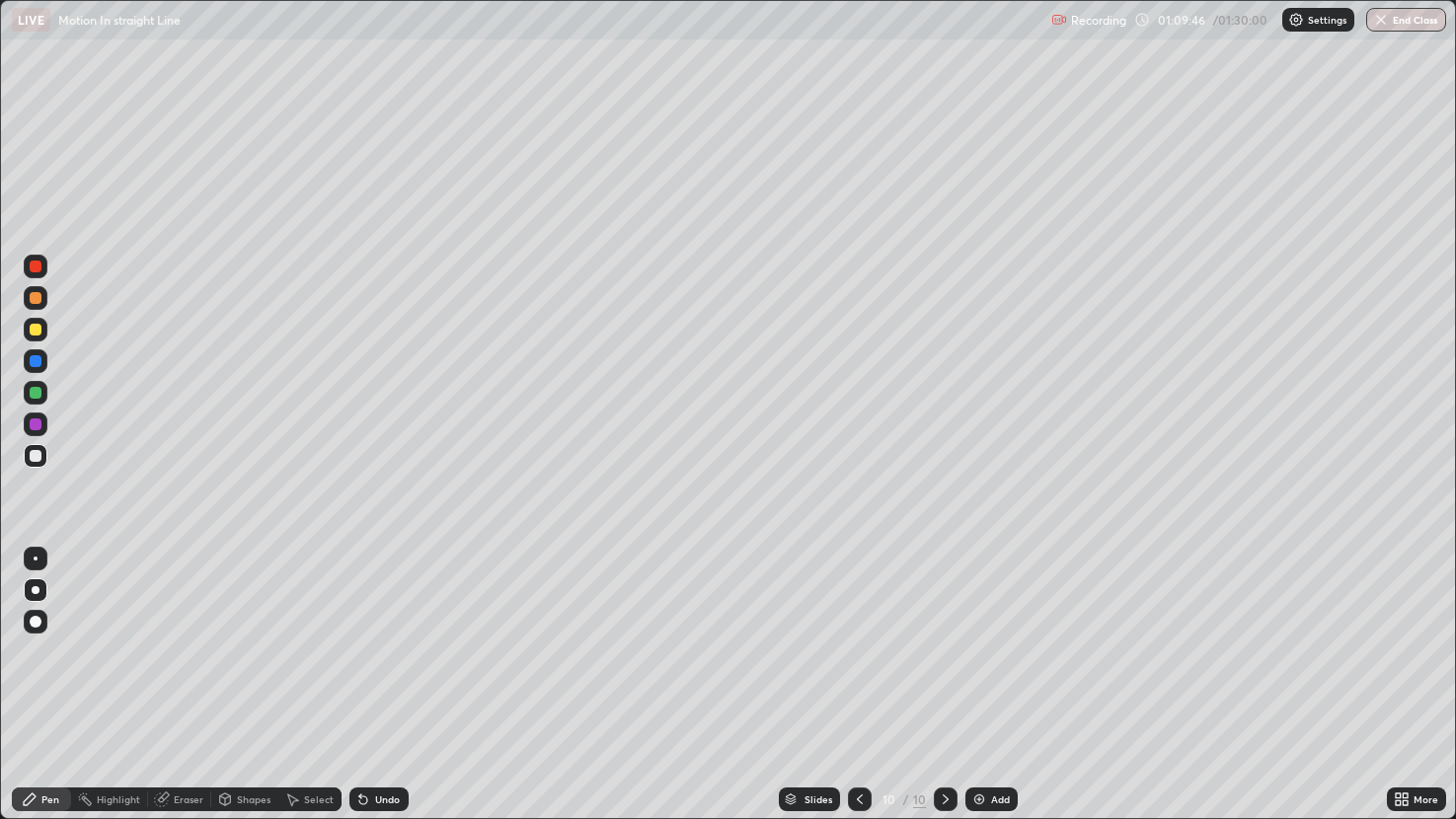 click at bounding box center [36, 330] 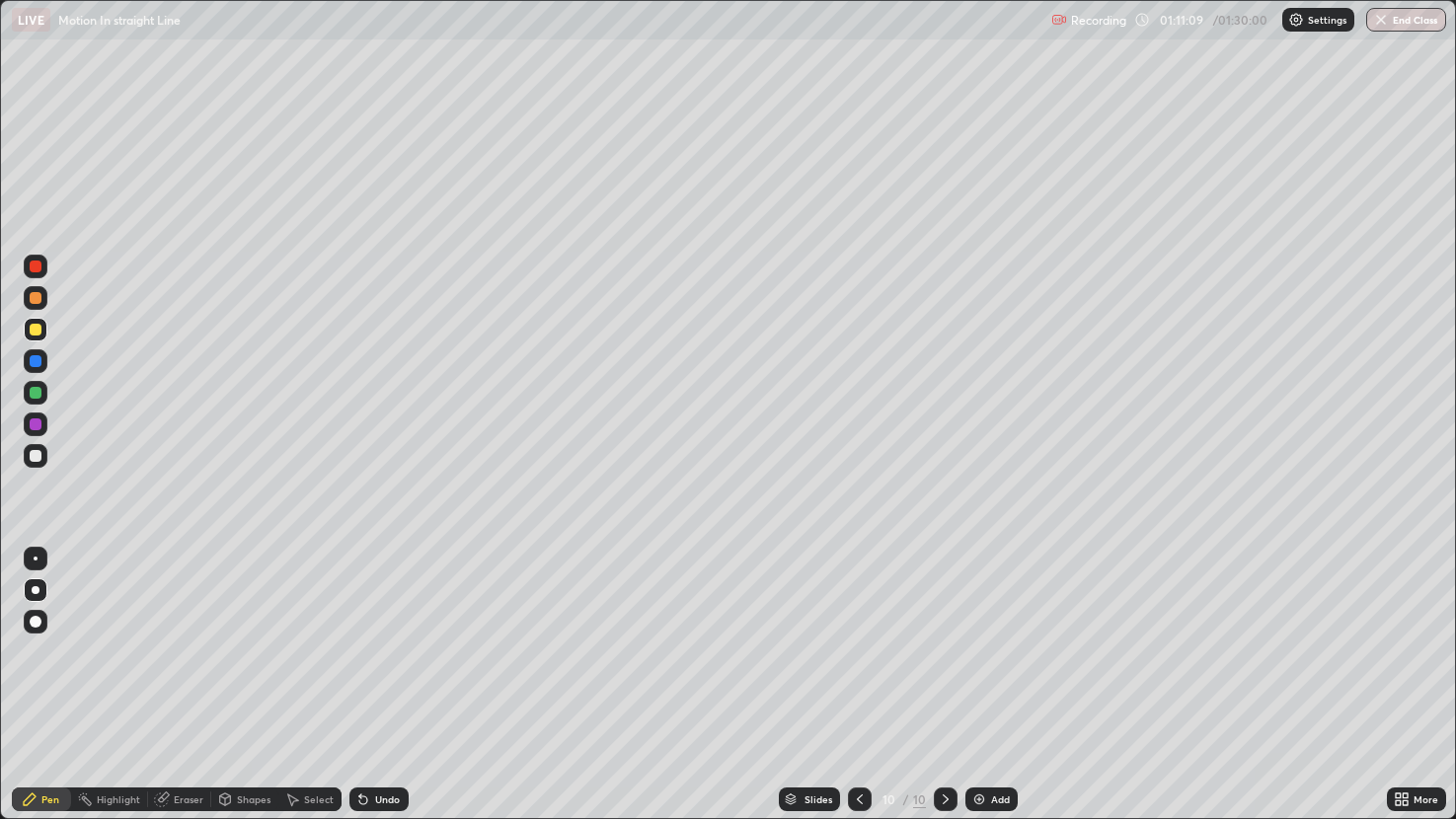 click on "Eraser" at bounding box center (189, 799) 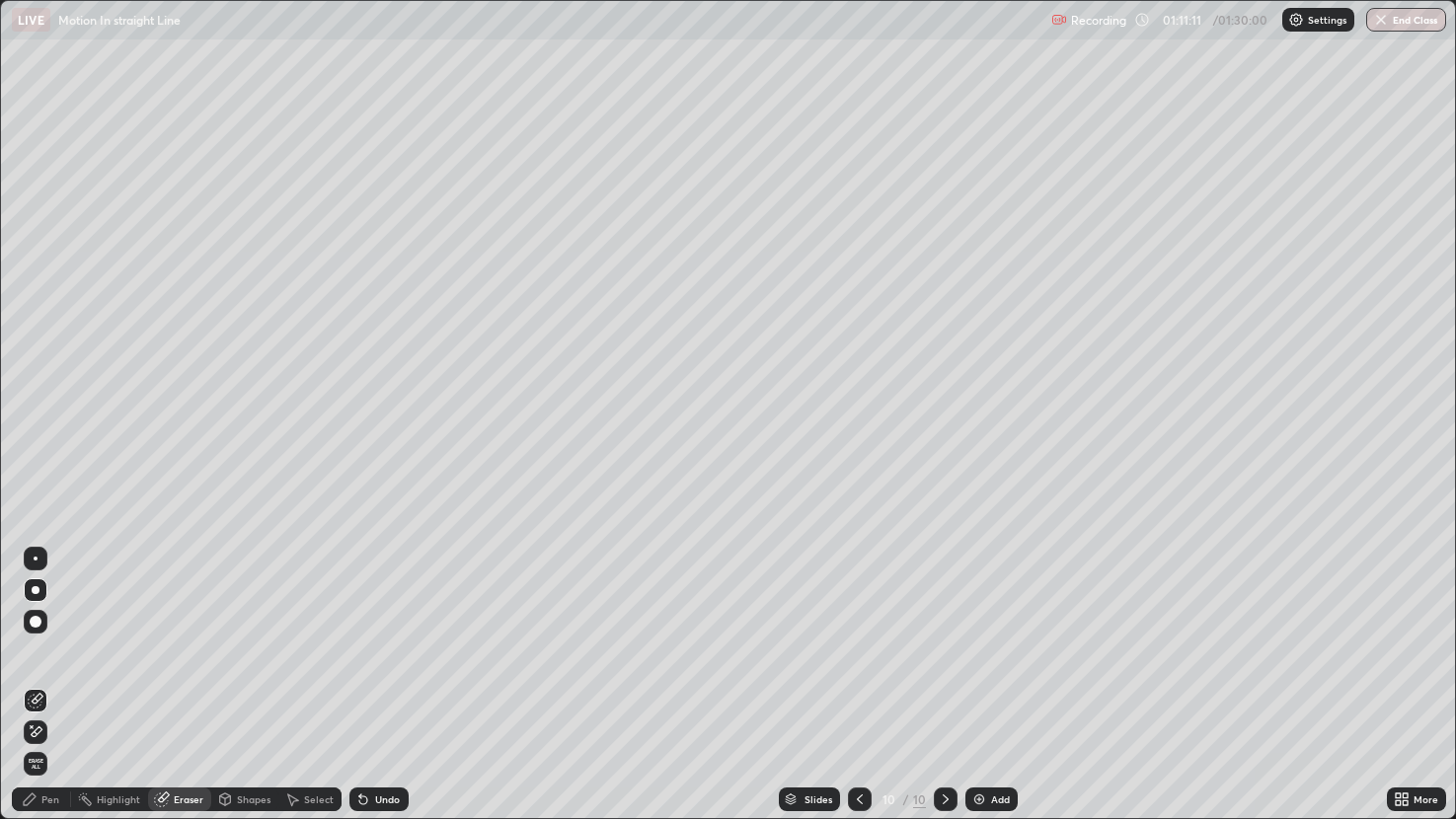 click on "Pen" at bounding box center (50, 799) 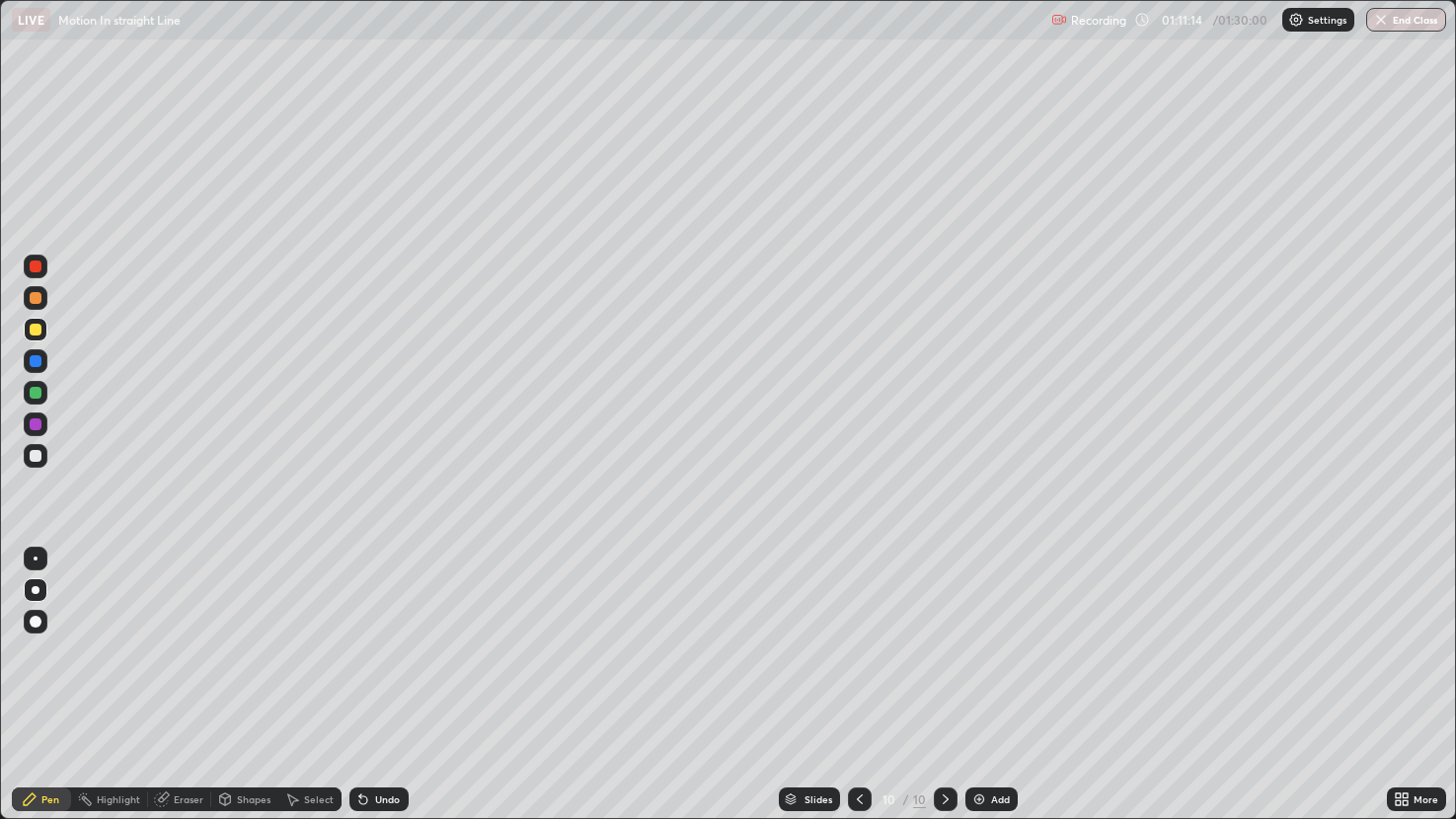 click at bounding box center (36, 456) 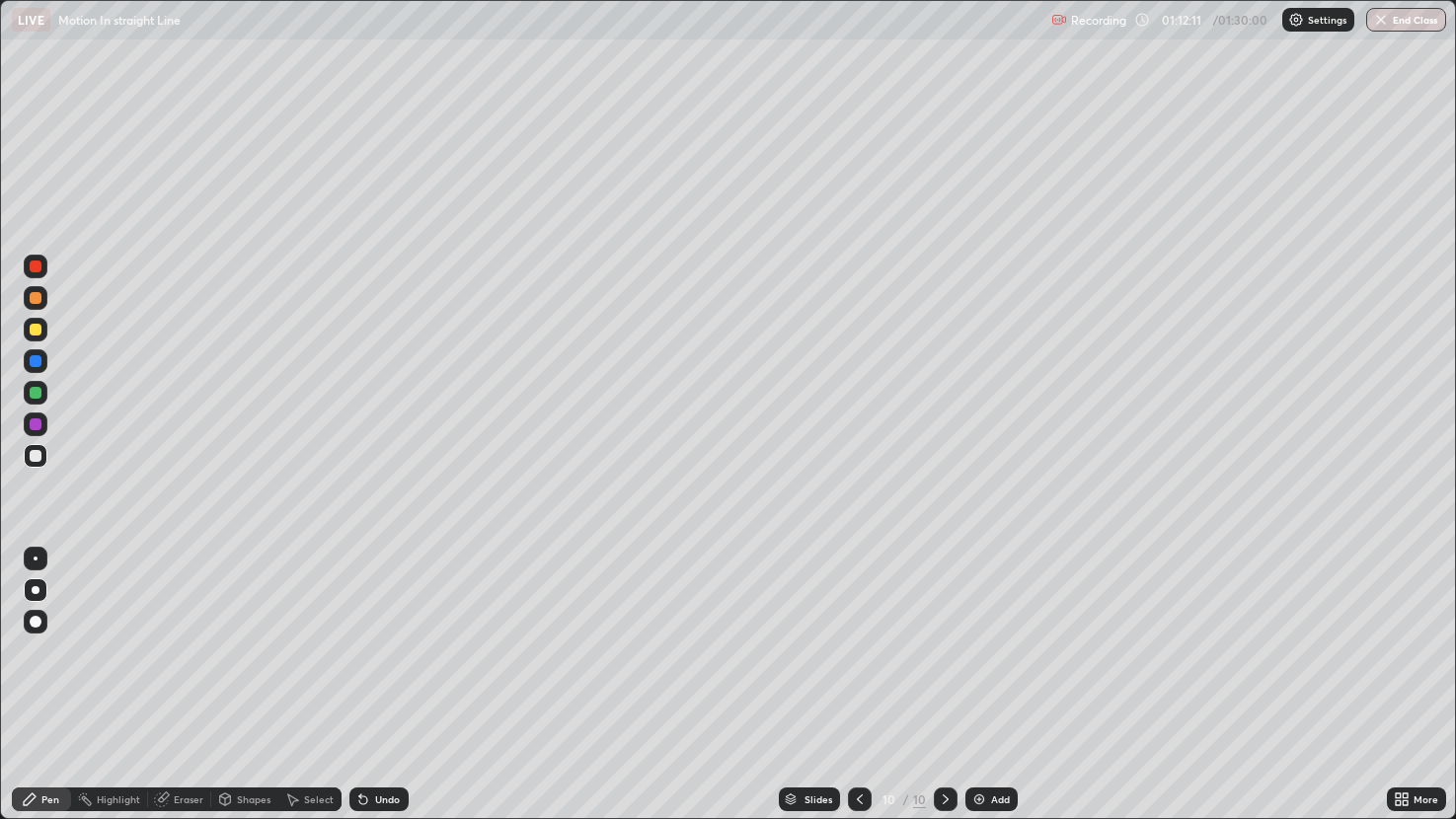 click at bounding box center (36, 330) 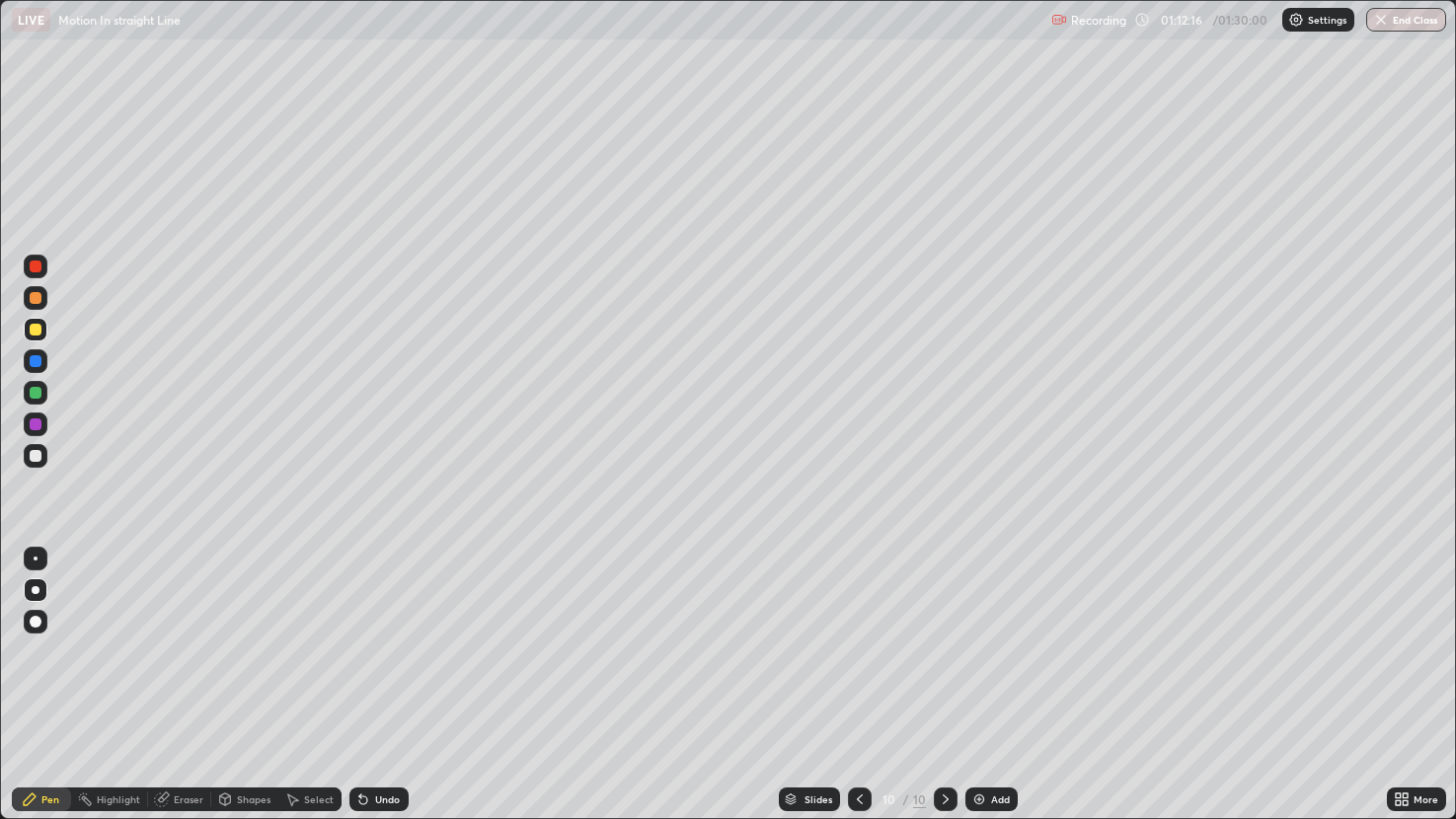 click at bounding box center [36, 456] 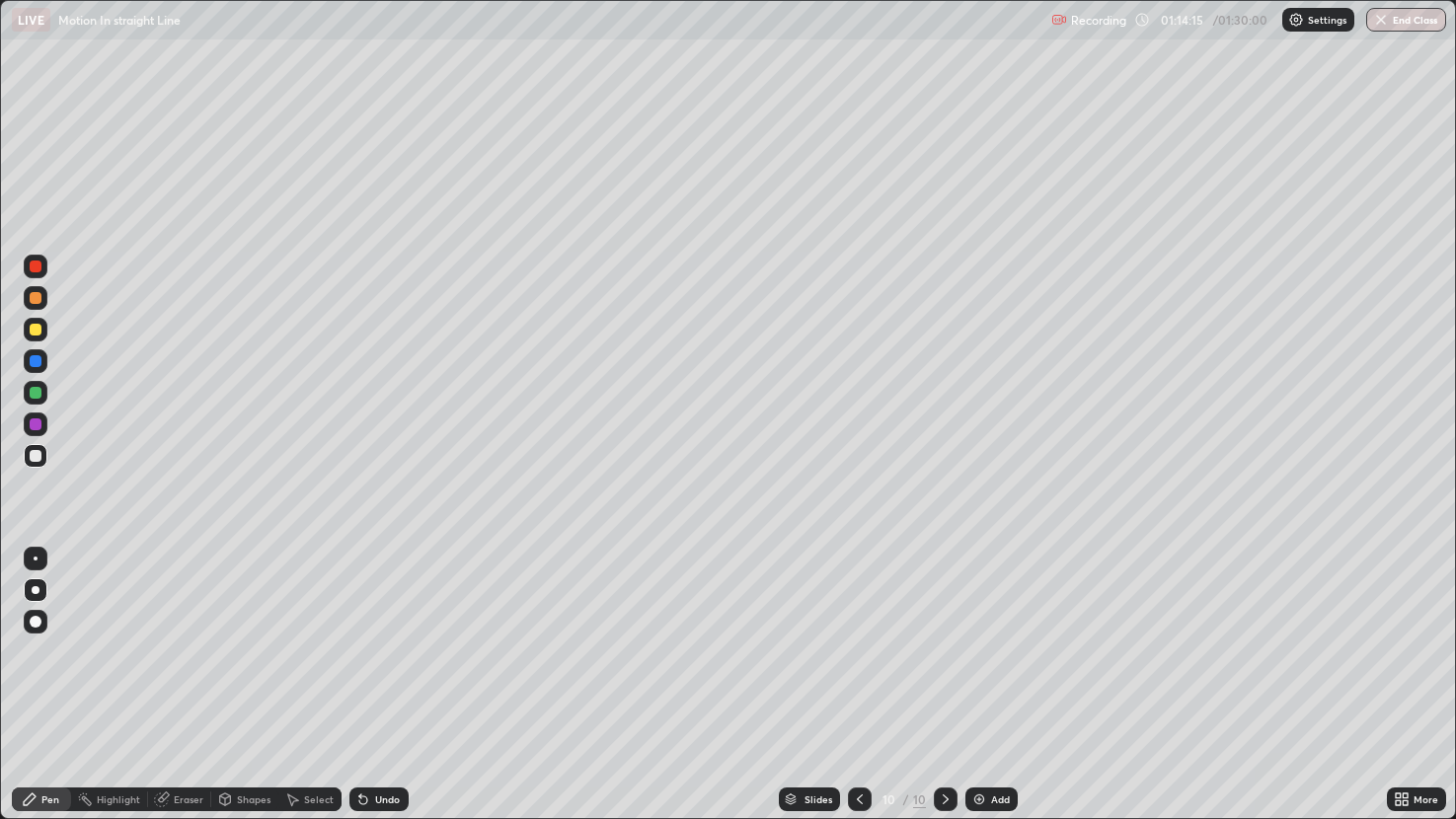 click at bounding box center [979, 799] 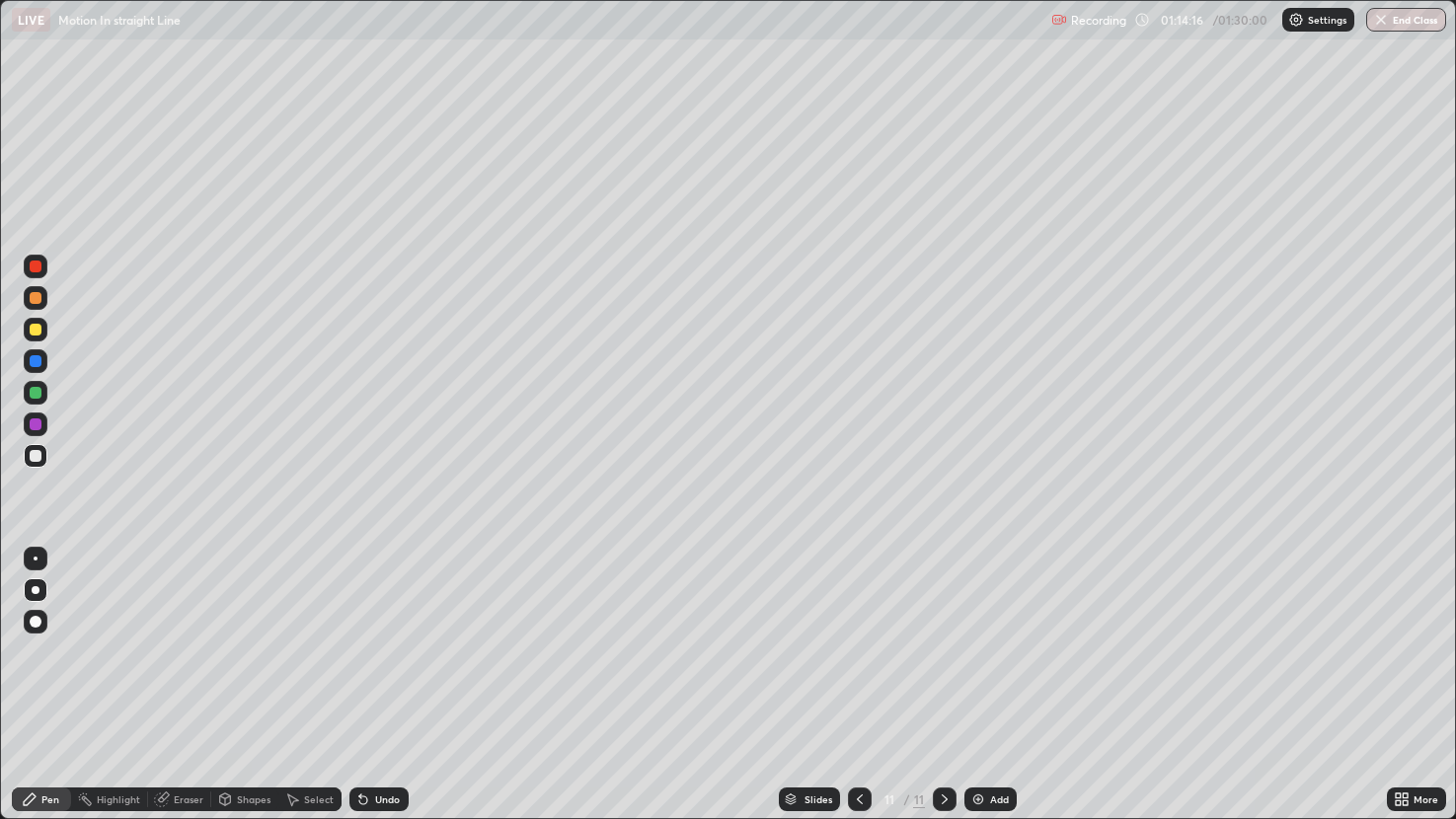 click at bounding box center (36, 298) 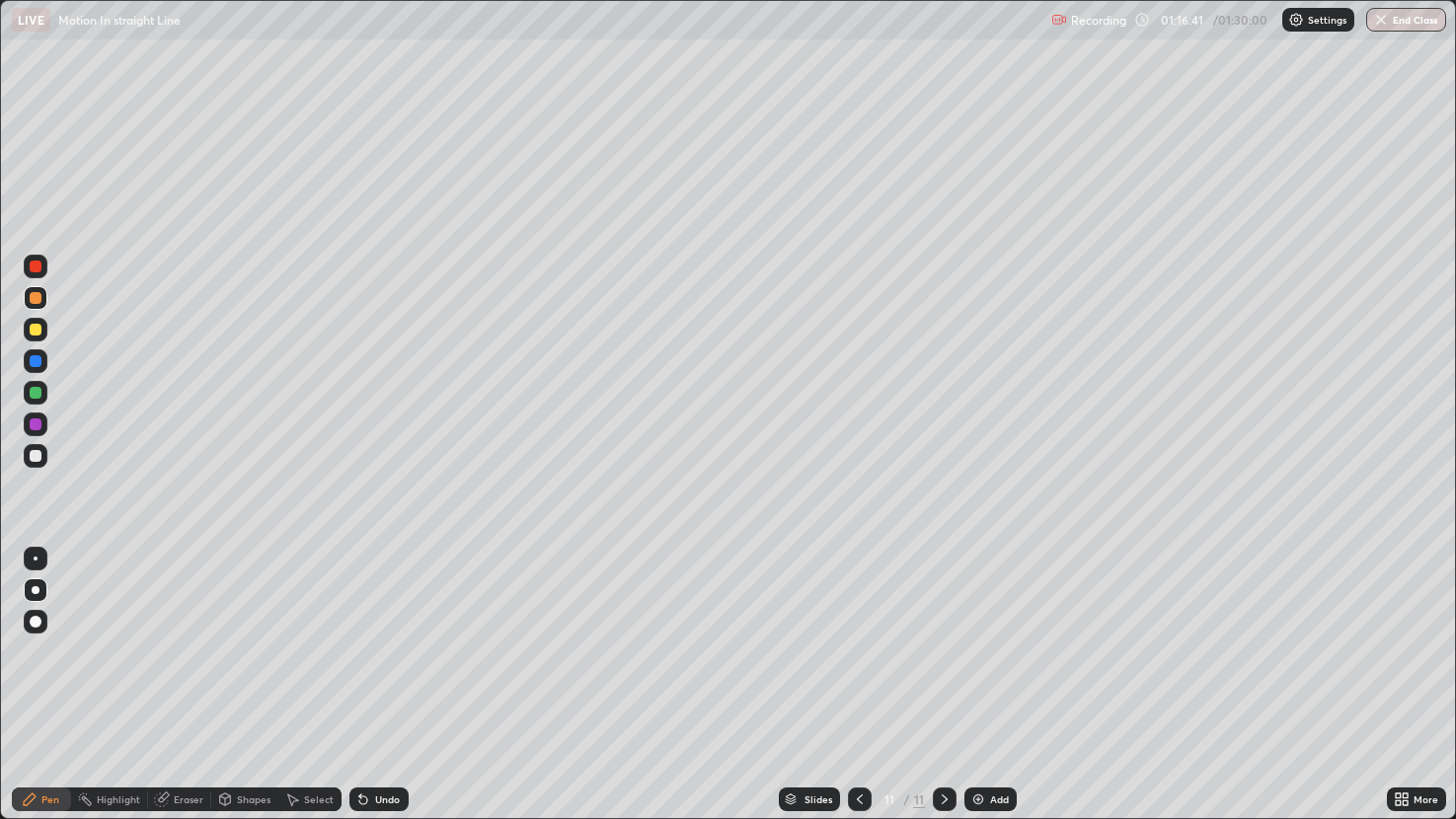 click at bounding box center (36, 456) 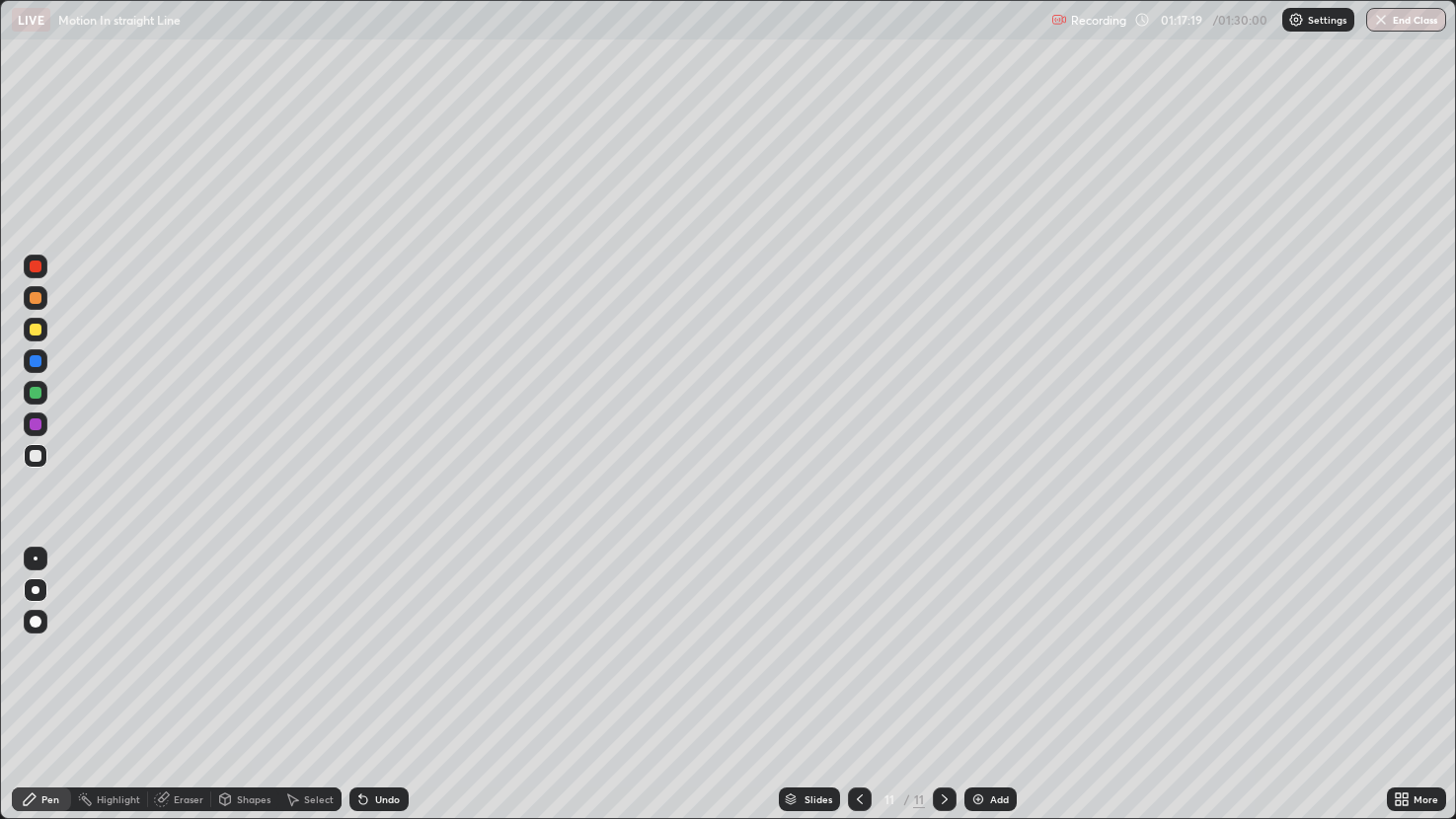 click on "Shapes" at bounding box center [254, 799] 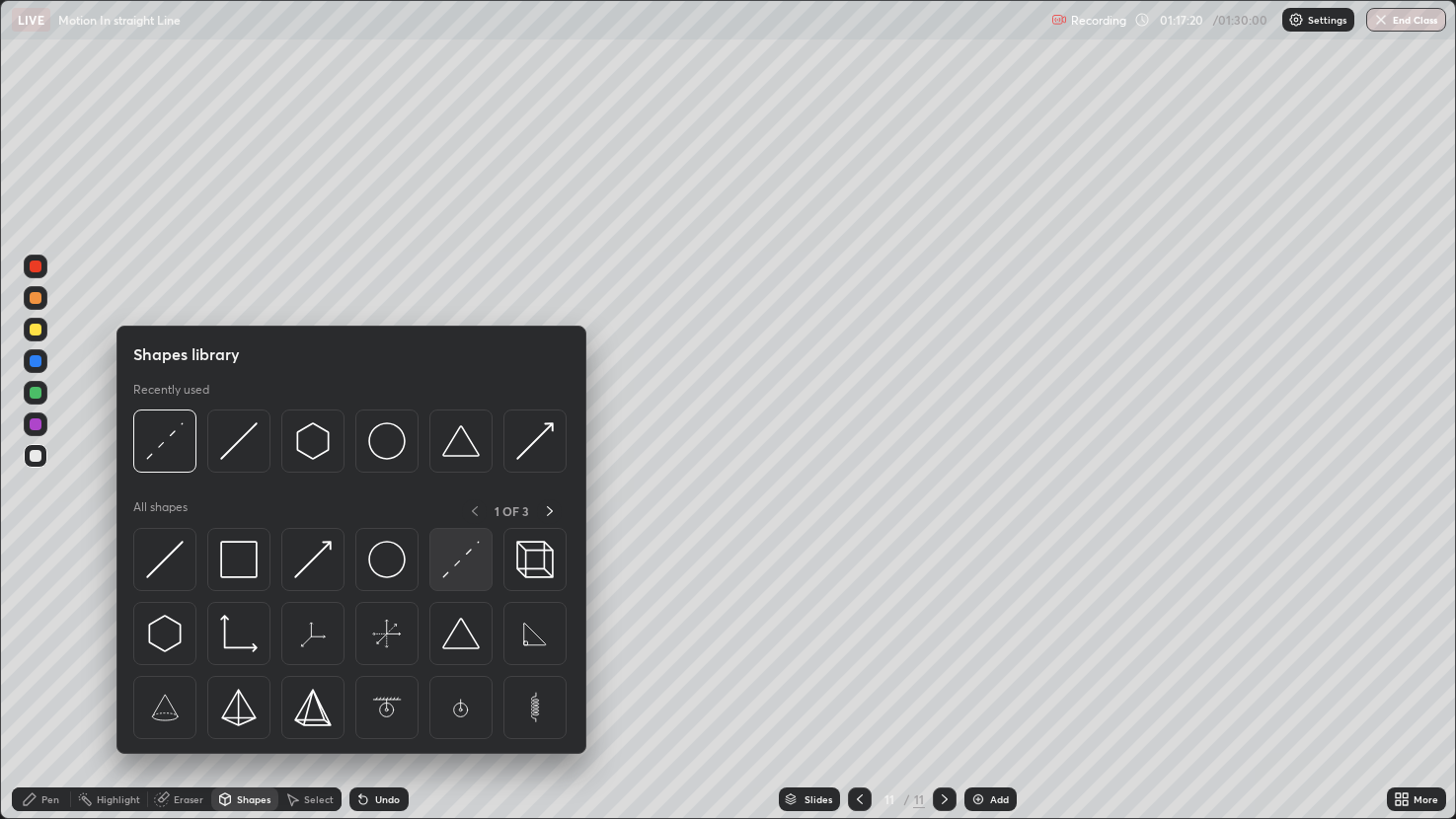 click at bounding box center [461, 559] 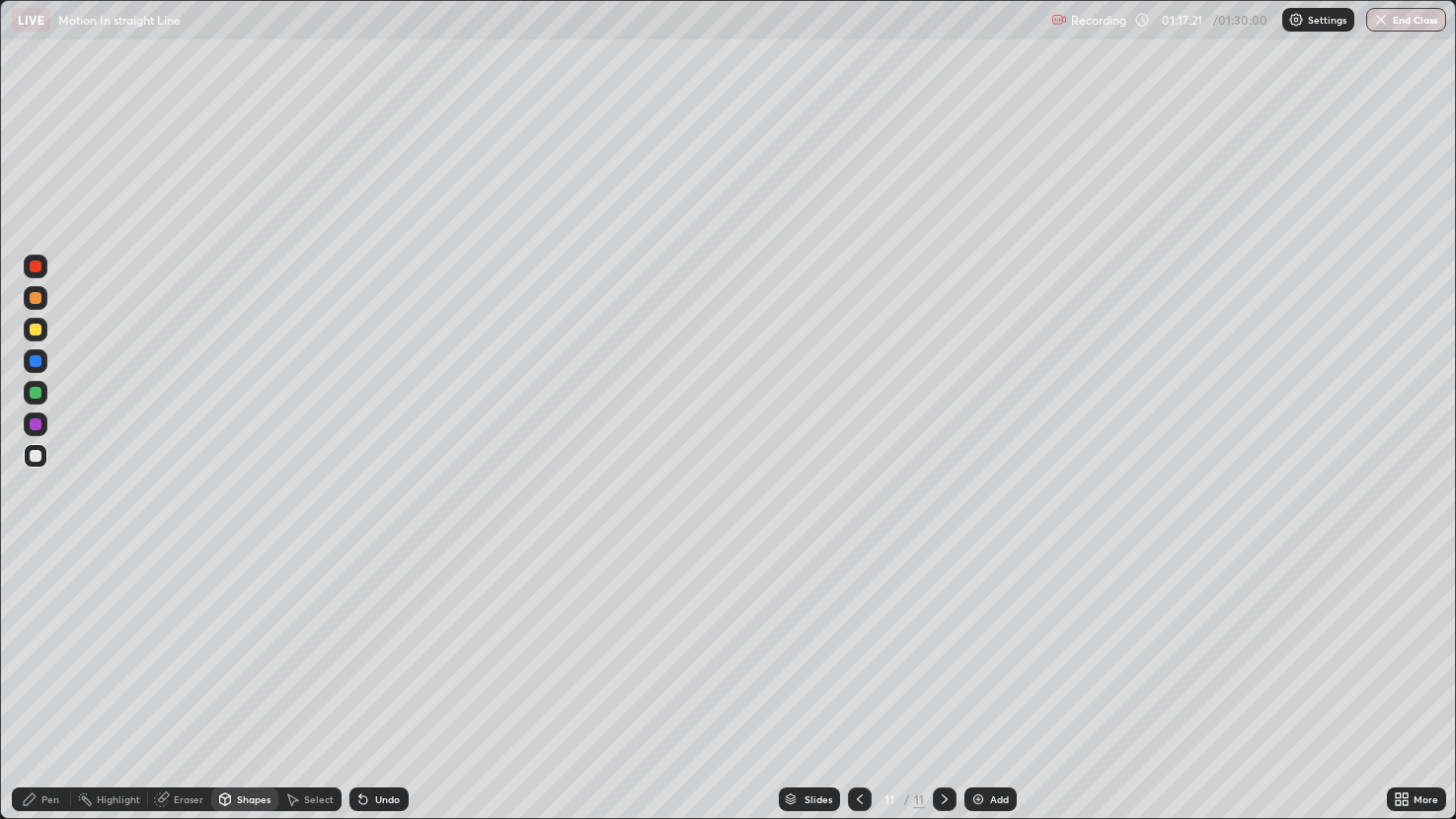 click at bounding box center [36, 456] 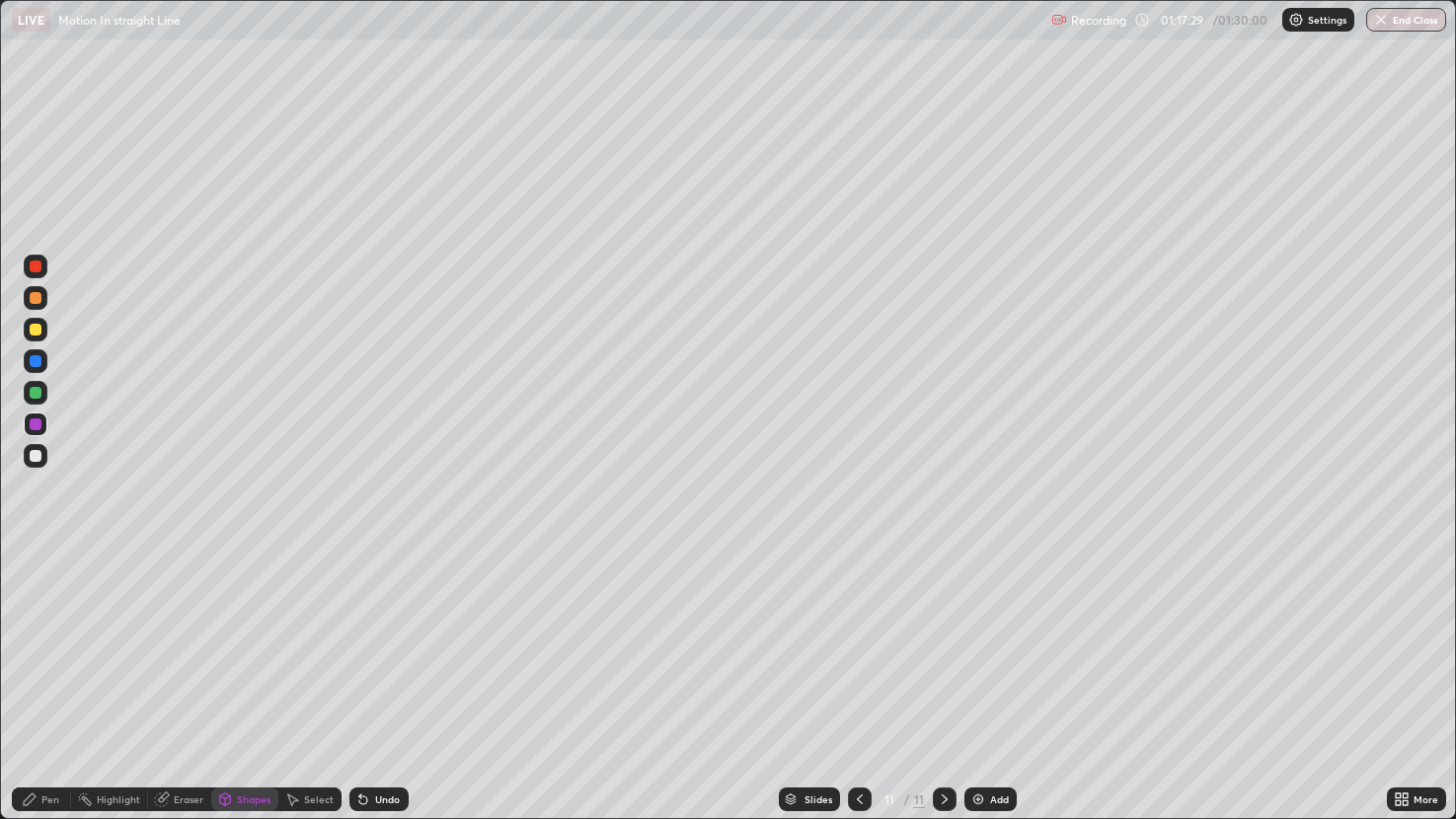 click on "Shapes" at bounding box center (254, 799) 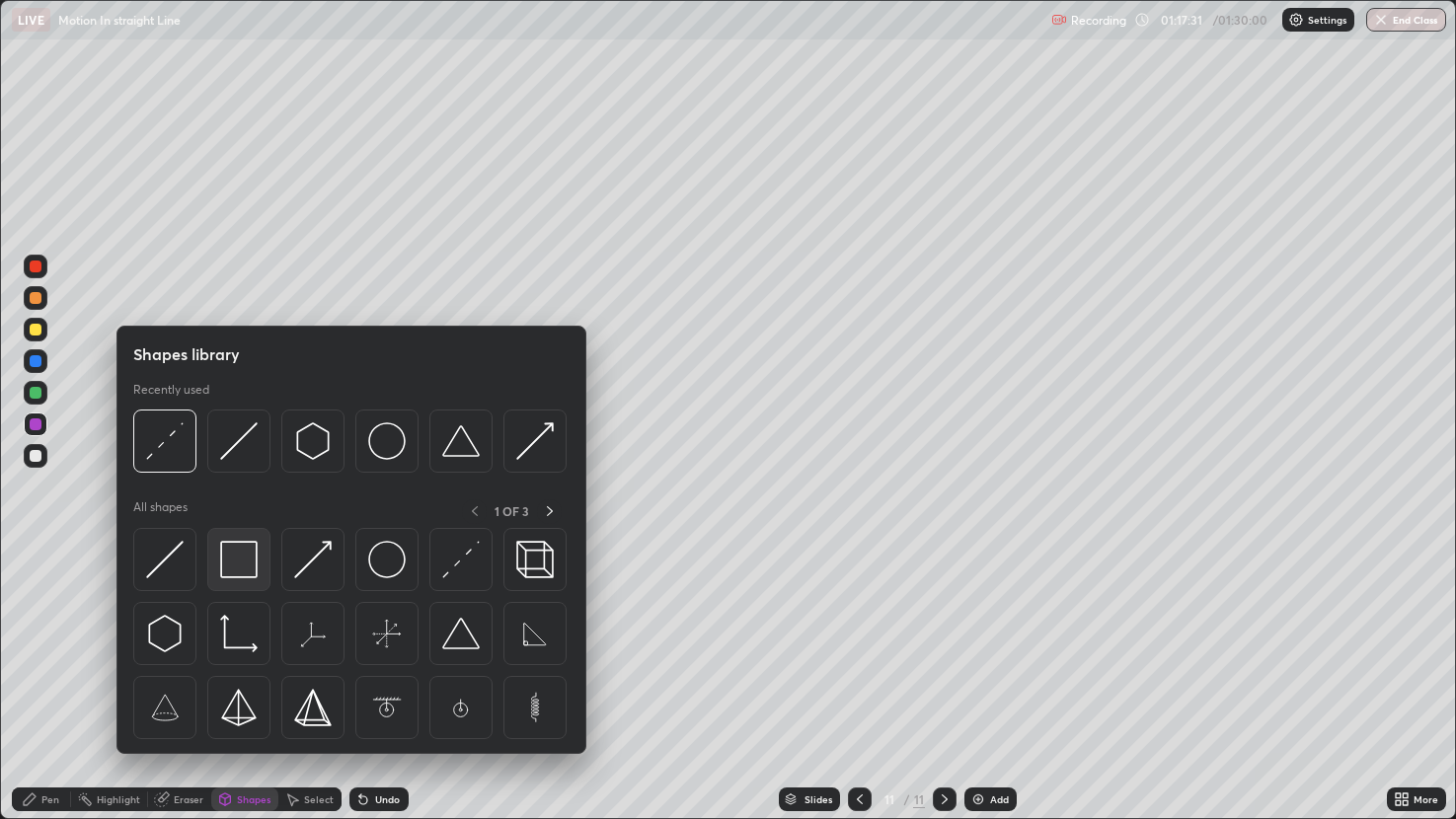 click at bounding box center [239, 559] 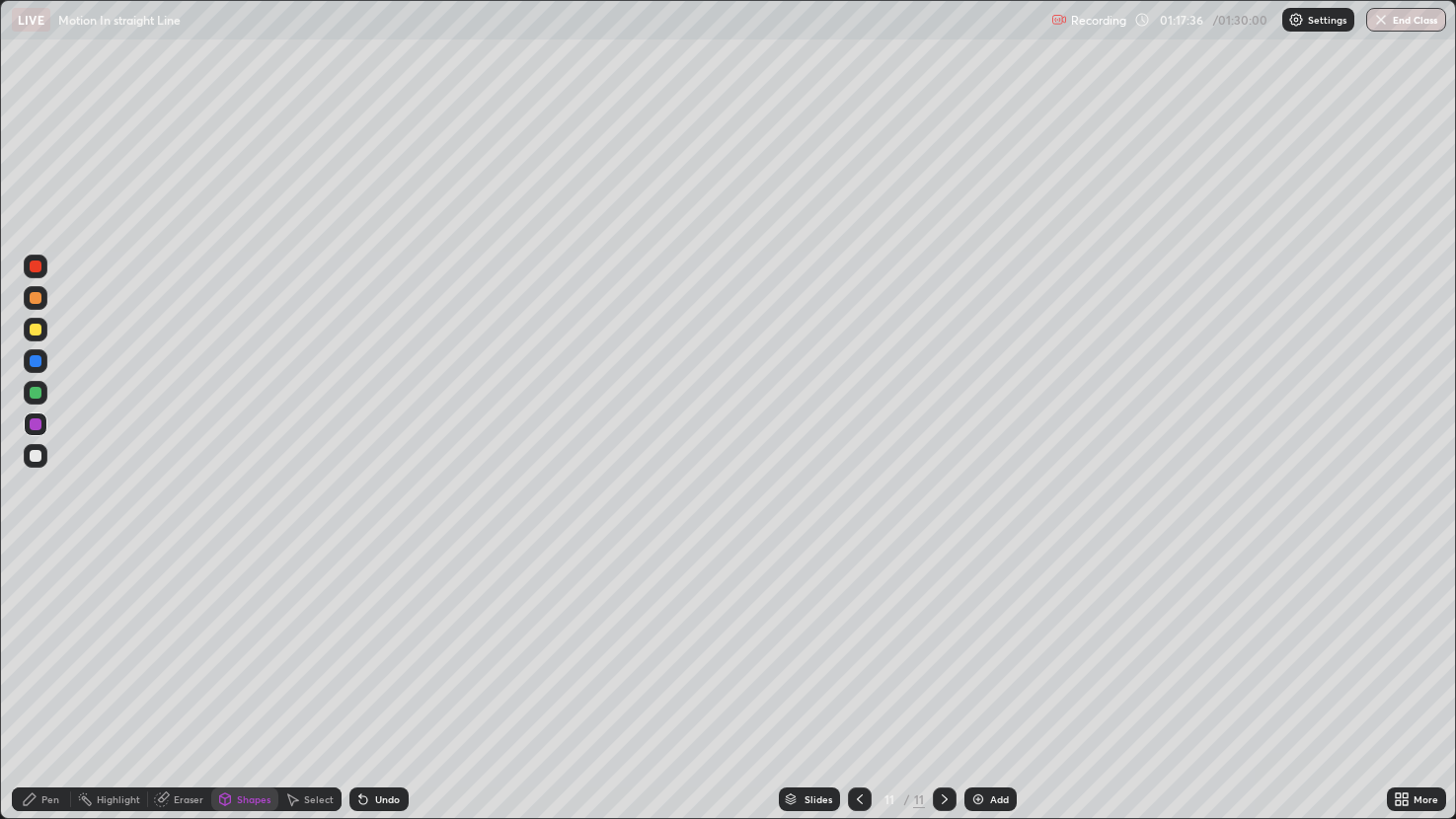 click on "Pen" at bounding box center (41, 799) 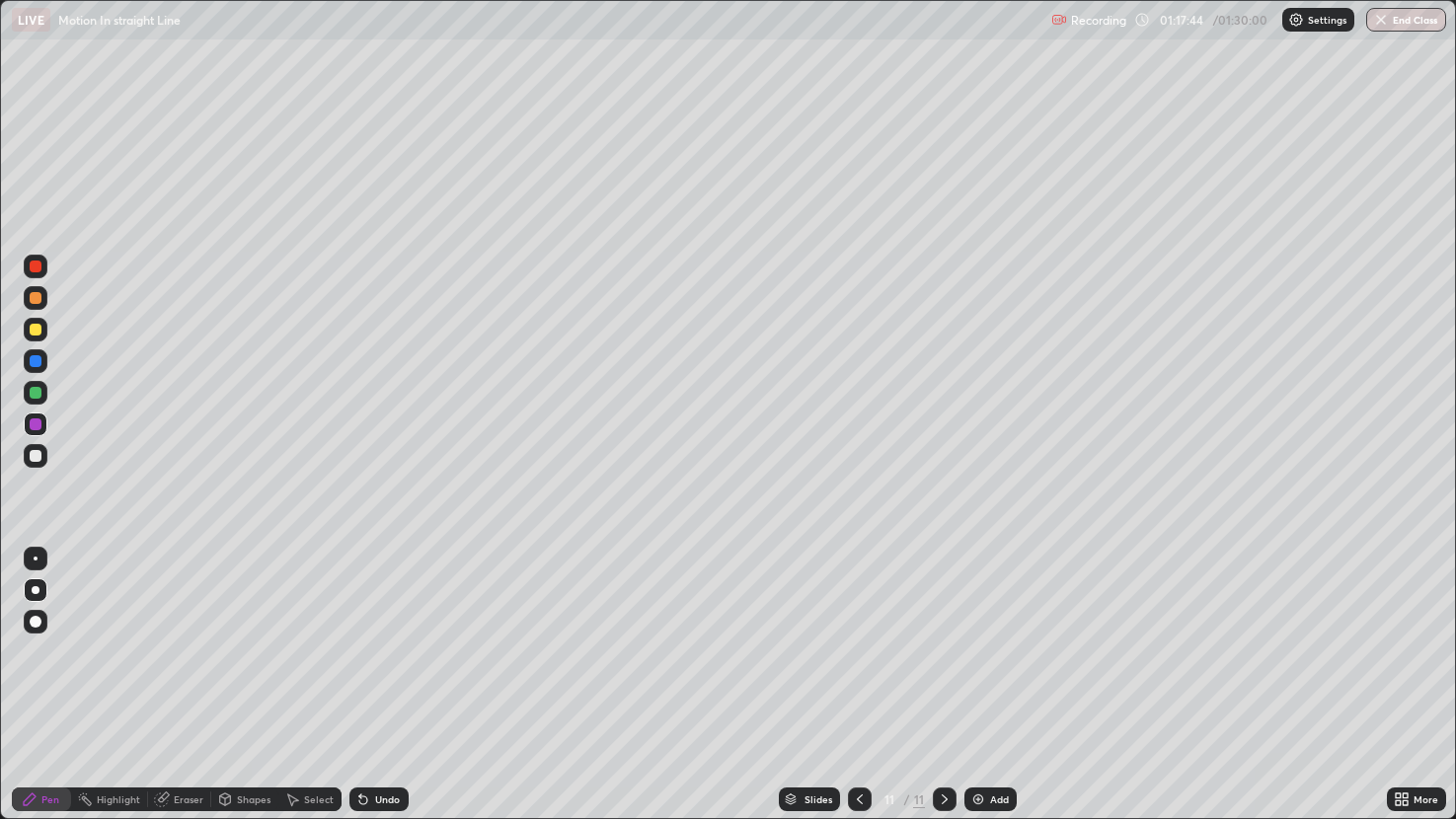 click at bounding box center [36, 393] 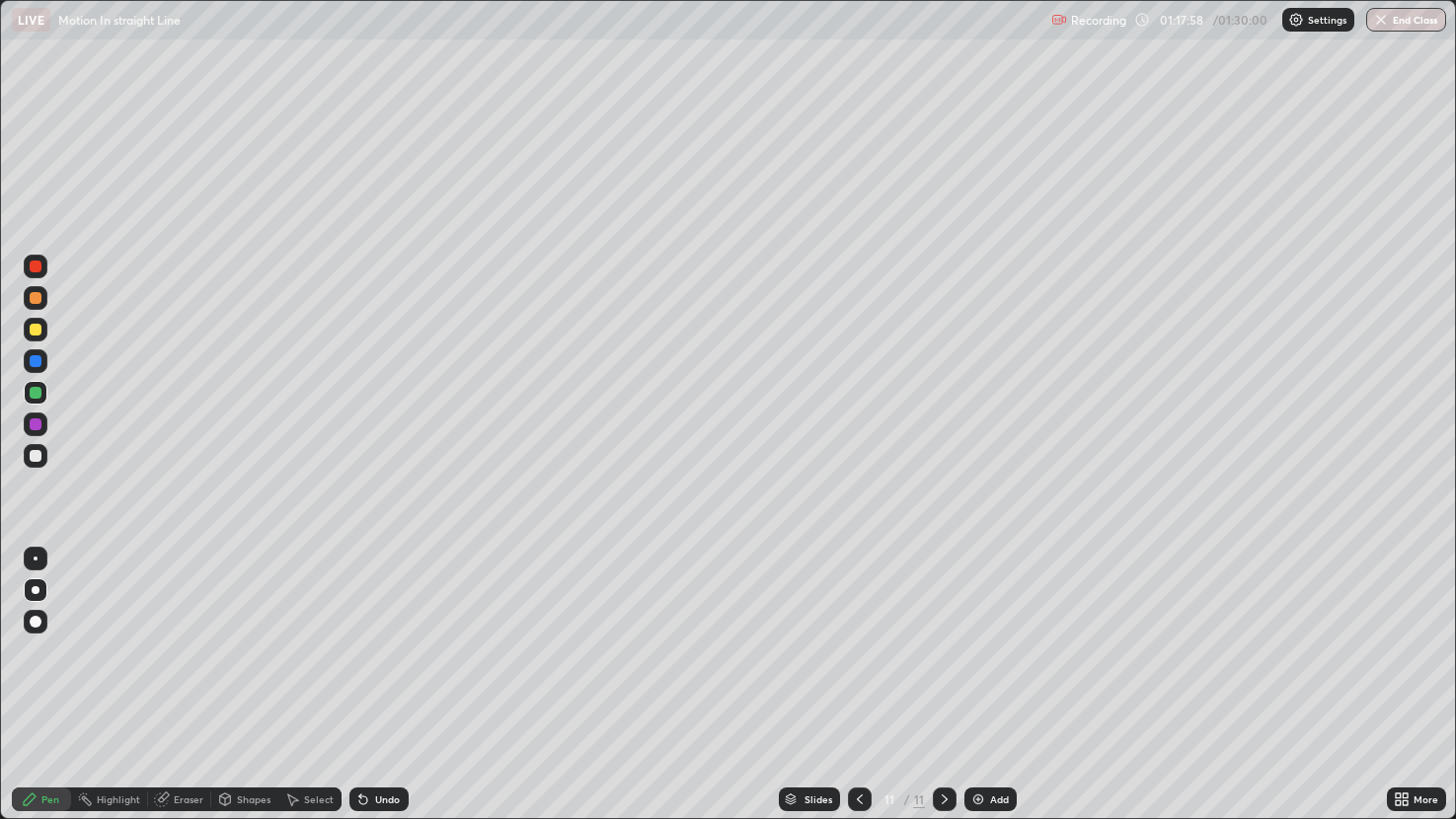 click 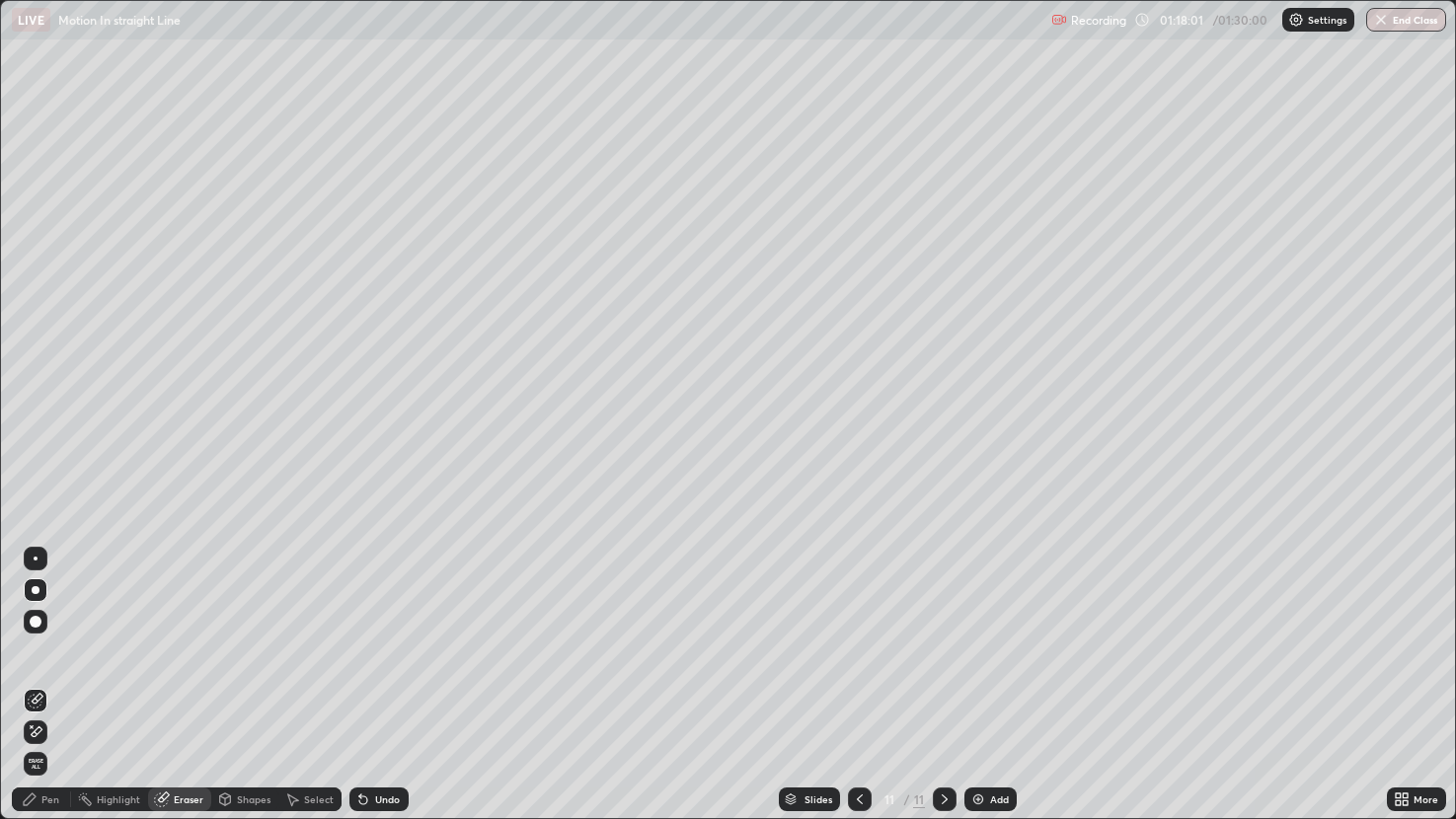 click on "Pen" at bounding box center [41, 799] 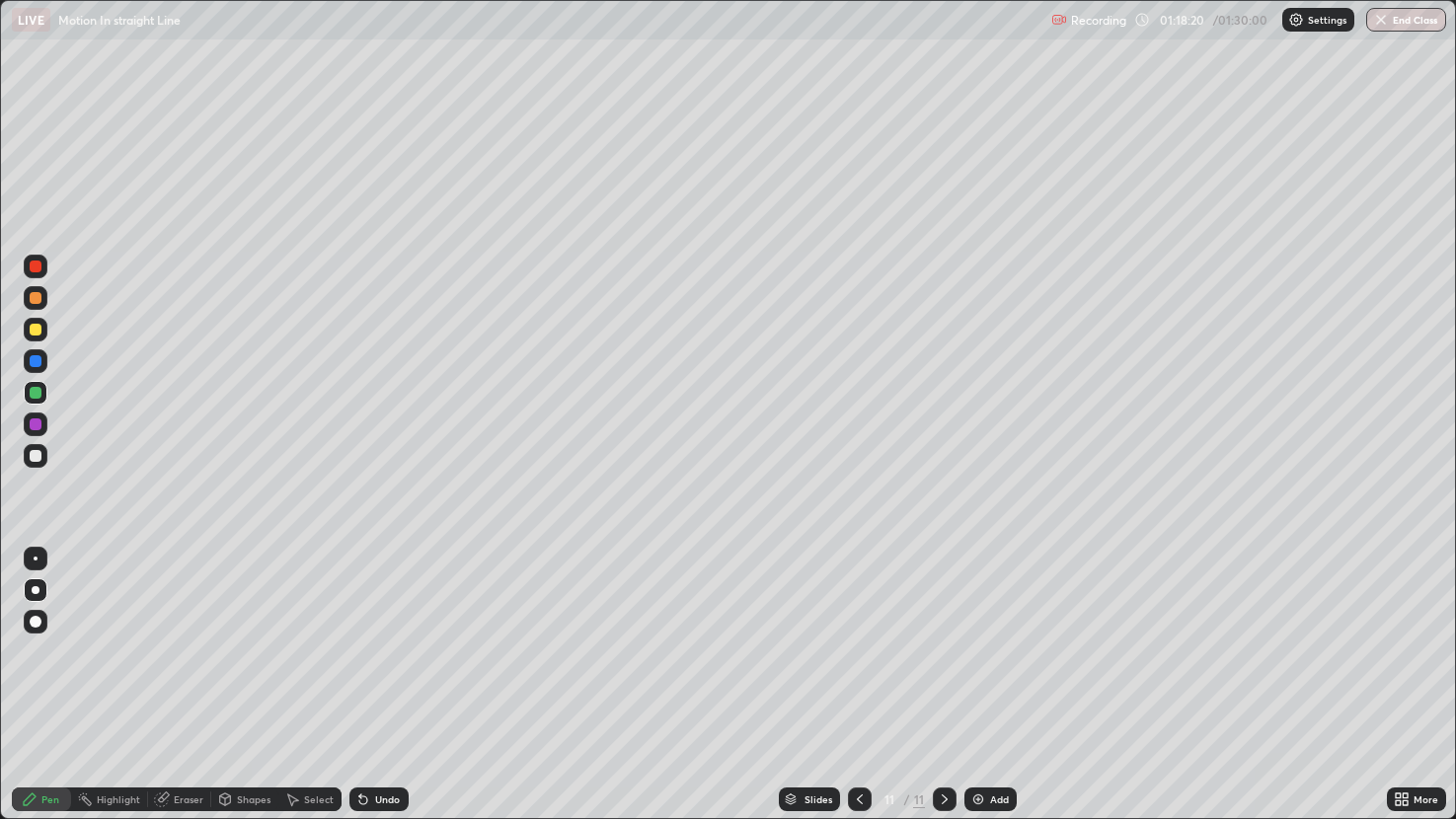 click at bounding box center (36, 330) 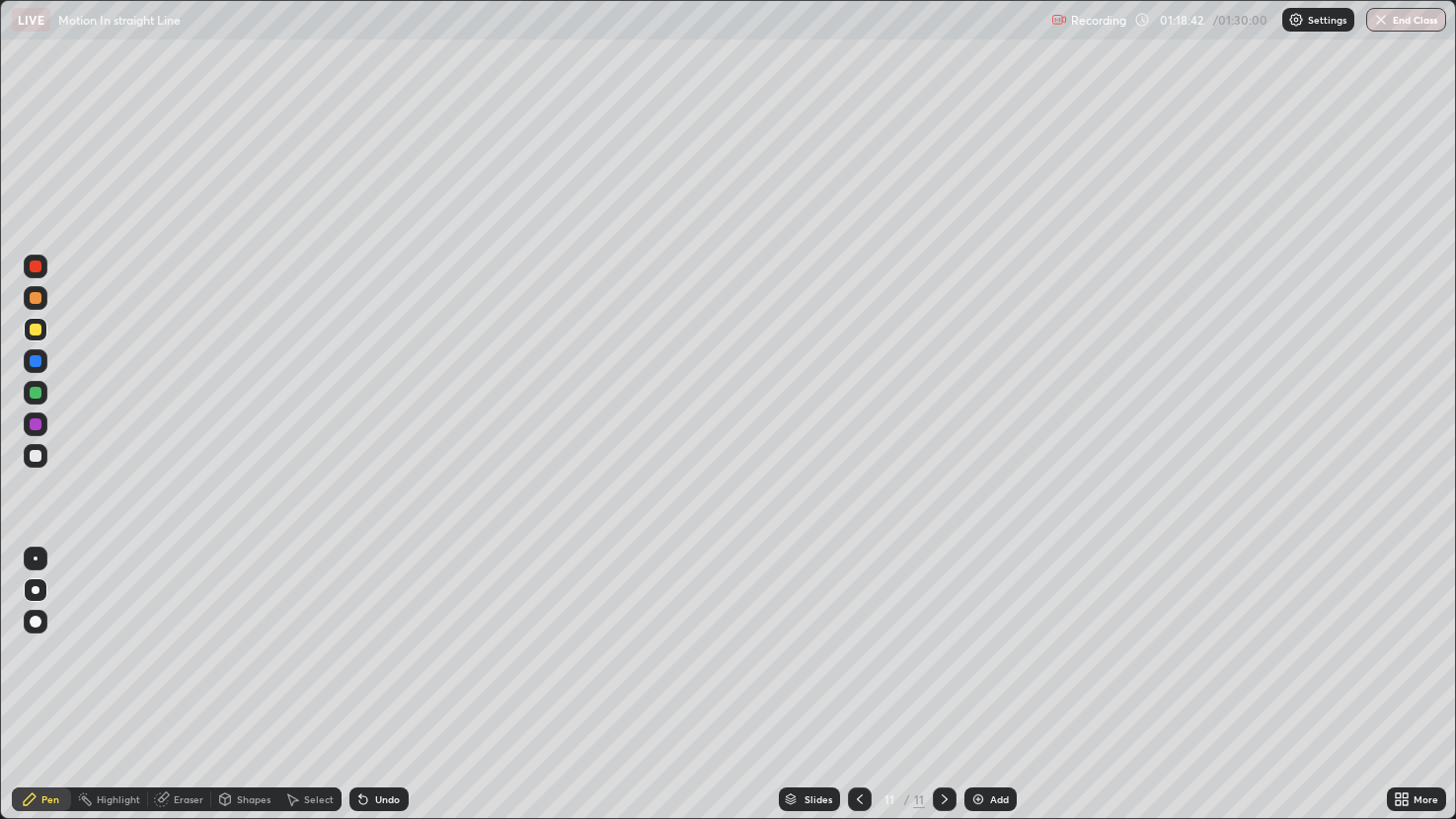 click at bounding box center (36, 456) 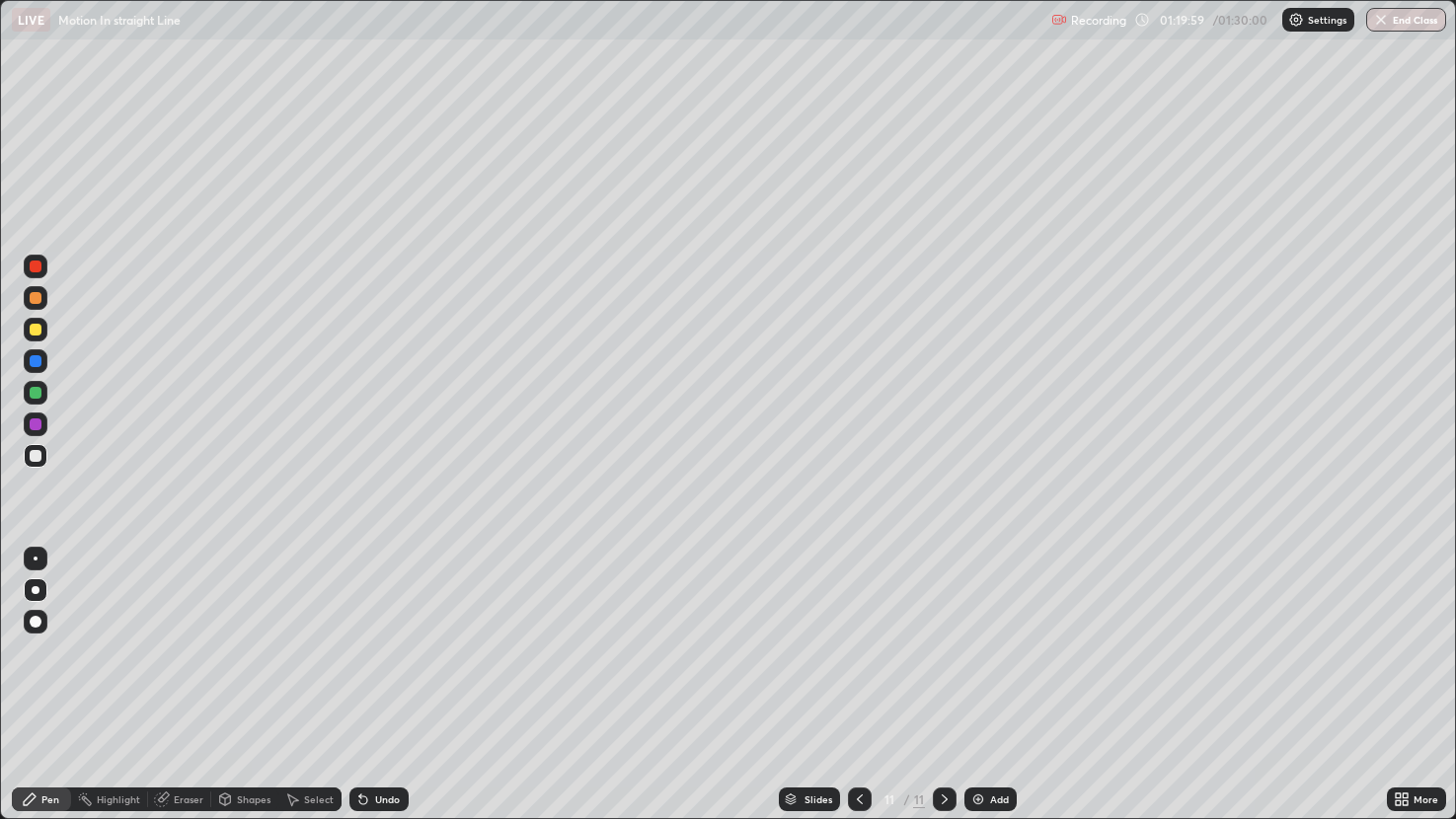 click on "Shapes" at bounding box center (245, 799) 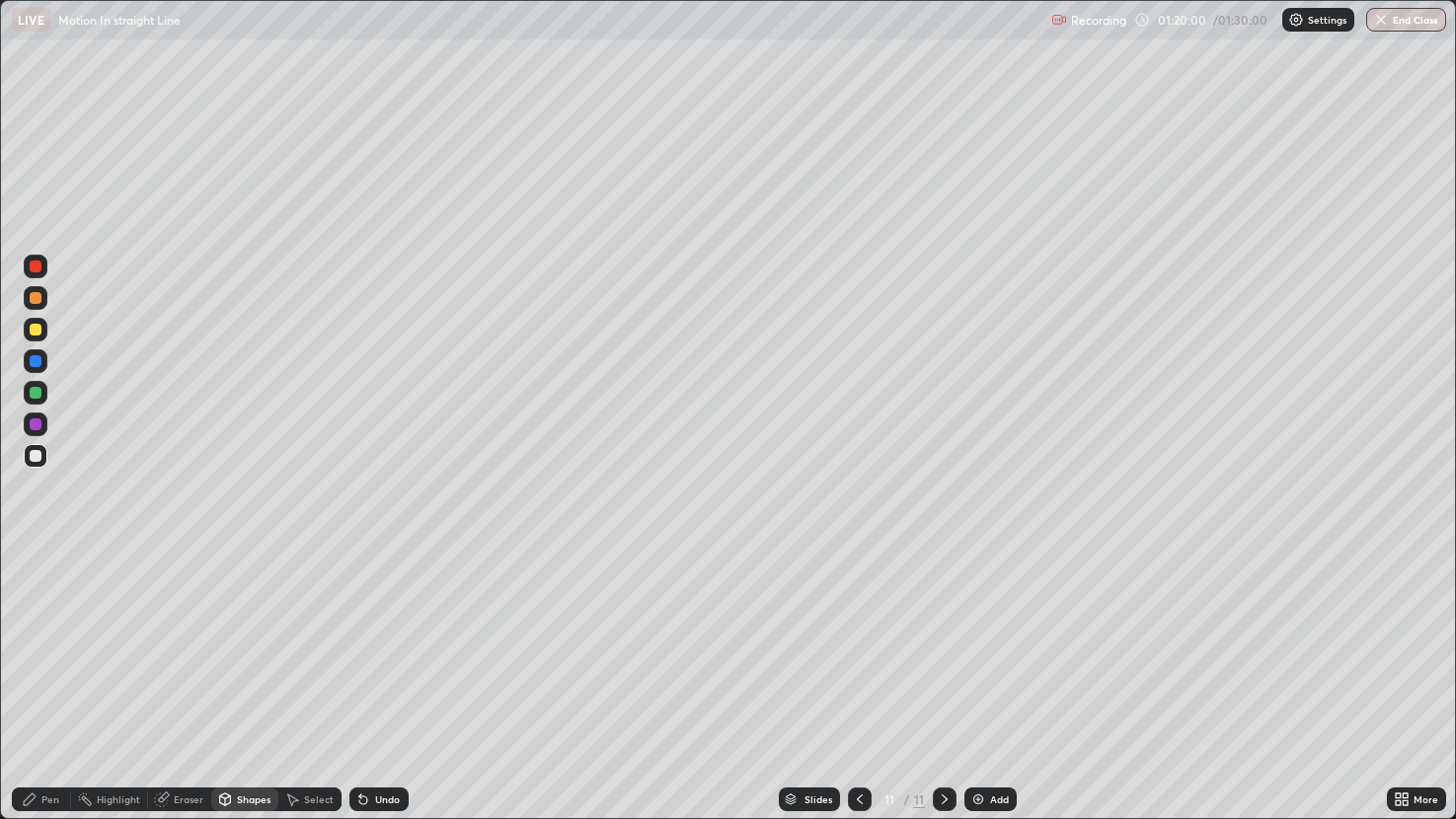 click on "Eraser" at bounding box center (189, 799) 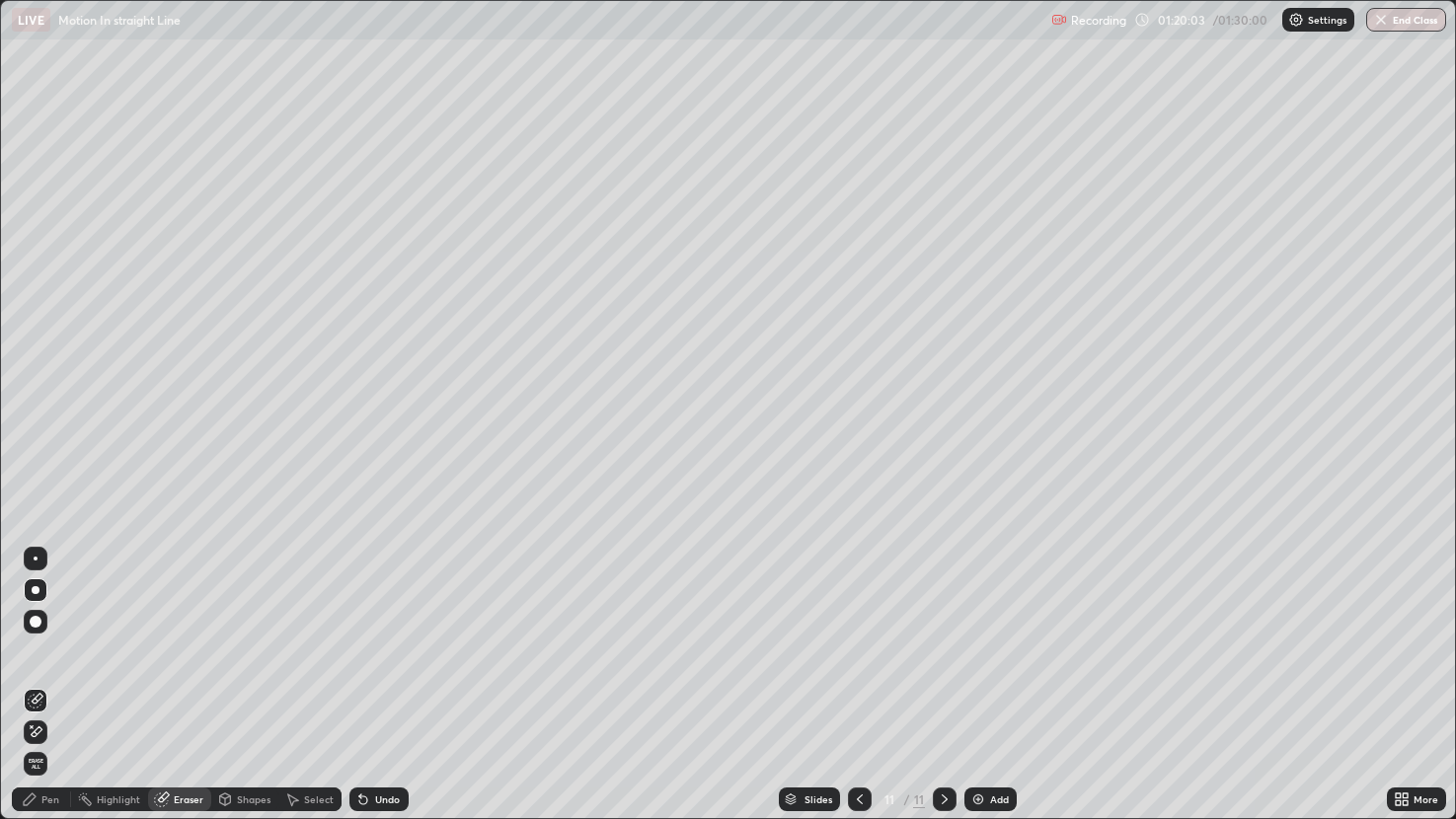 click on "Pen" at bounding box center [50, 799] 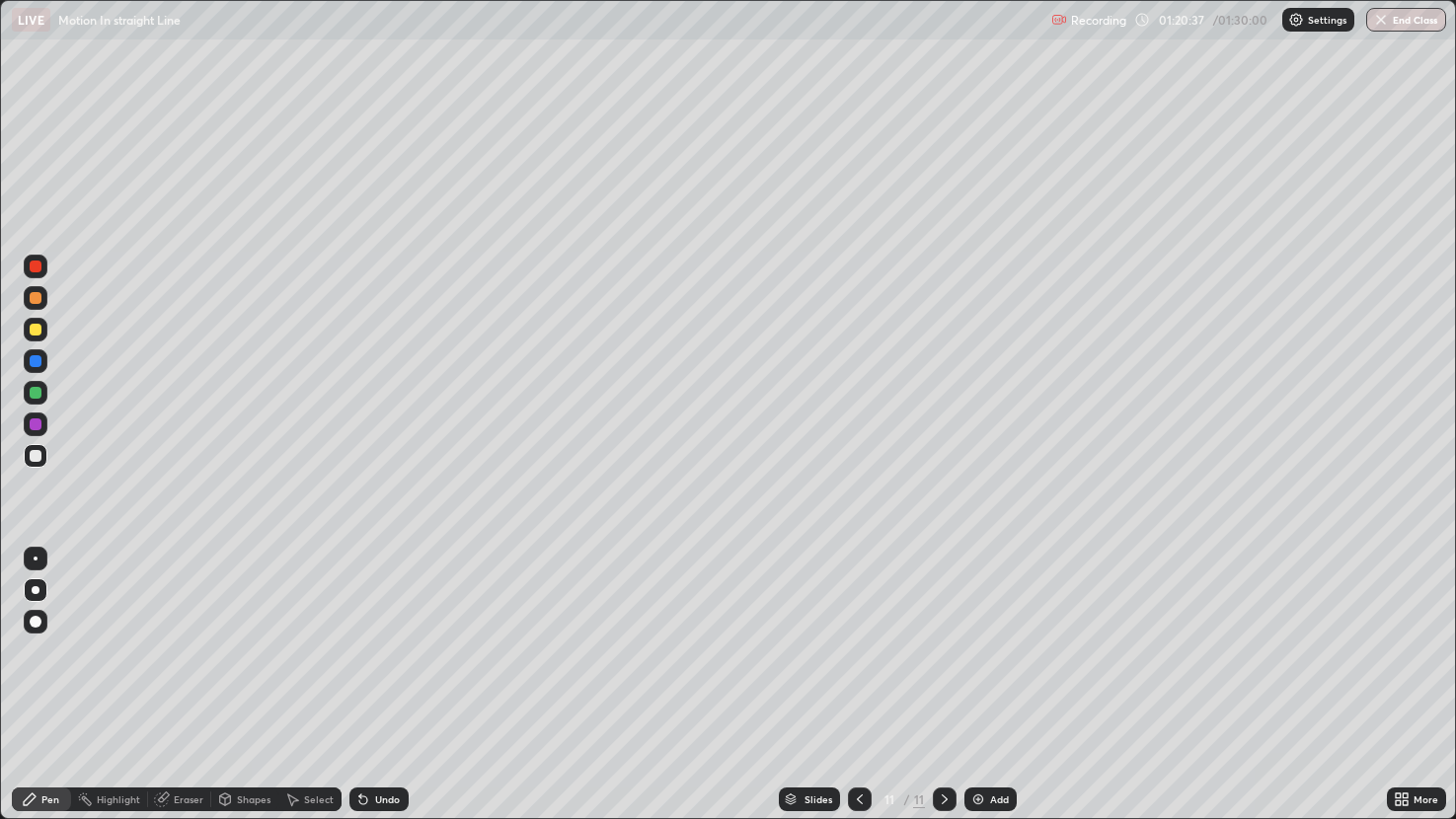 click at bounding box center [36, 424] 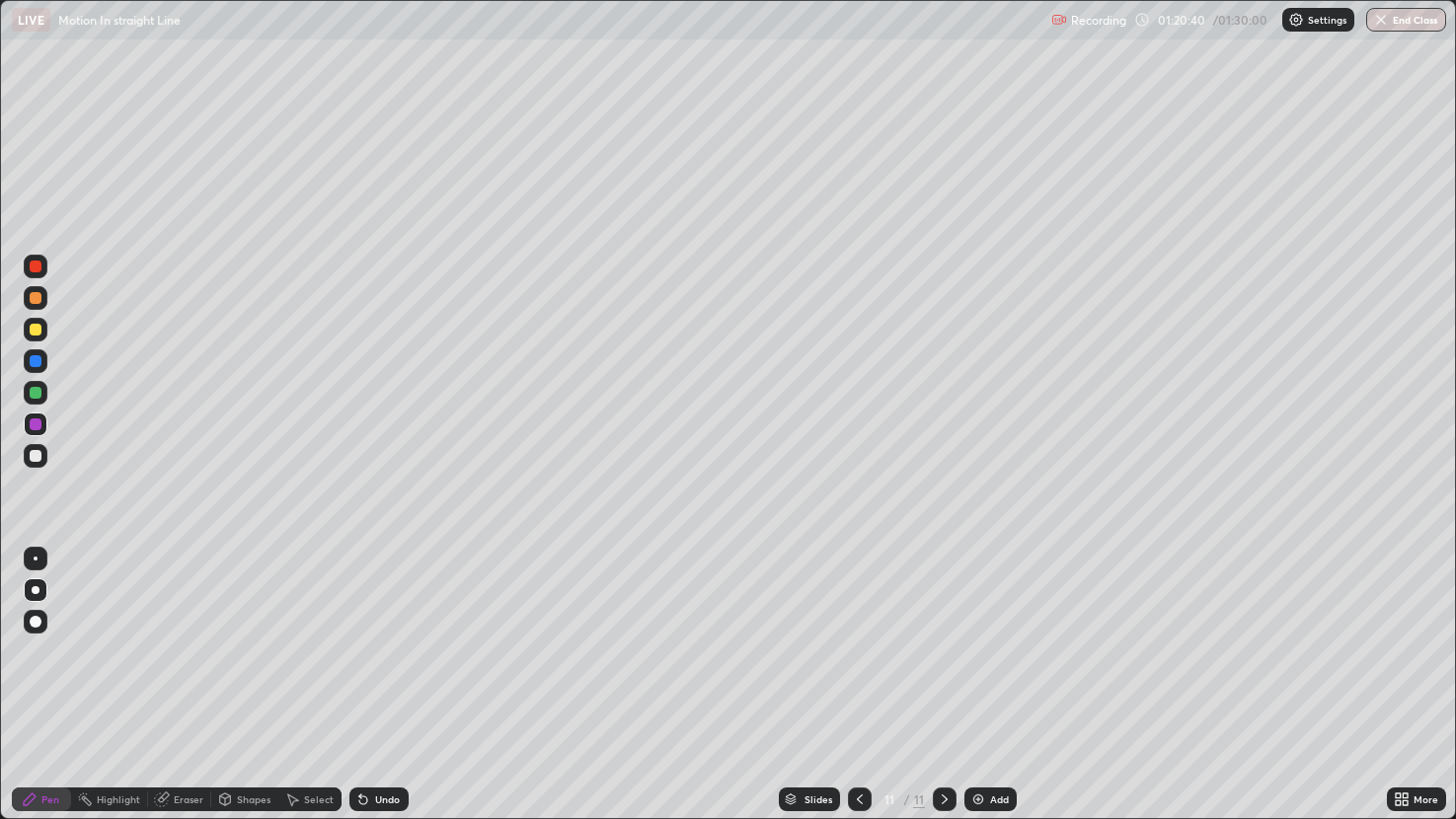 click at bounding box center (36, 330) 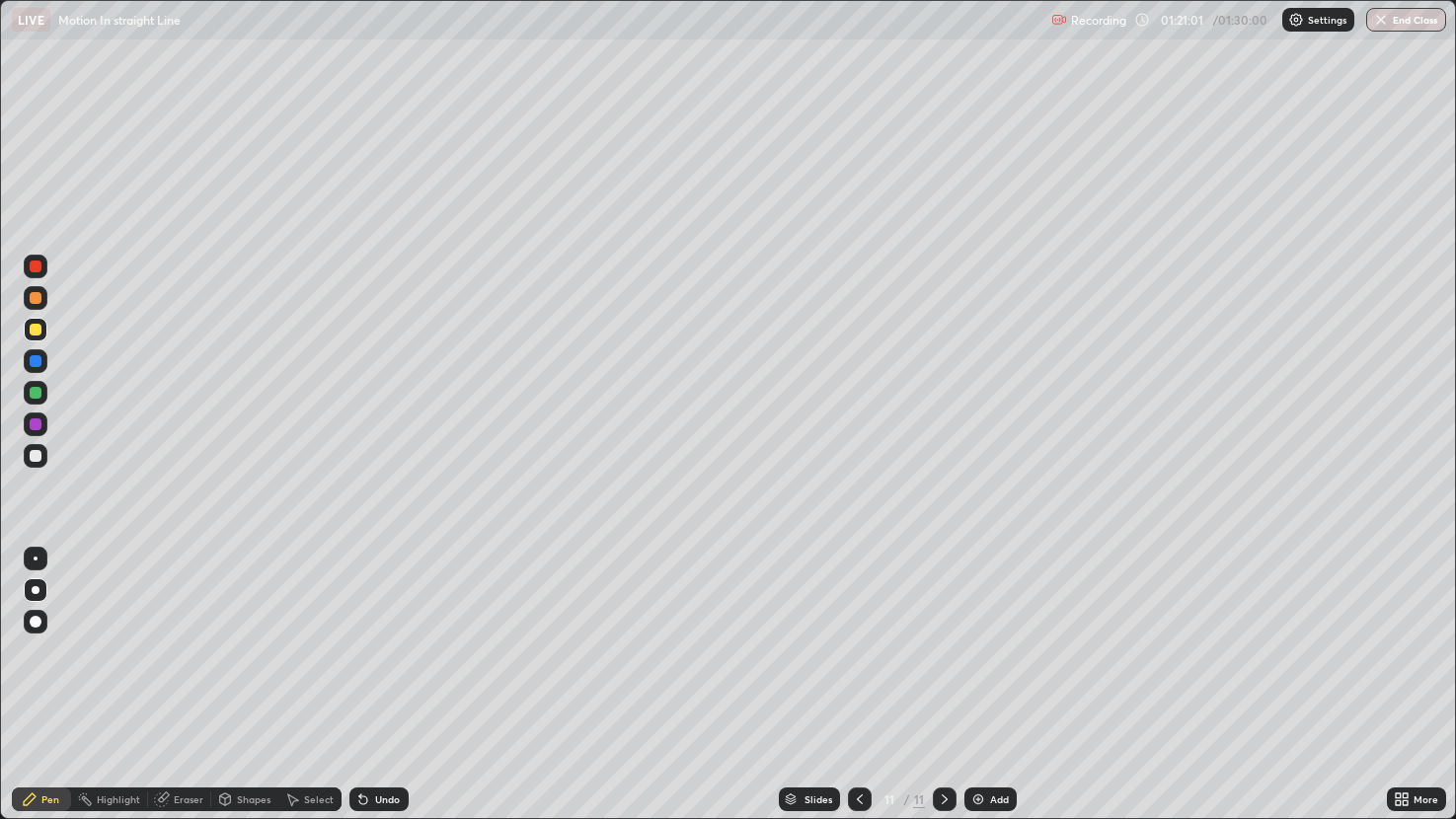 click at bounding box center [36, 424] 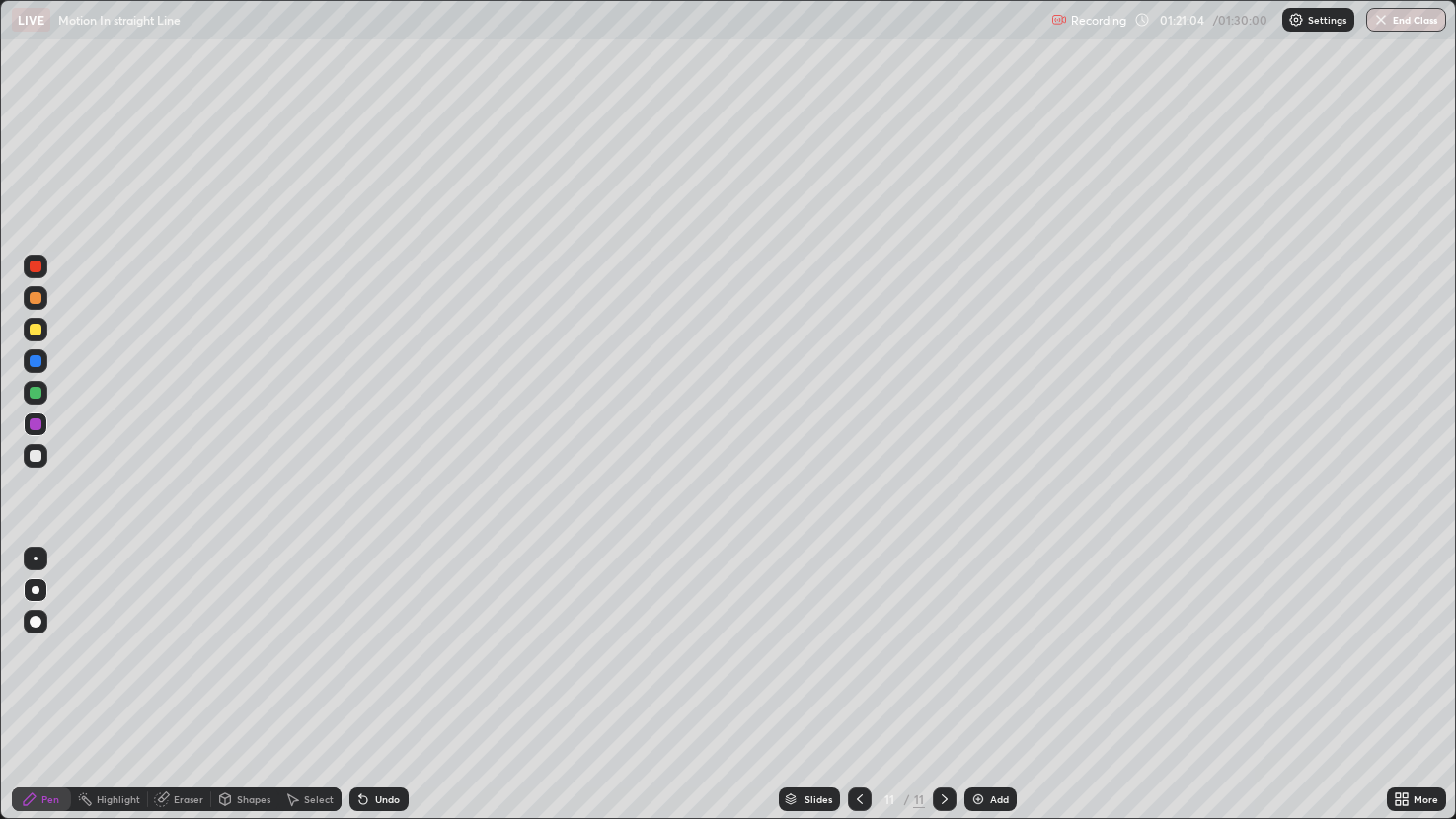 click at bounding box center [36, 456] 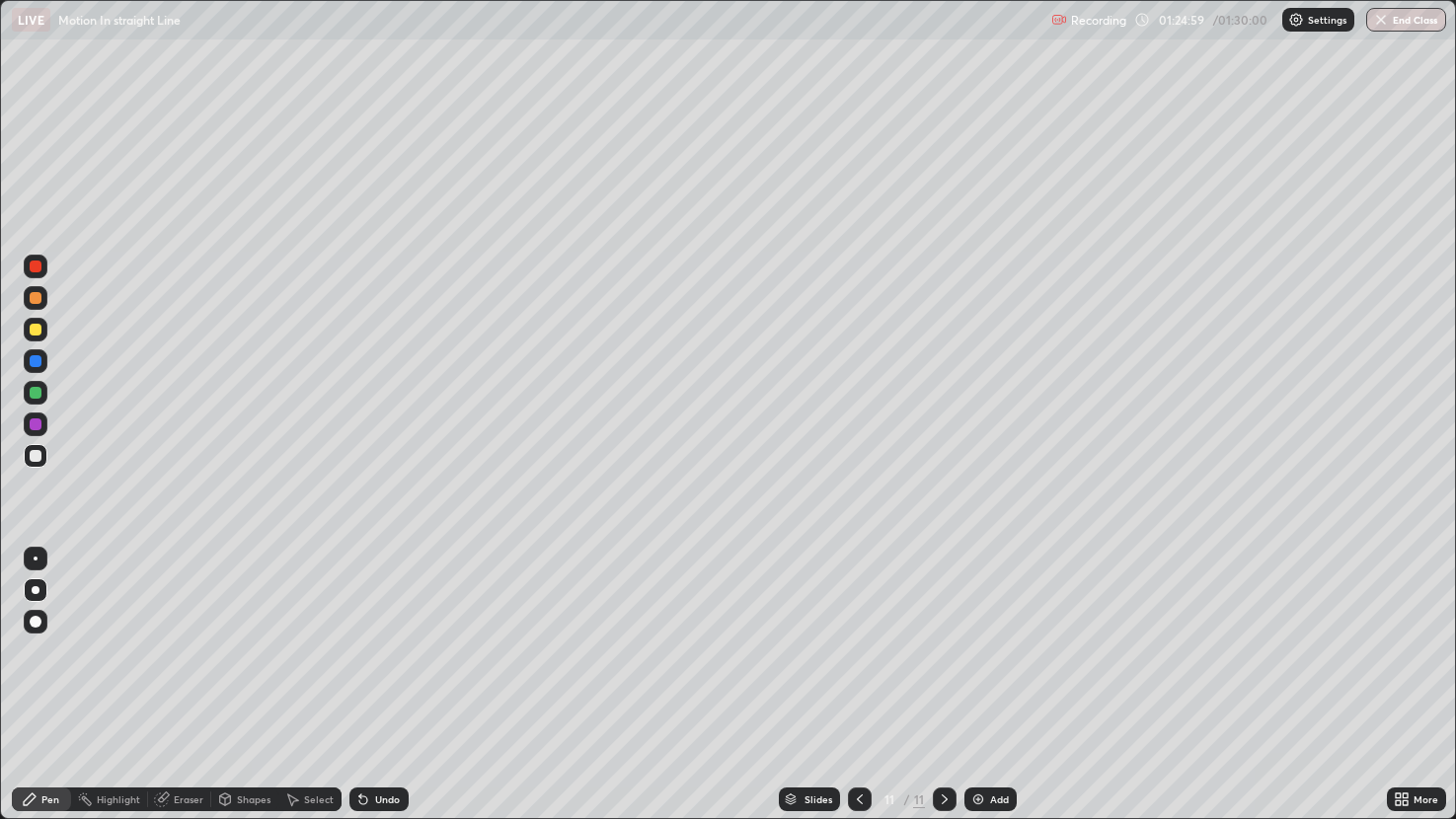 click on "End Class" at bounding box center (1406, 20) 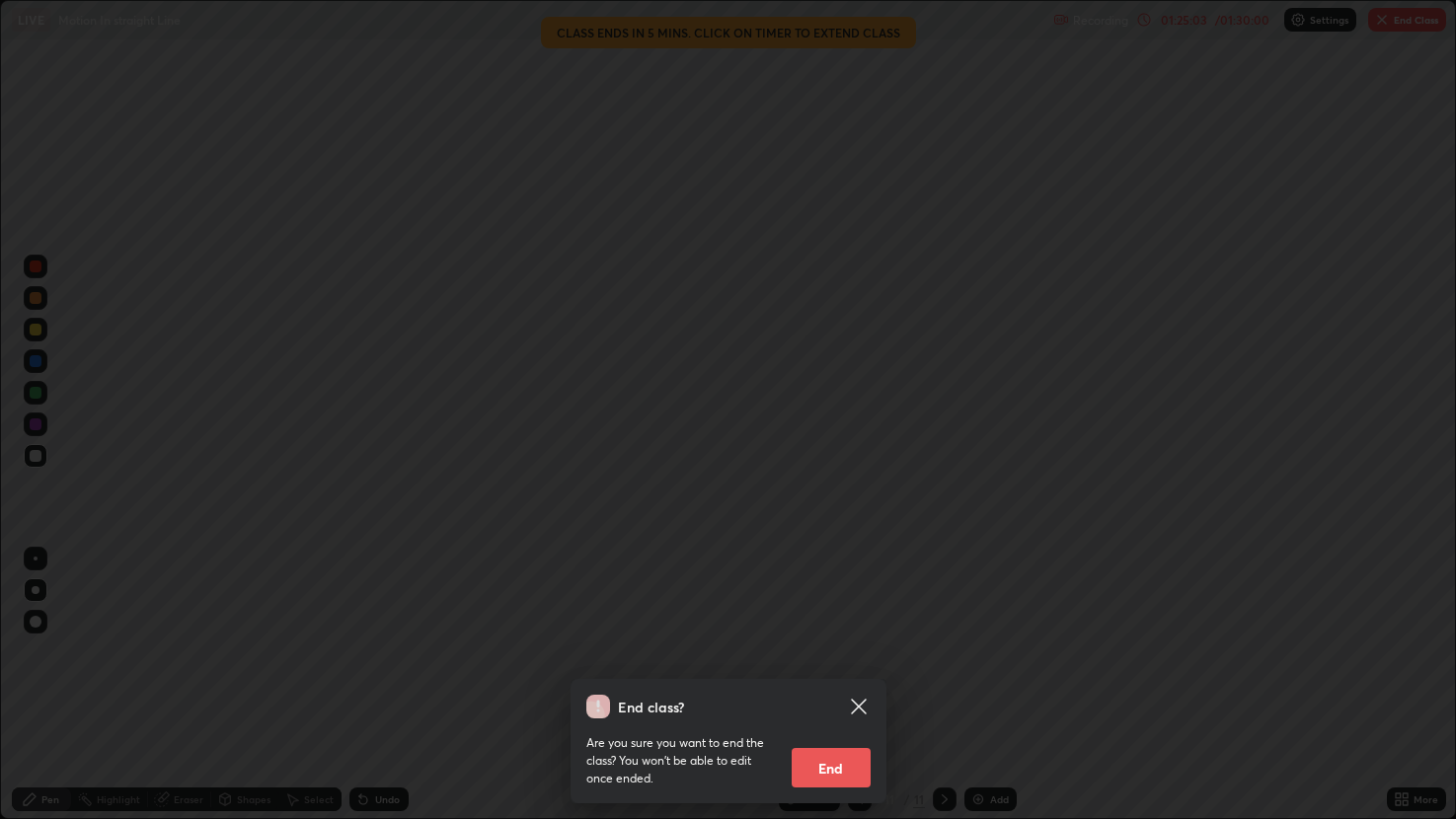 click 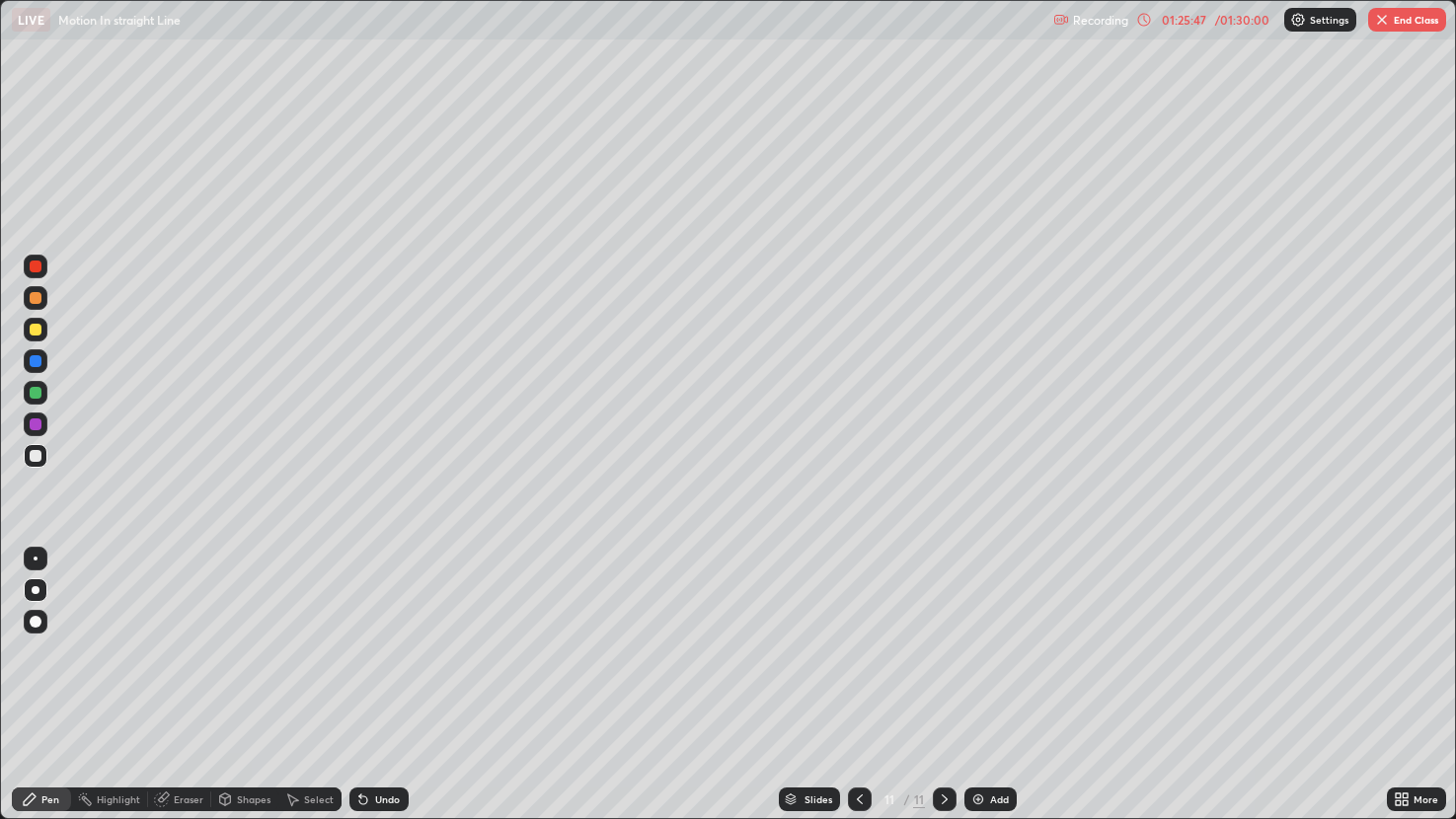 click on "End Class" at bounding box center [1407, 20] 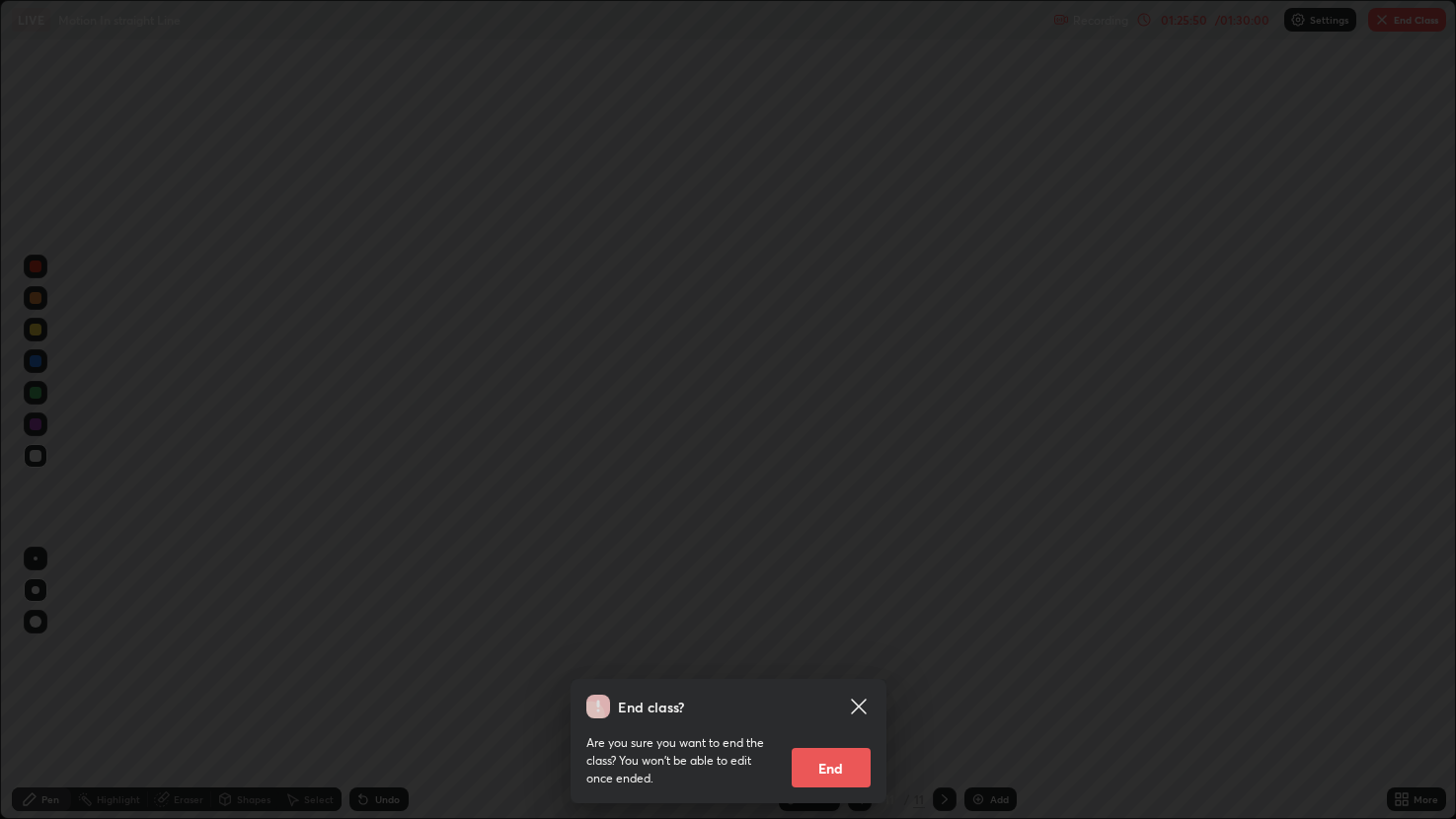 click on "Are you sure you want to end the class? You won’t be able to edit once ended. End" at bounding box center (728, 753) 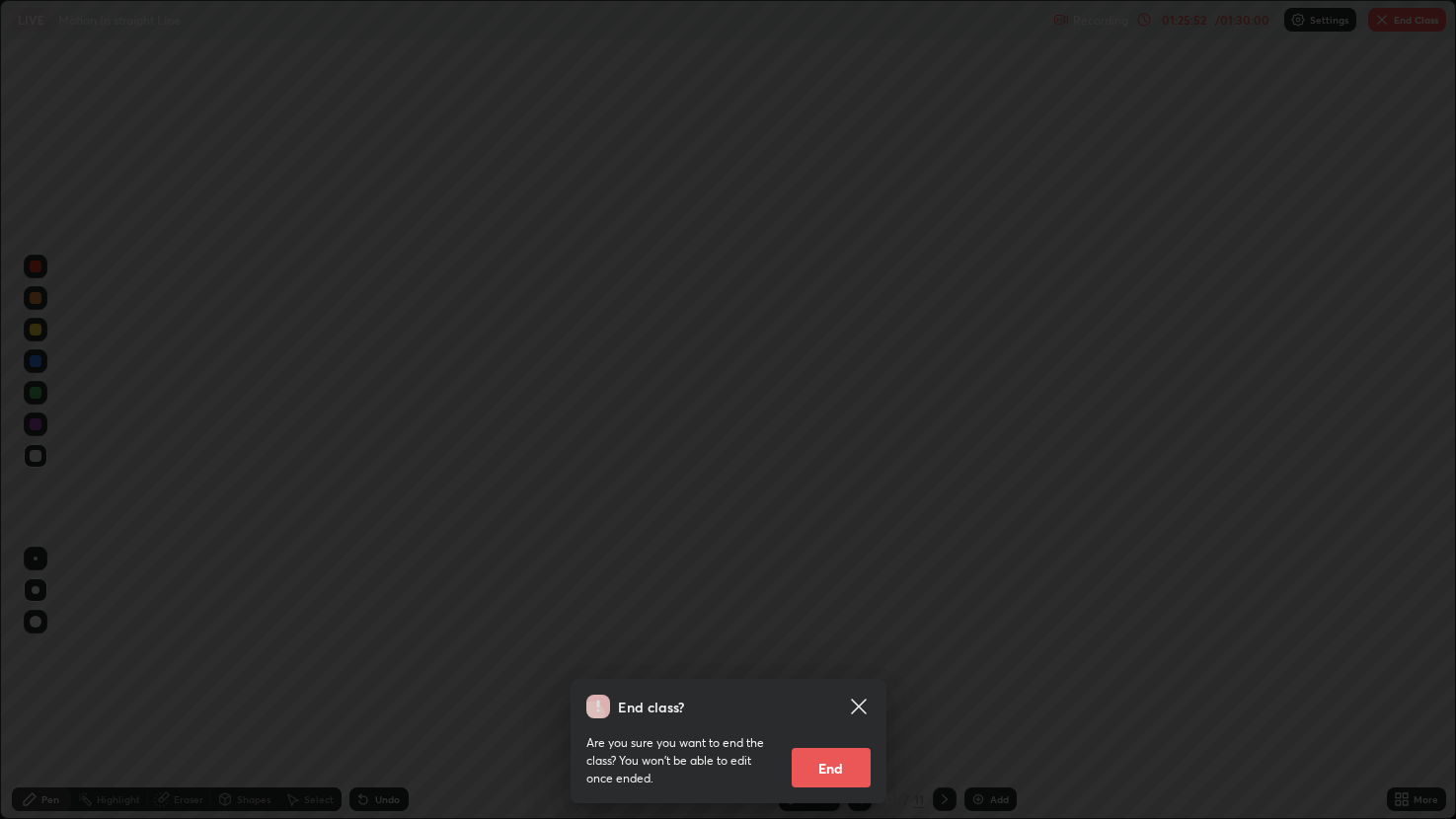 click on "End" at bounding box center (831, 768) 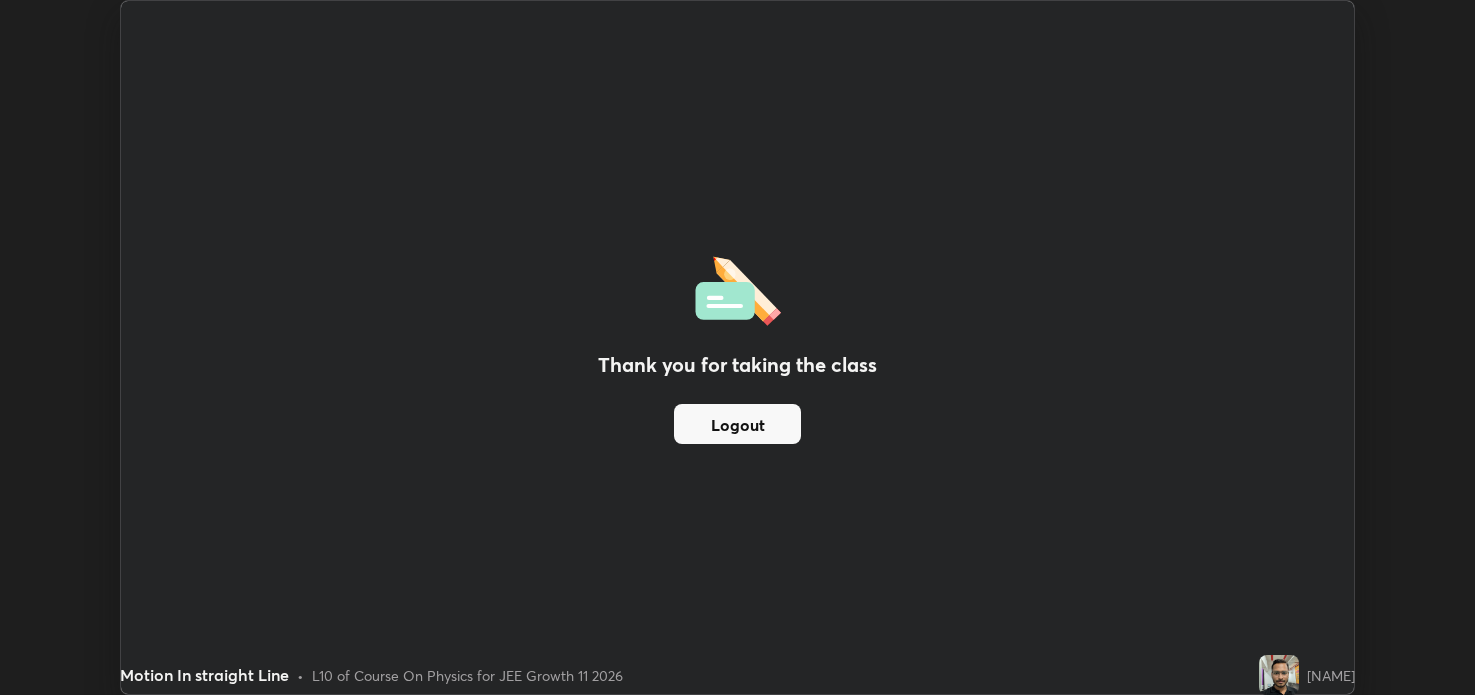 scroll, scrollTop: 695, scrollLeft: 1475, axis: both 